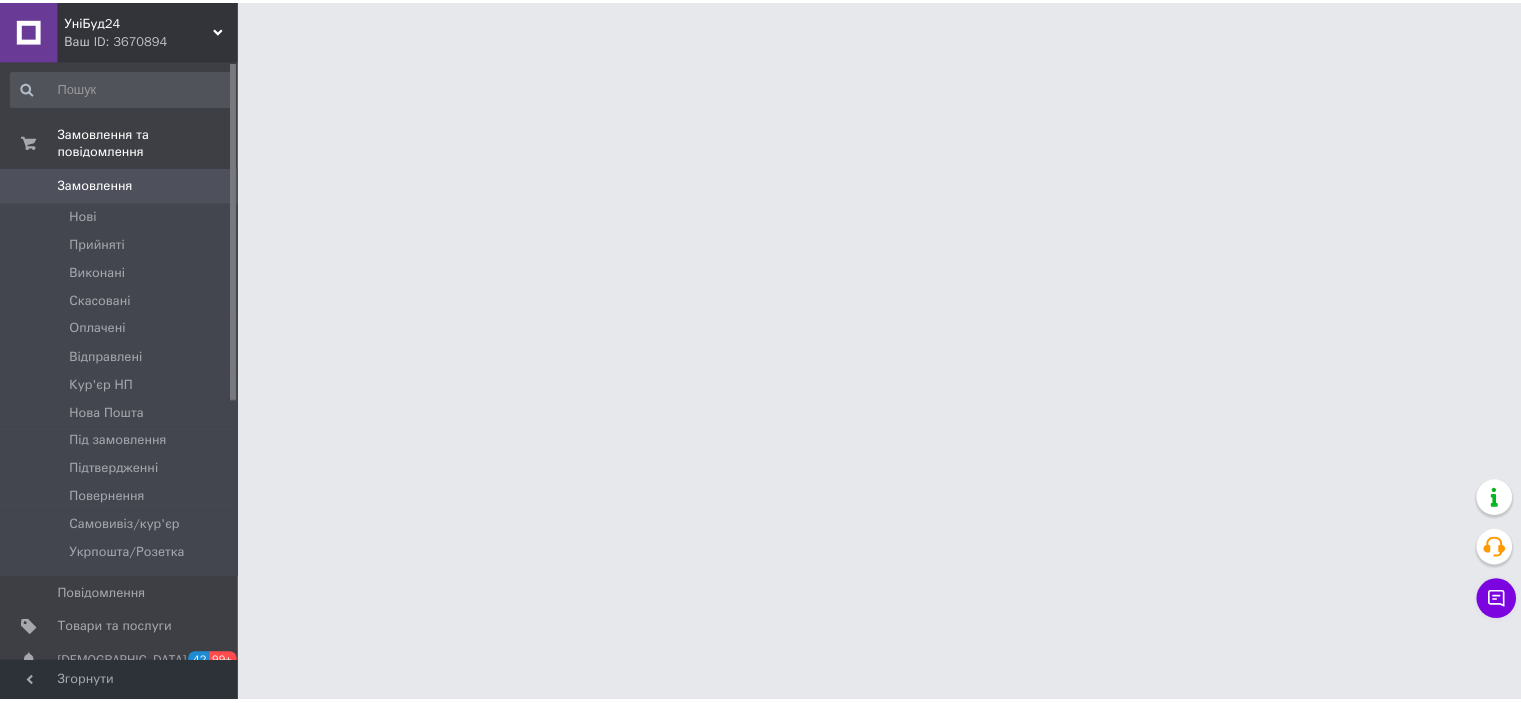 scroll, scrollTop: 0, scrollLeft: 0, axis: both 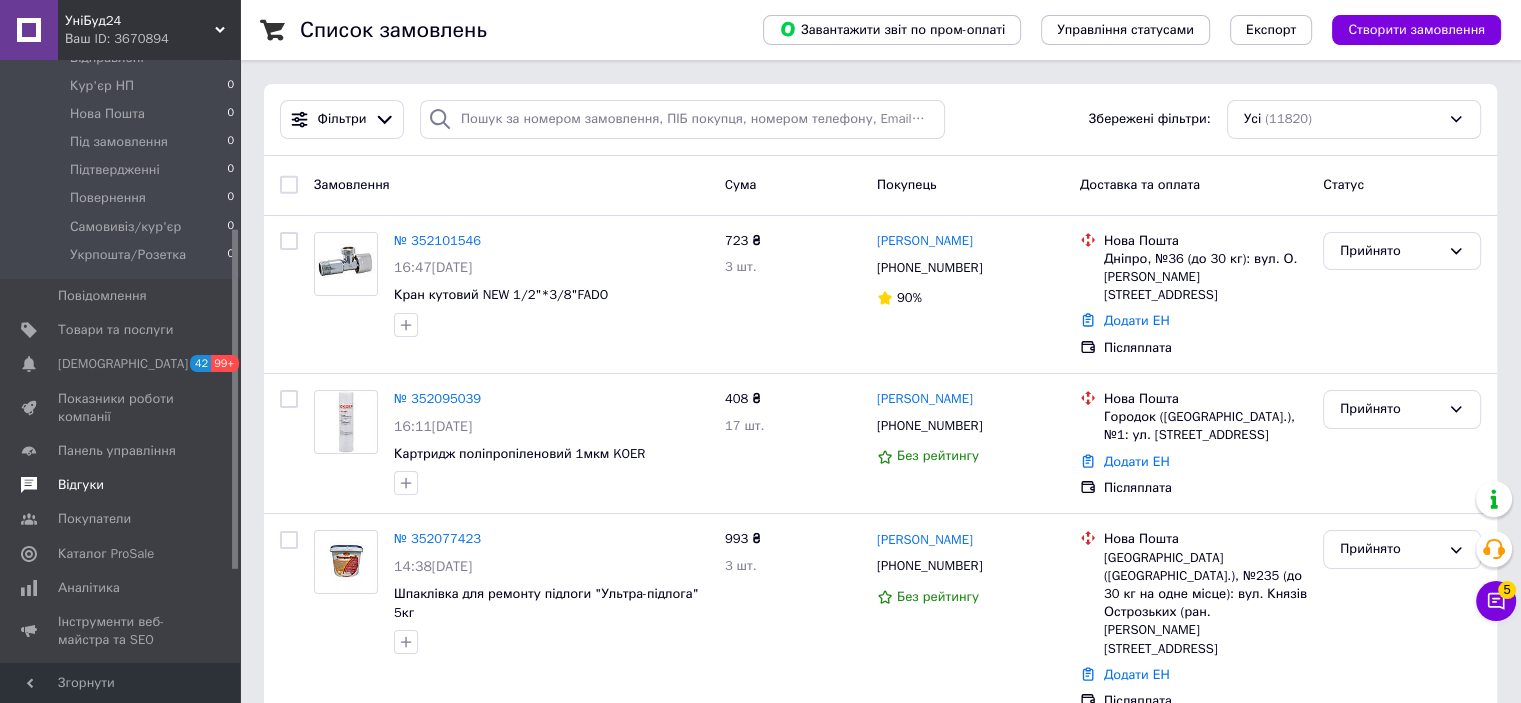 click on "Відгуки" at bounding box center [121, 485] 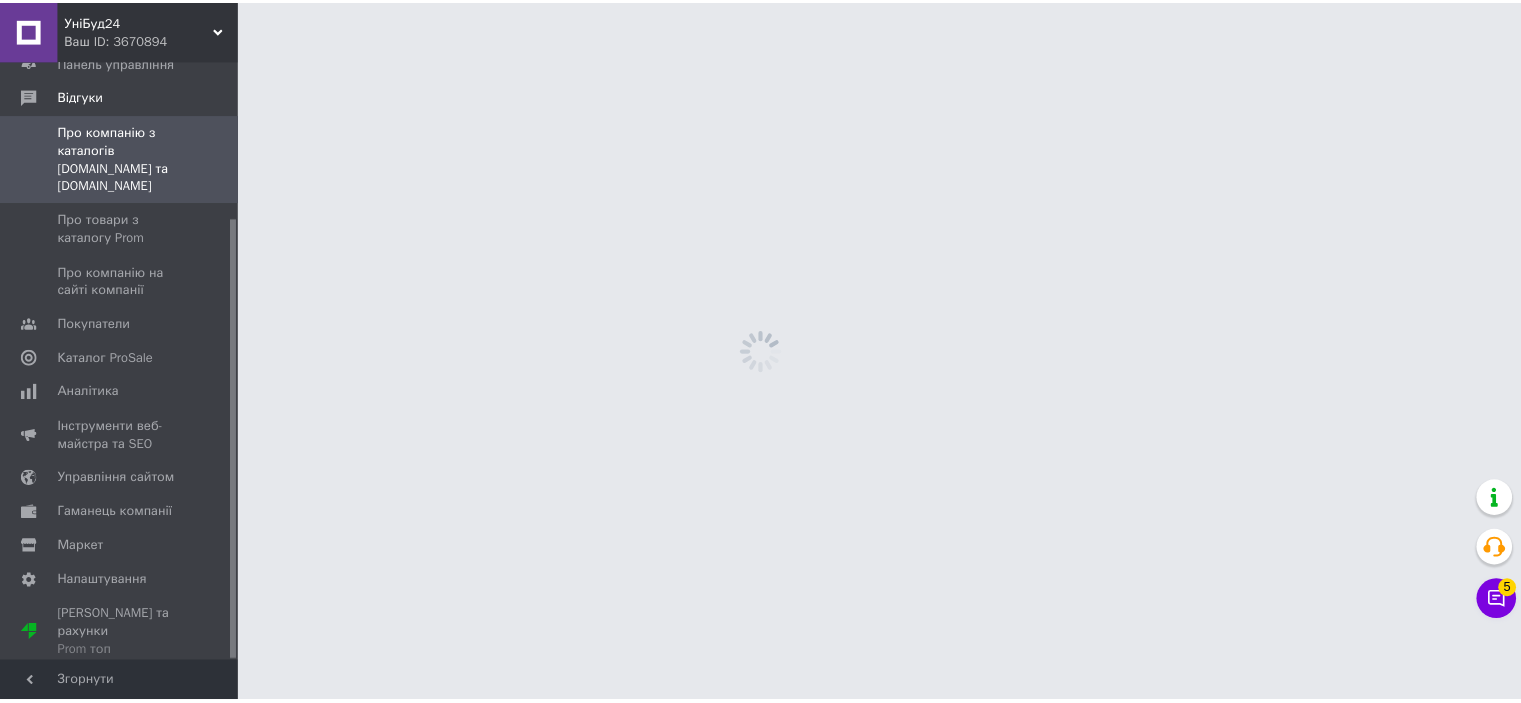 scroll, scrollTop: 213, scrollLeft: 0, axis: vertical 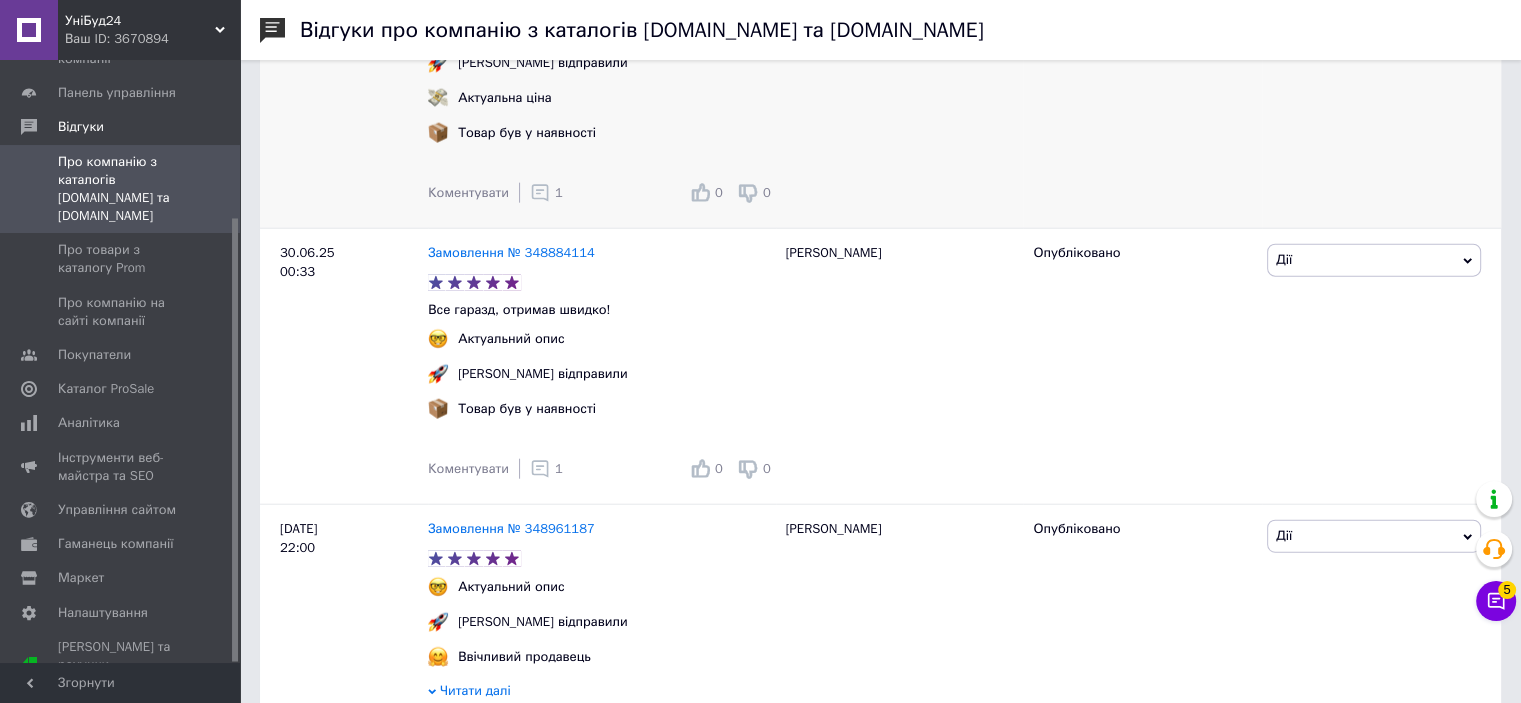 click on "Коментувати 1" at bounding box center (495, 193) 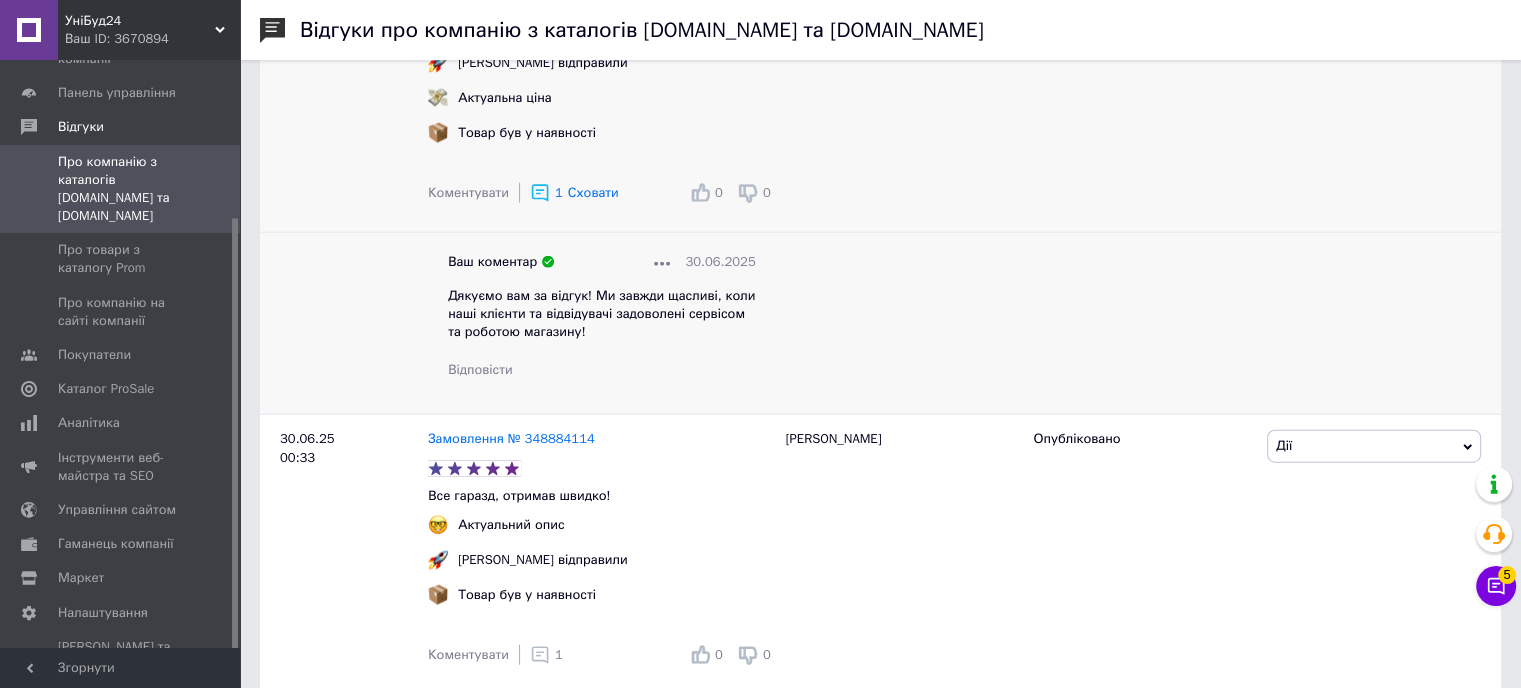 click on "Дякуємо вам за відгук! Ми завжди щасливі, коли наші клієнти та відвідувачі задоволені сервісом та роботою магазину!" at bounding box center [602, 314] 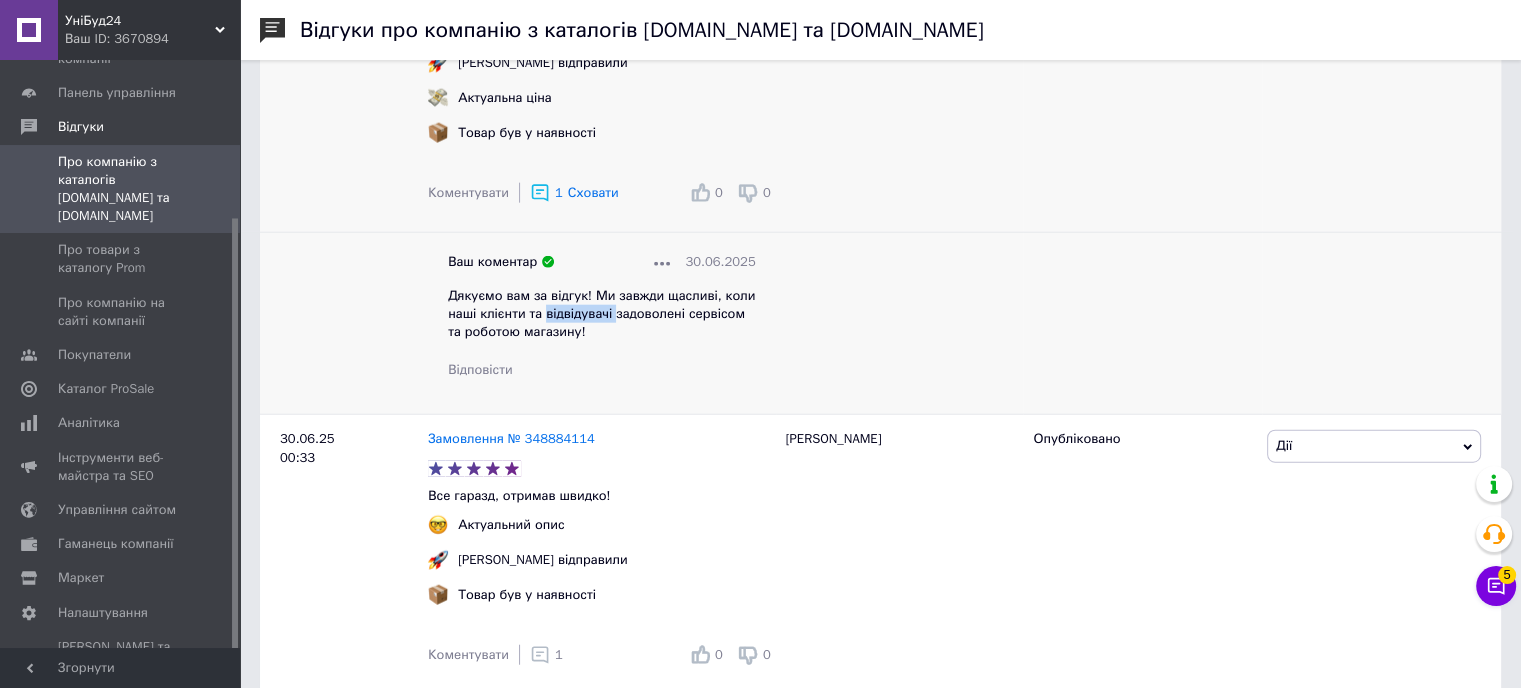 click on "Дякуємо вам за відгук! Ми завжди щасливі, коли наші клієнти та відвідувачі задоволені сервісом та роботою магазину!" at bounding box center [601, 313] 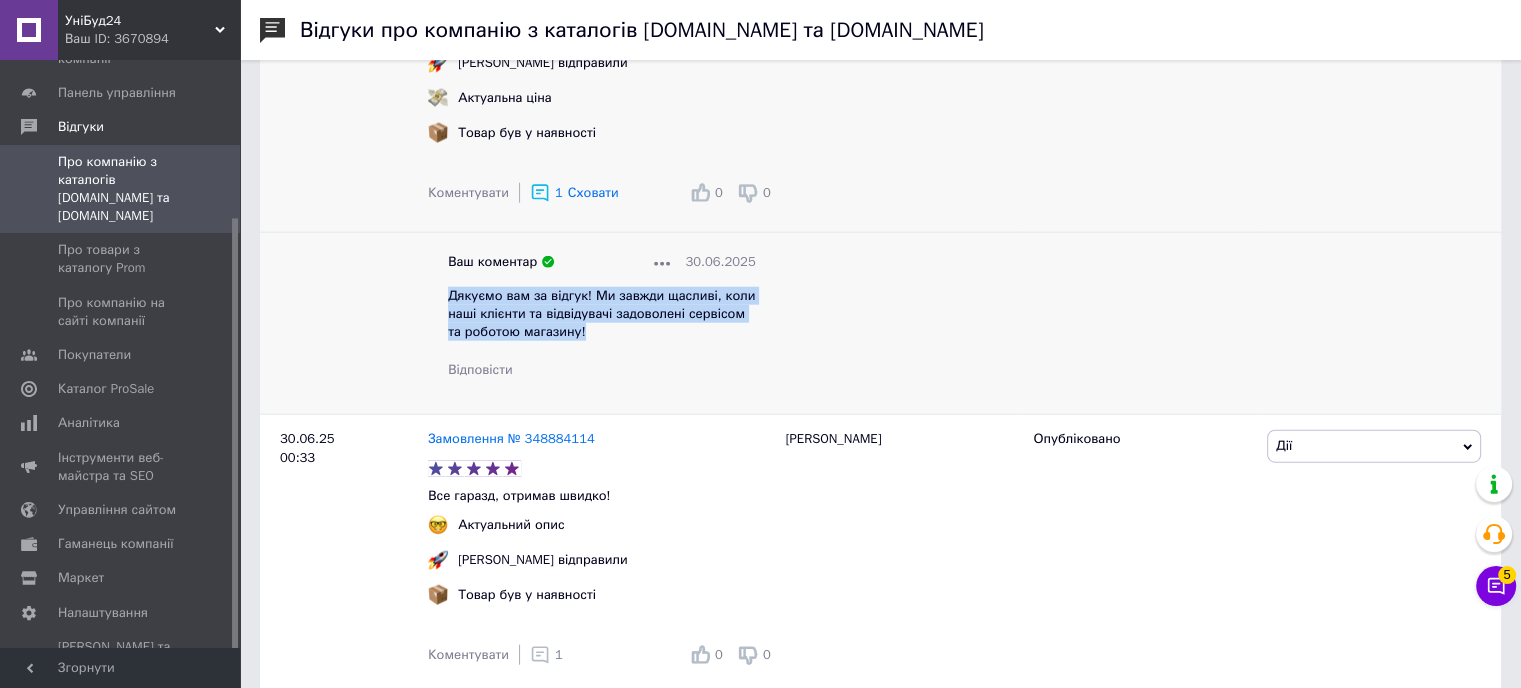 click on "Дякуємо вам за відгук! Ми завжди щасливі, коли наші клієнти та відвідувачі задоволені сервісом та роботою магазину!" at bounding box center (601, 313) 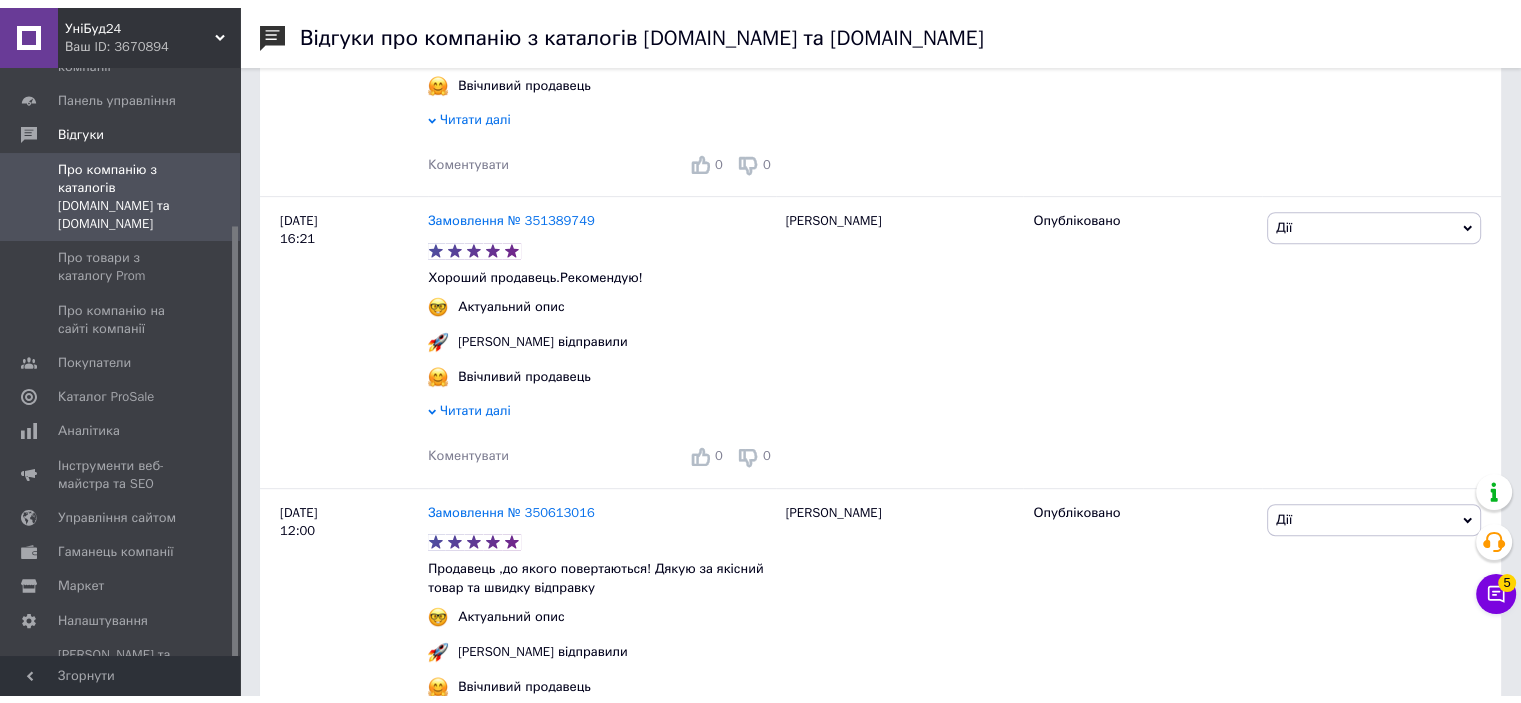 scroll, scrollTop: 0, scrollLeft: 0, axis: both 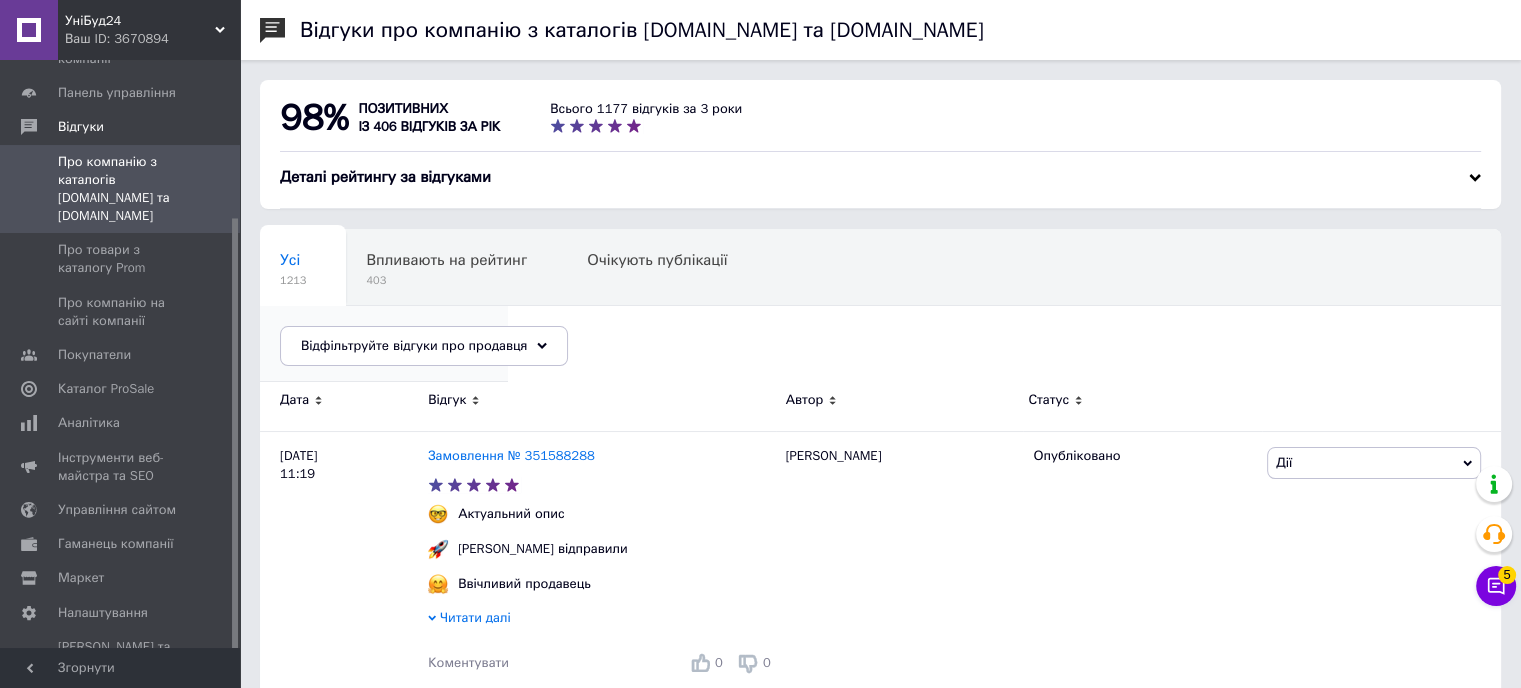 click on "17" at bounding box center [374, 356] 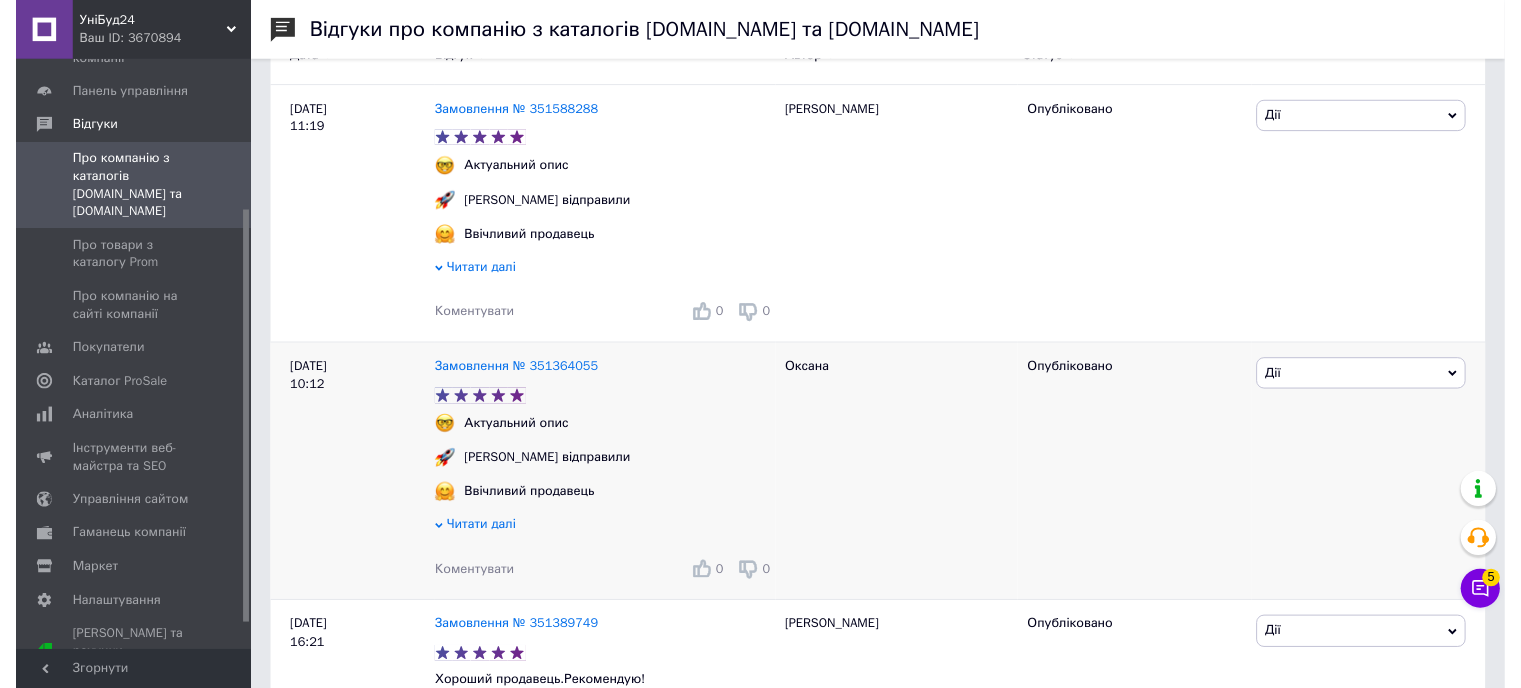 scroll, scrollTop: 400, scrollLeft: 0, axis: vertical 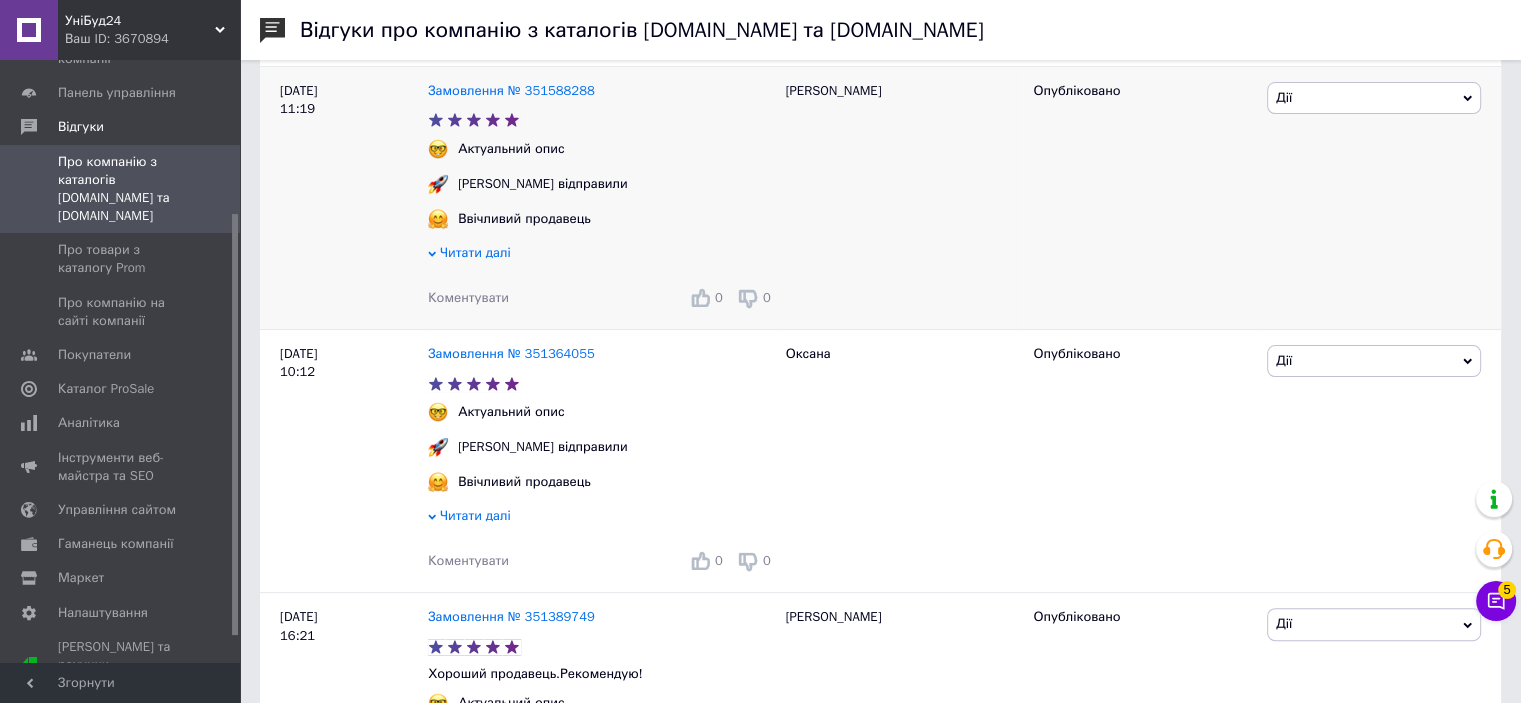 click on "Коментувати" at bounding box center (468, 297) 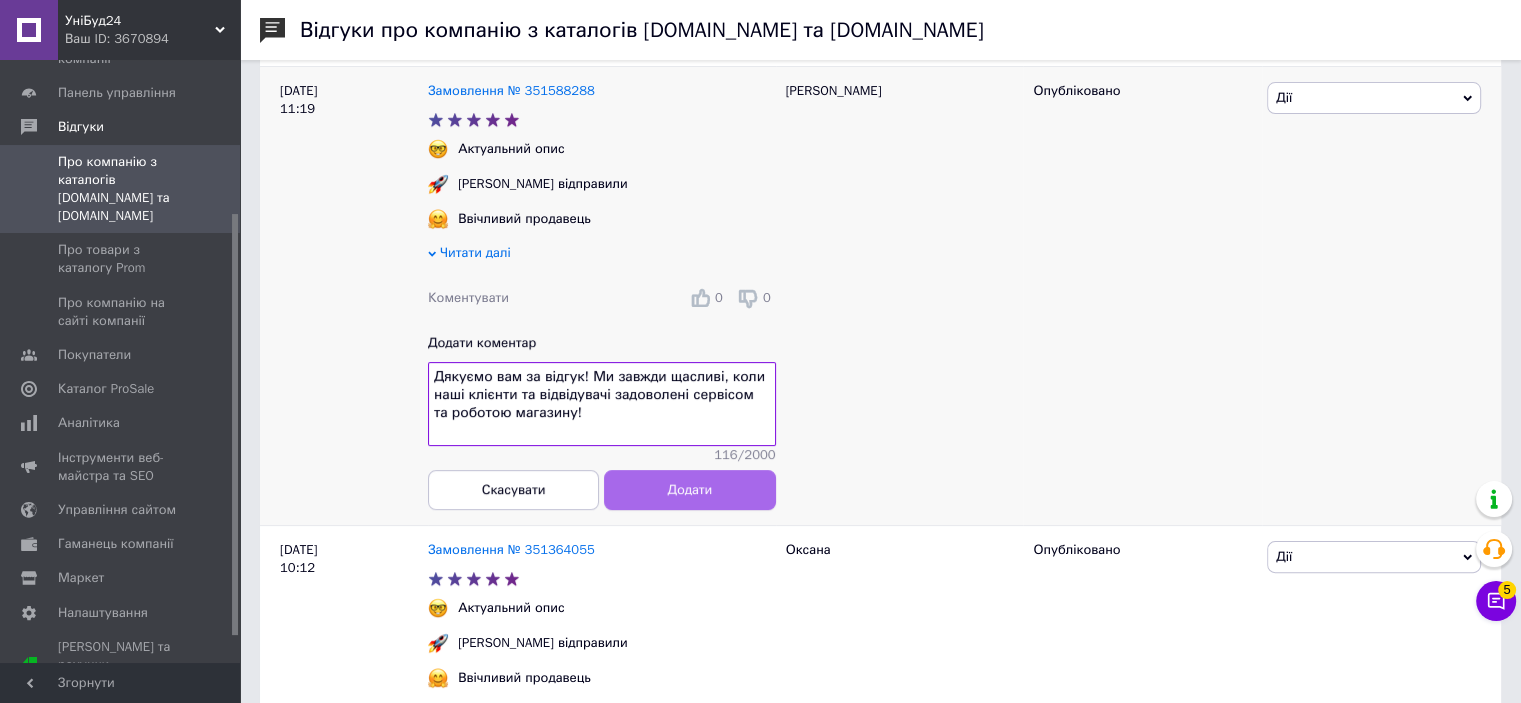 type on "Дякуємо вам за відгук! Ми завжди щасливі, коли наші клієнти та відвідувачі задоволені сервісом та роботою магазину!" 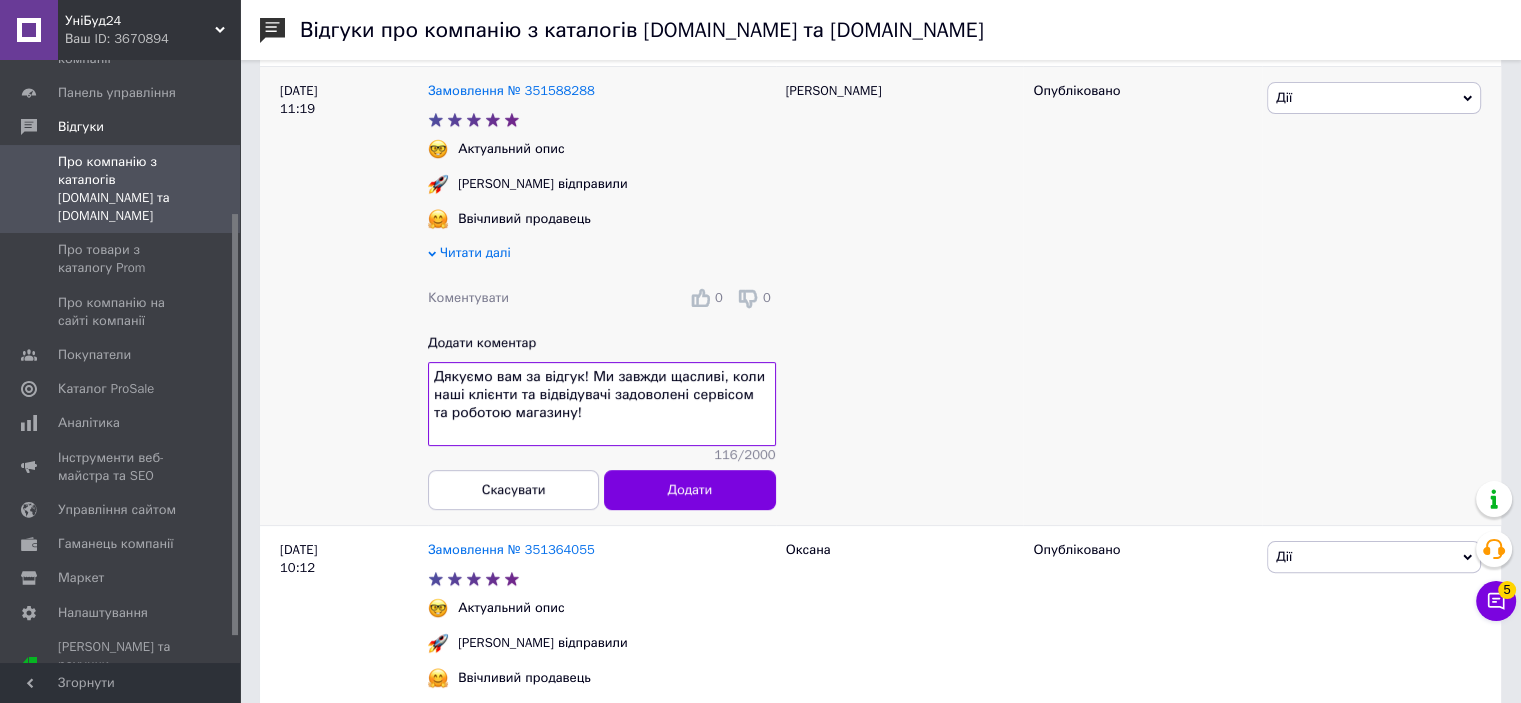 click on "Додати" at bounding box center [690, 490] 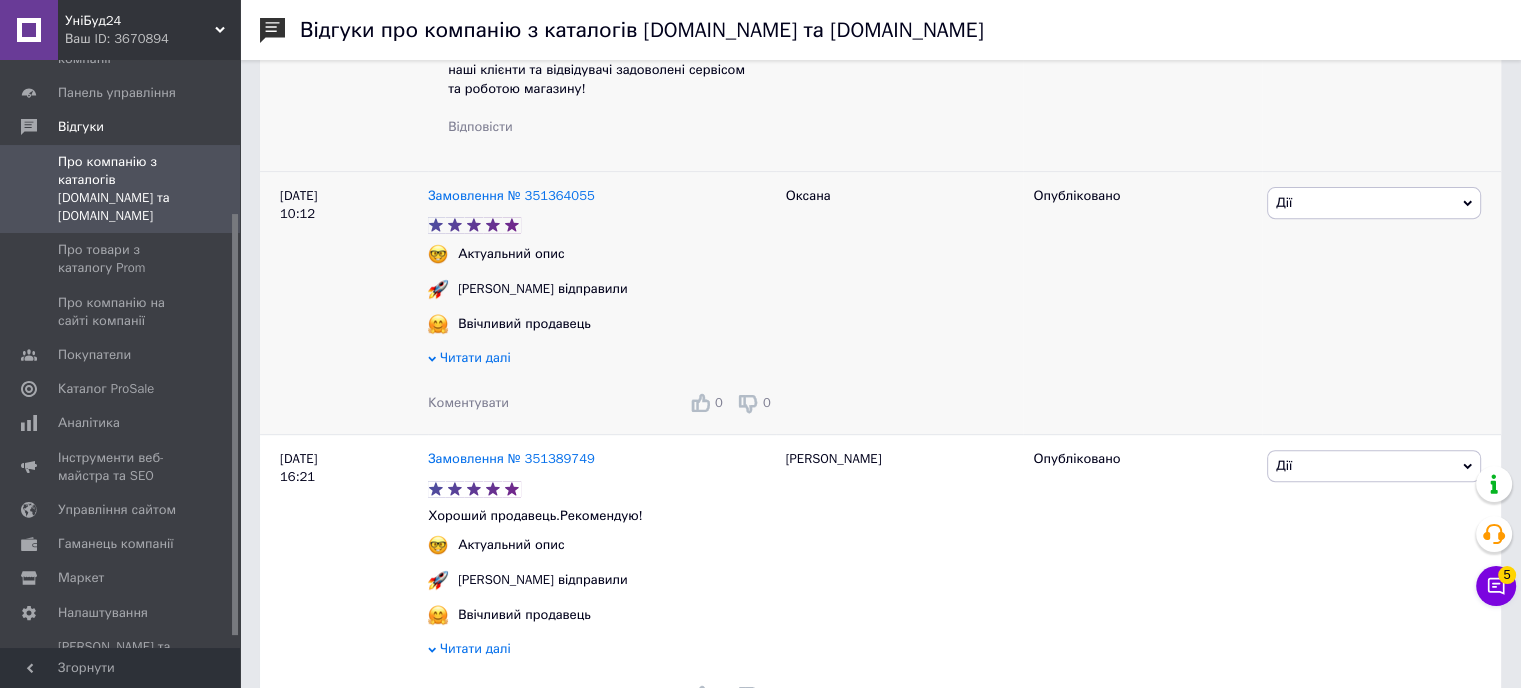 scroll, scrollTop: 800, scrollLeft: 0, axis: vertical 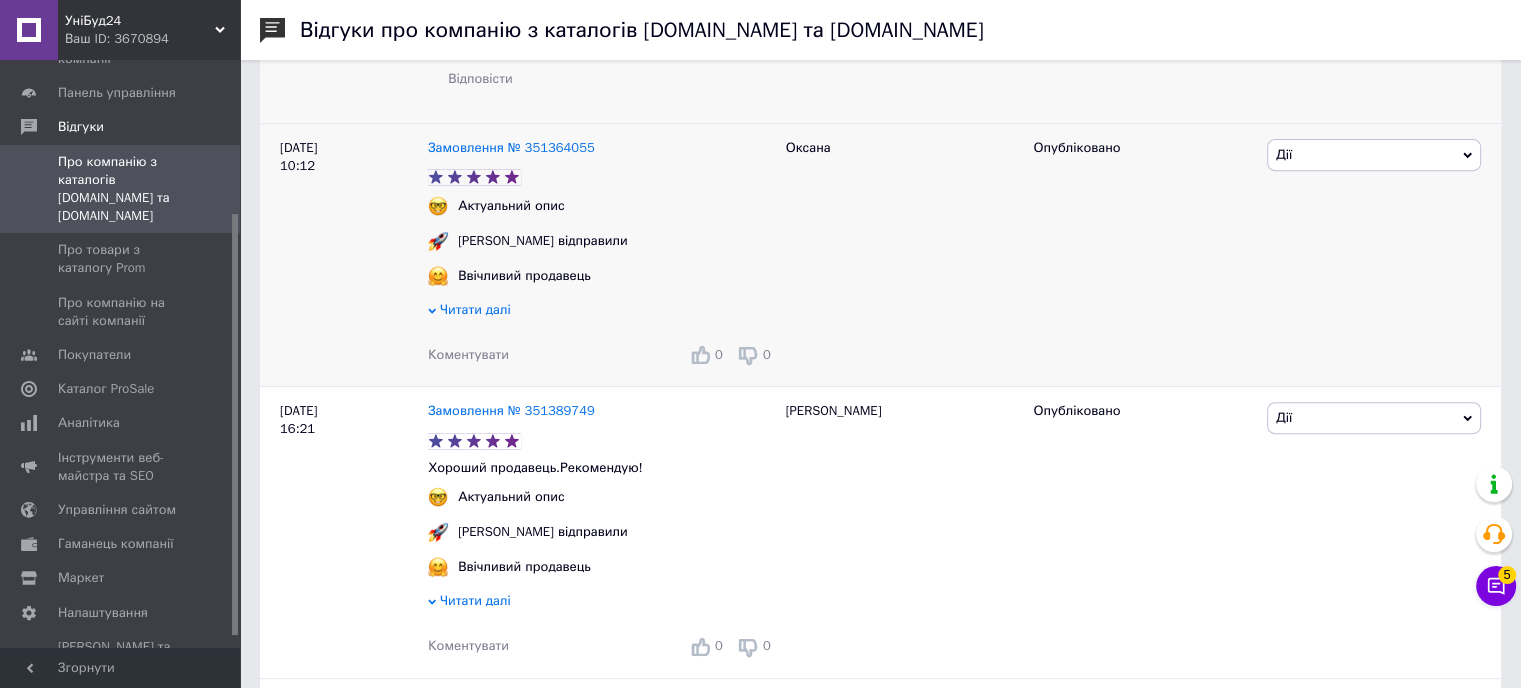 click on "Коментувати" at bounding box center [468, 354] 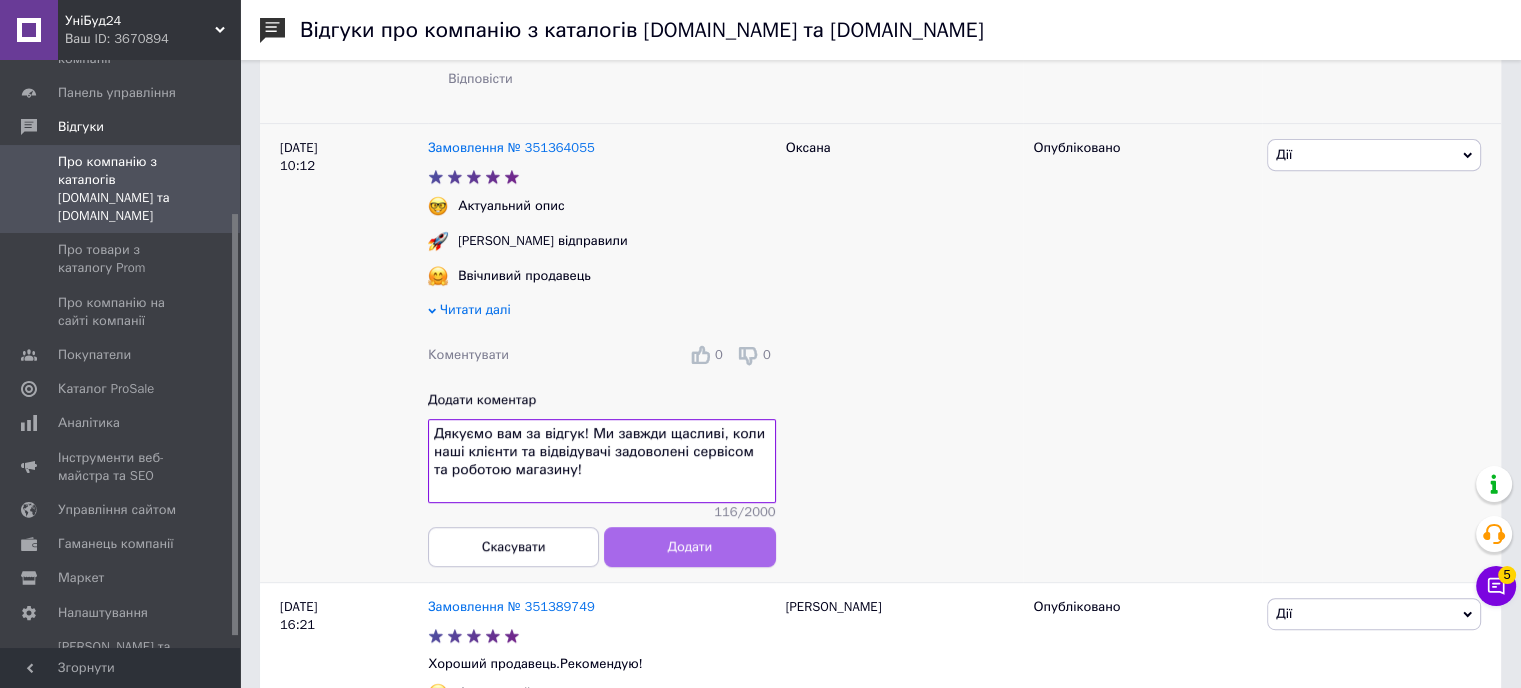 type on "Дякуємо вам за відгук! Ми завжди щасливі, коли наші клієнти та відвідувачі задоволені сервісом та роботою магазину!" 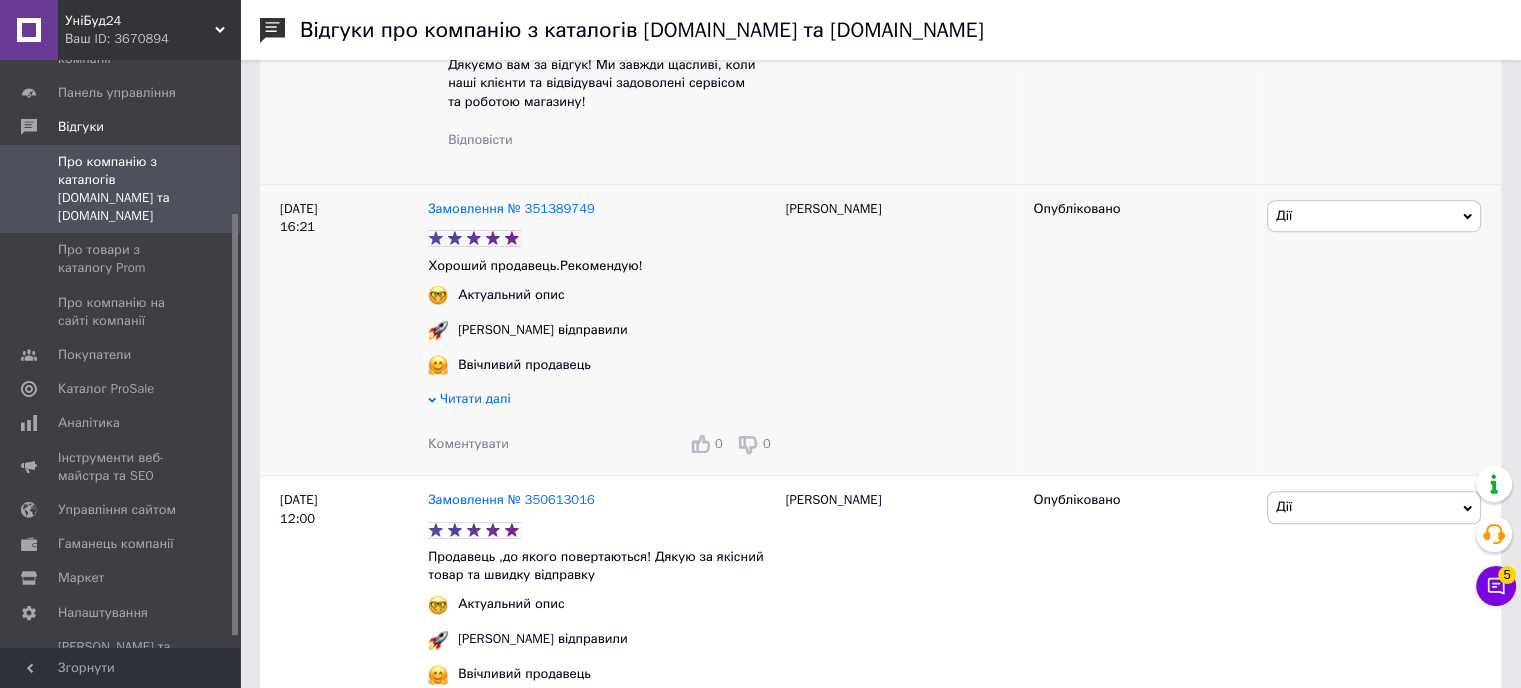scroll, scrollTop: 1200, scrollLeft: 0, axis: vertical 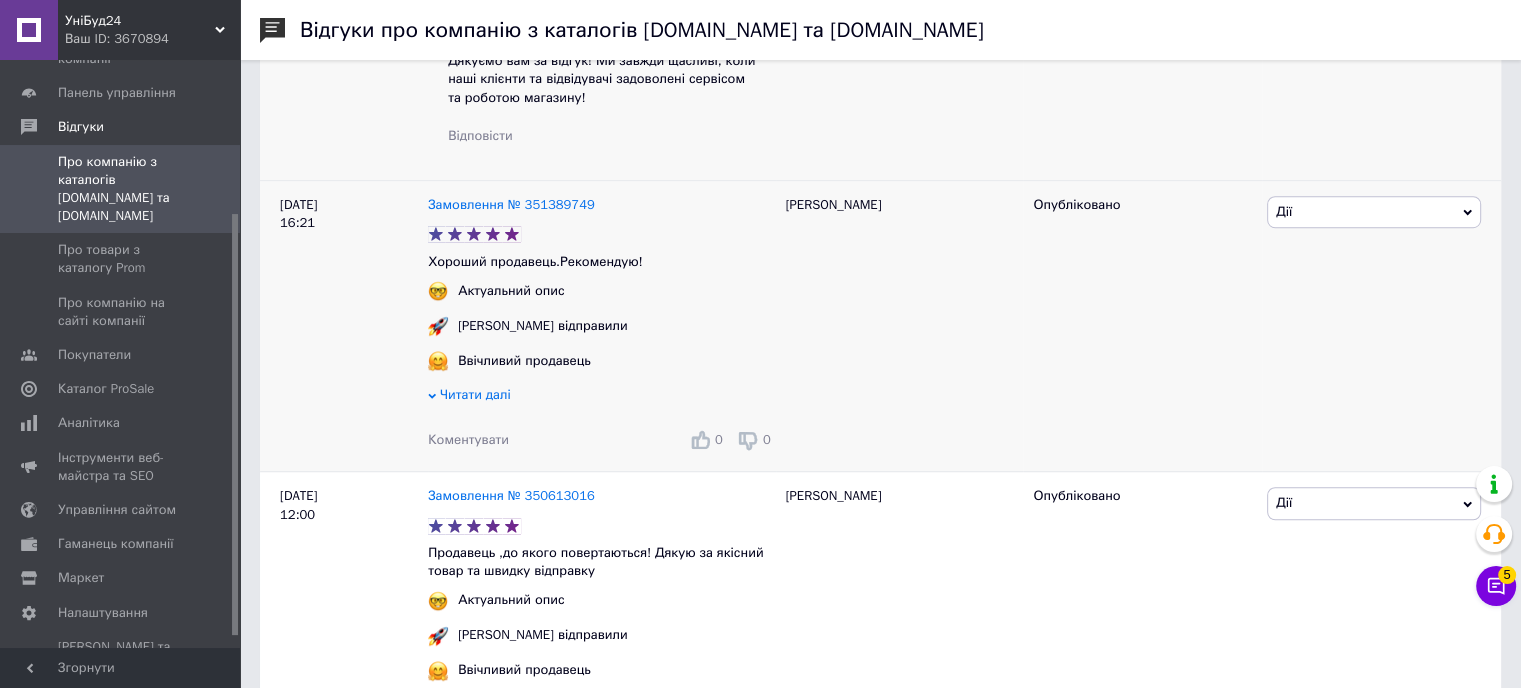 click on "Коментувати" at bounding box center [468, 439] 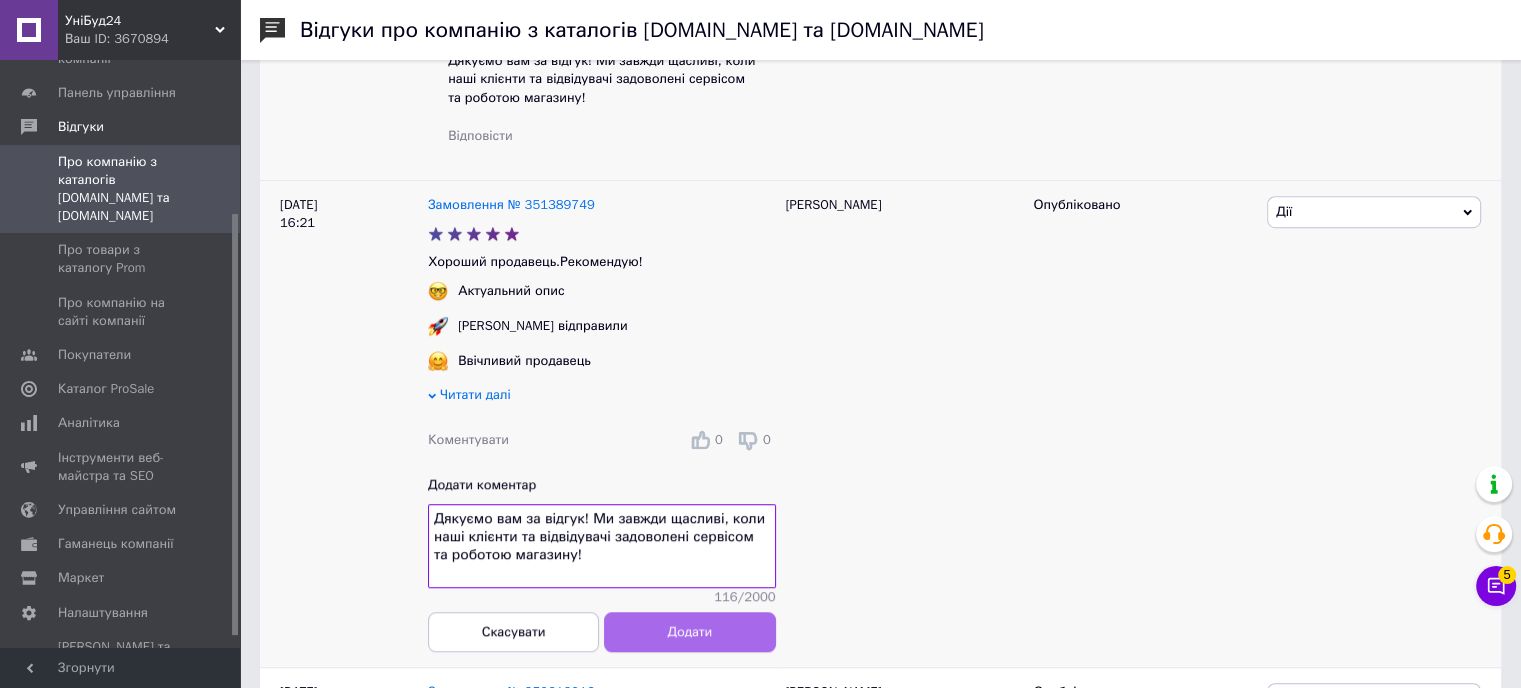 type on "Дякуємо вам за відгук! Ми завжди щасливі, коли наші клієнти та відвідувачі задоволені сервісом та роботою магазину!" 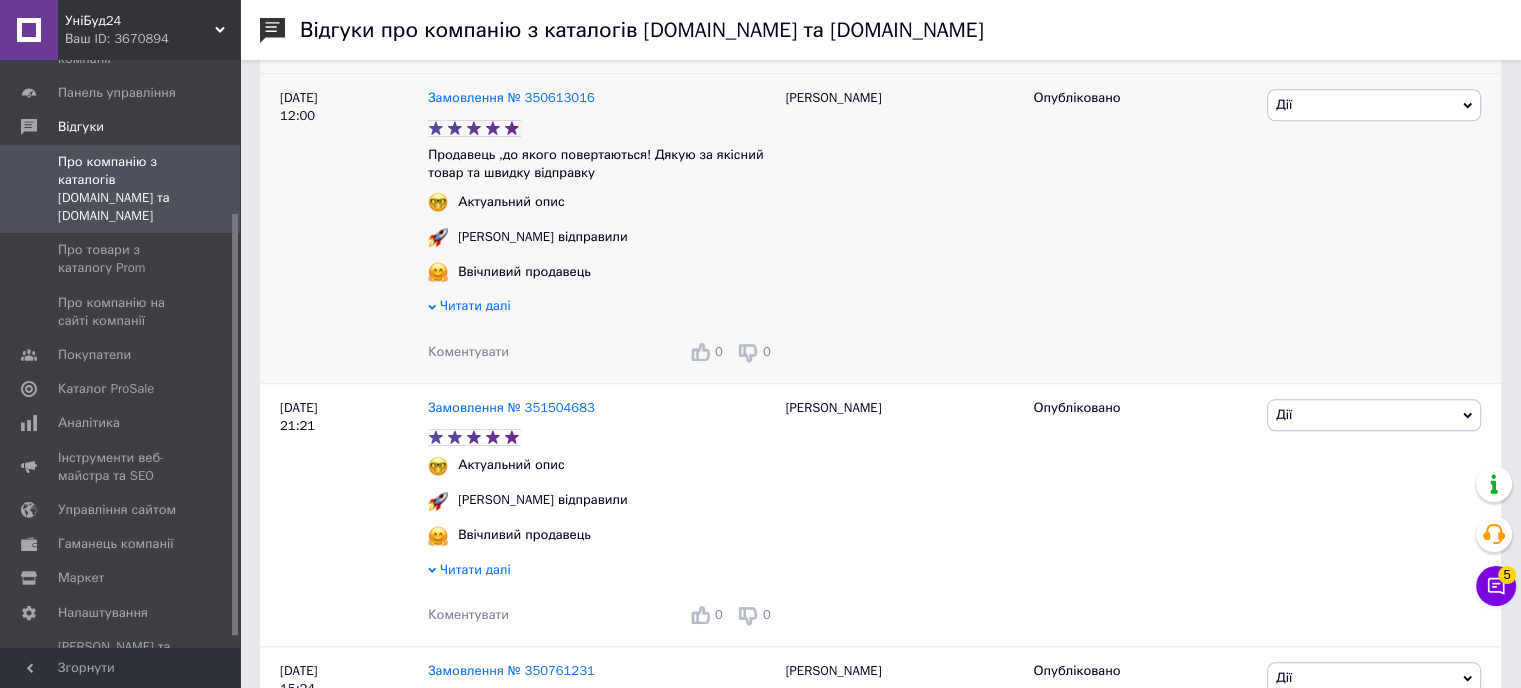scroll, scrollTop: 1800, scrollLeft: 0, axis: vertical 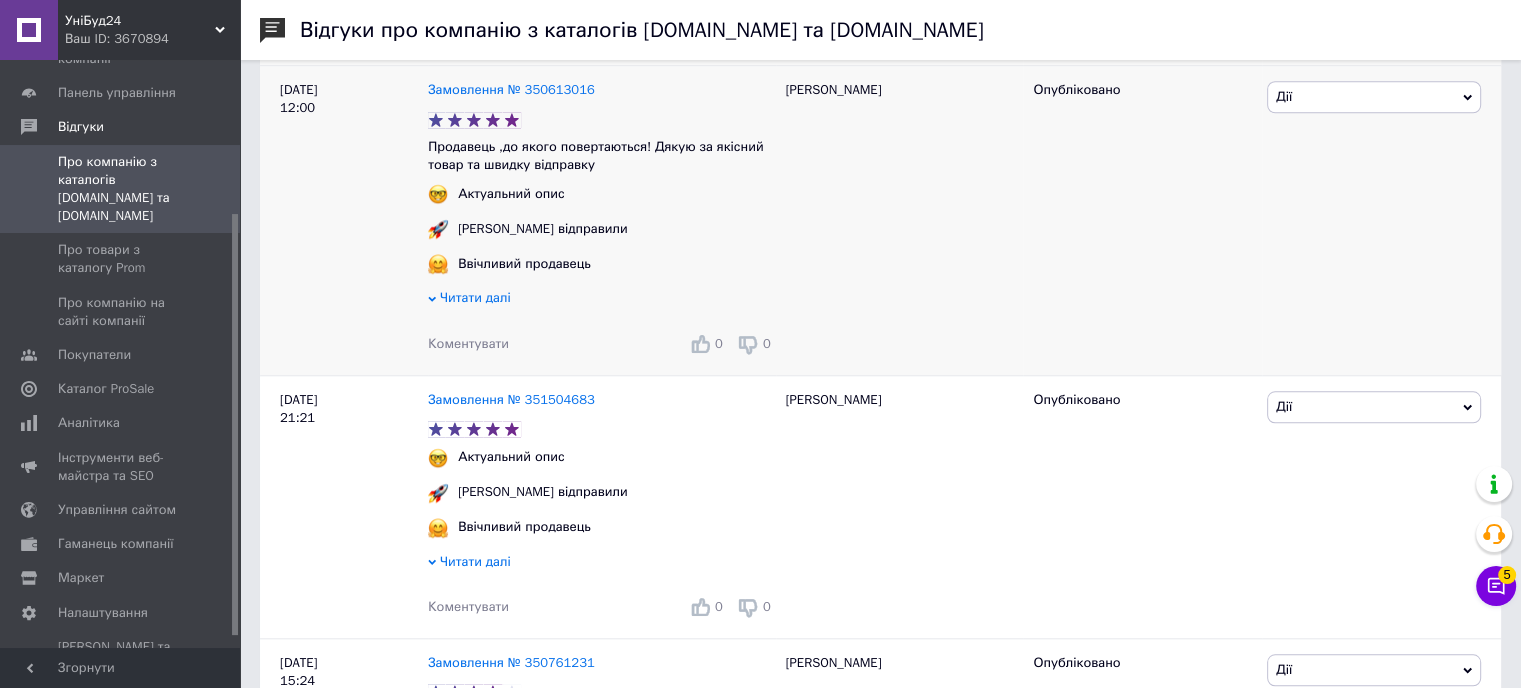 click on "Коментувати" at bounding box center [468, 343] 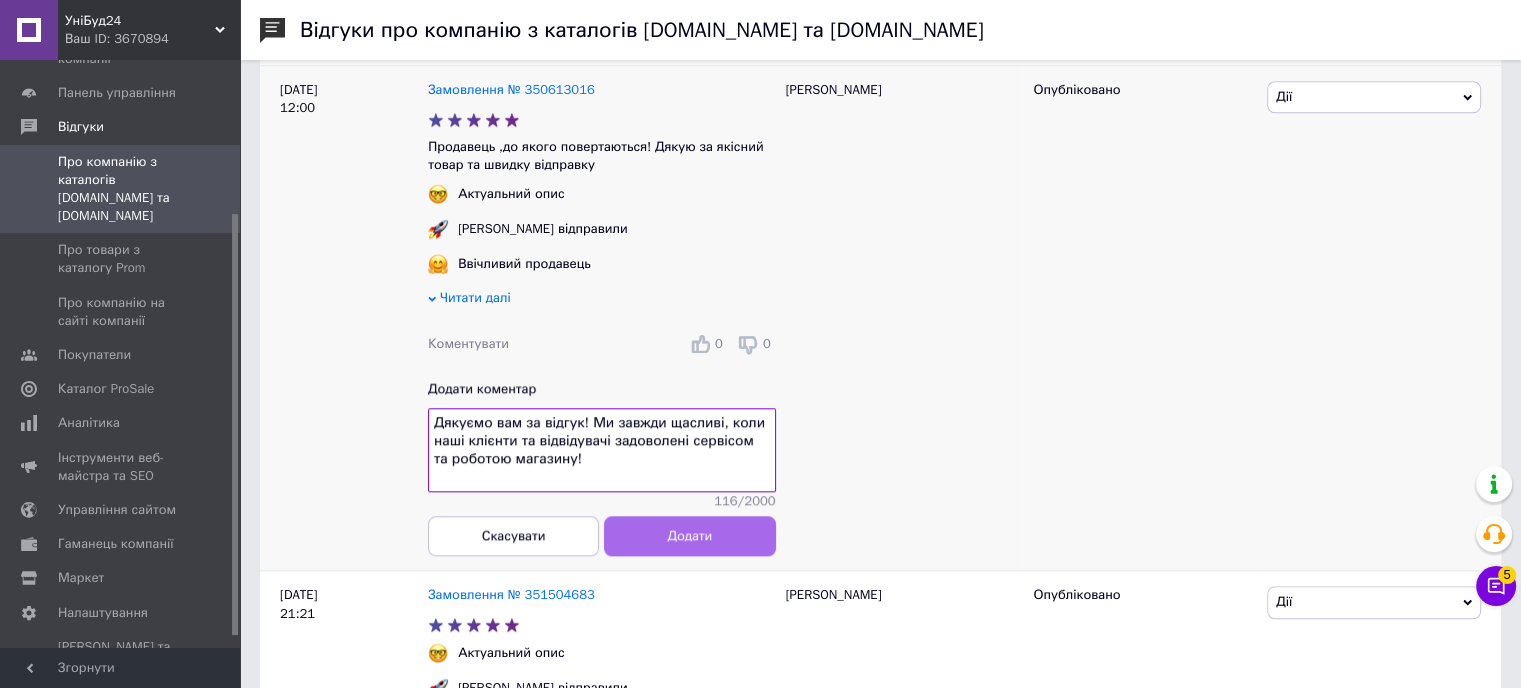 type on "Дякуємо вам за відгук! Ми завжди щасливі, коли наші клієнти та відвідувачі задоволені сервісом та роботою магазину!" 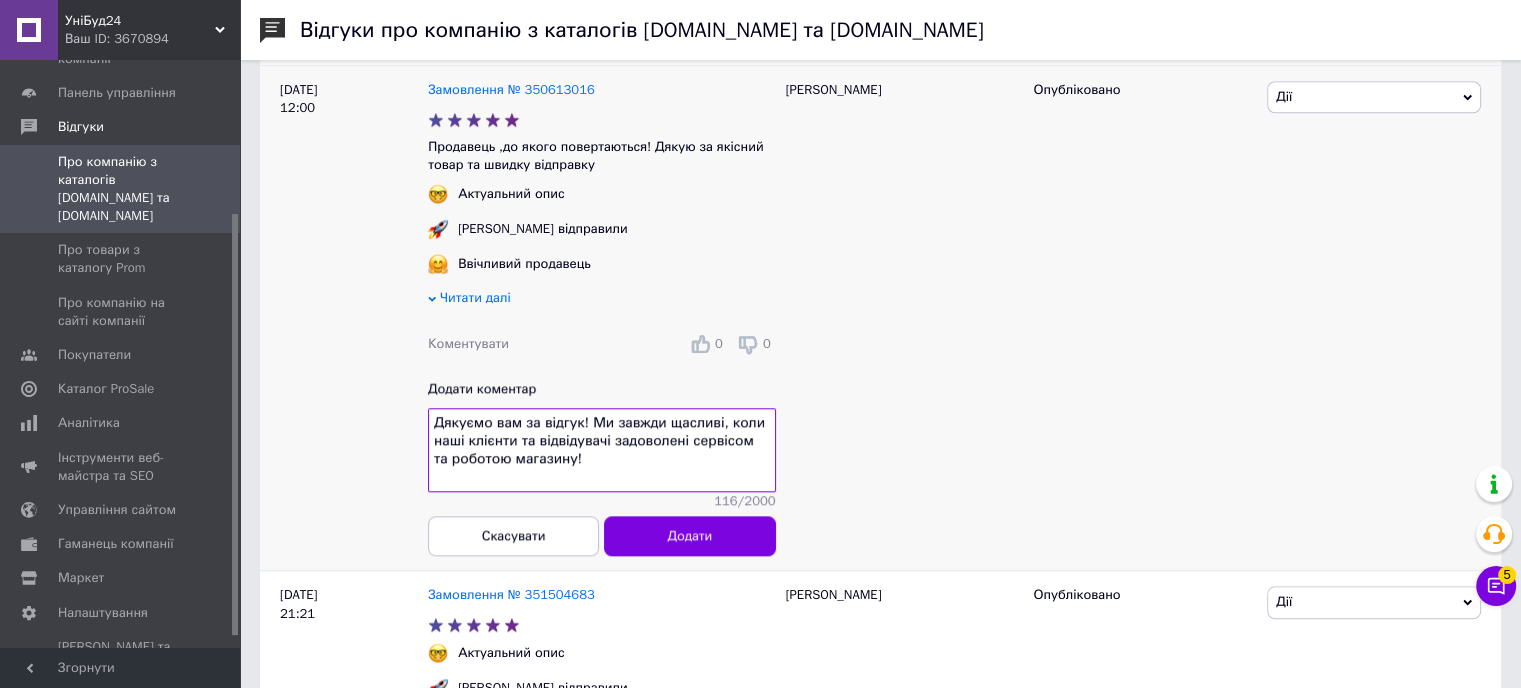 click on "Додати" at bounding box center [689, 535] 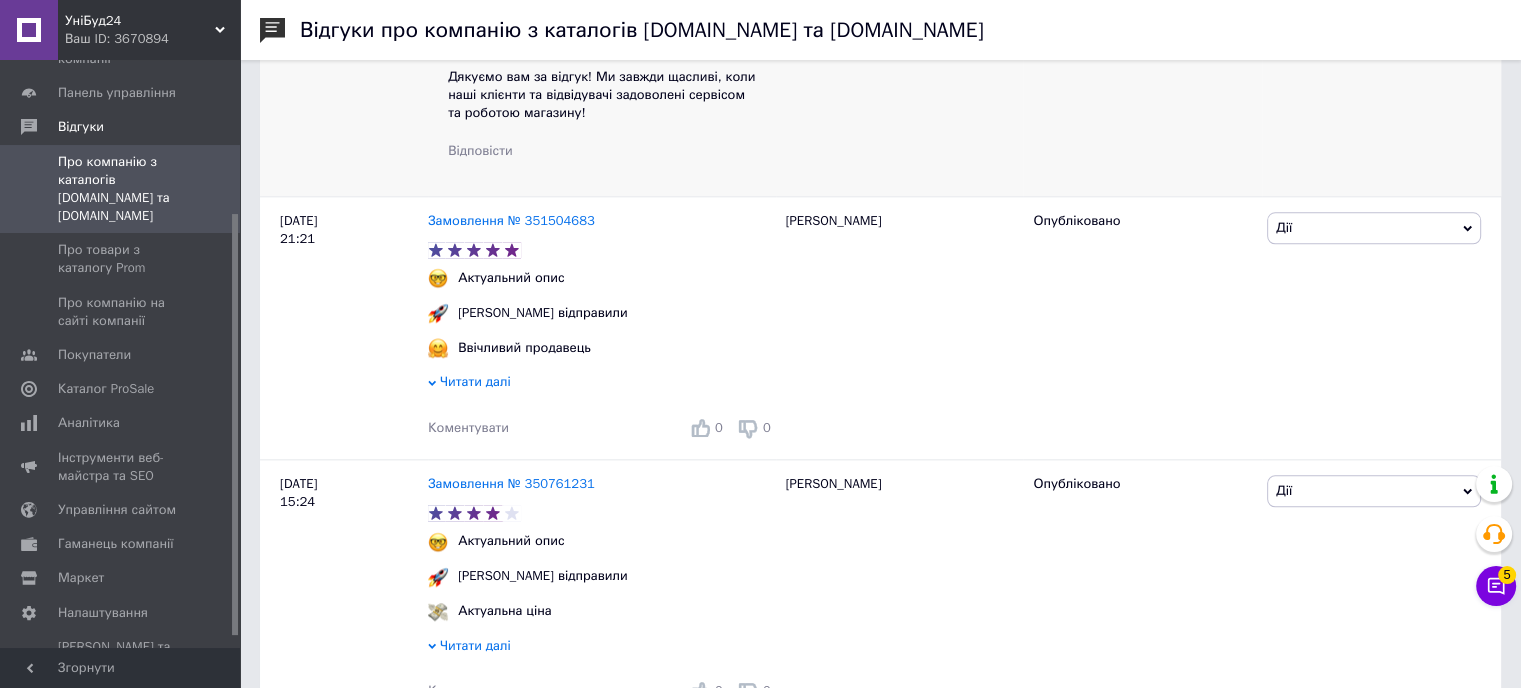 scroll, scrollTop: 2304, scrollLeft: 0, axis: vertical 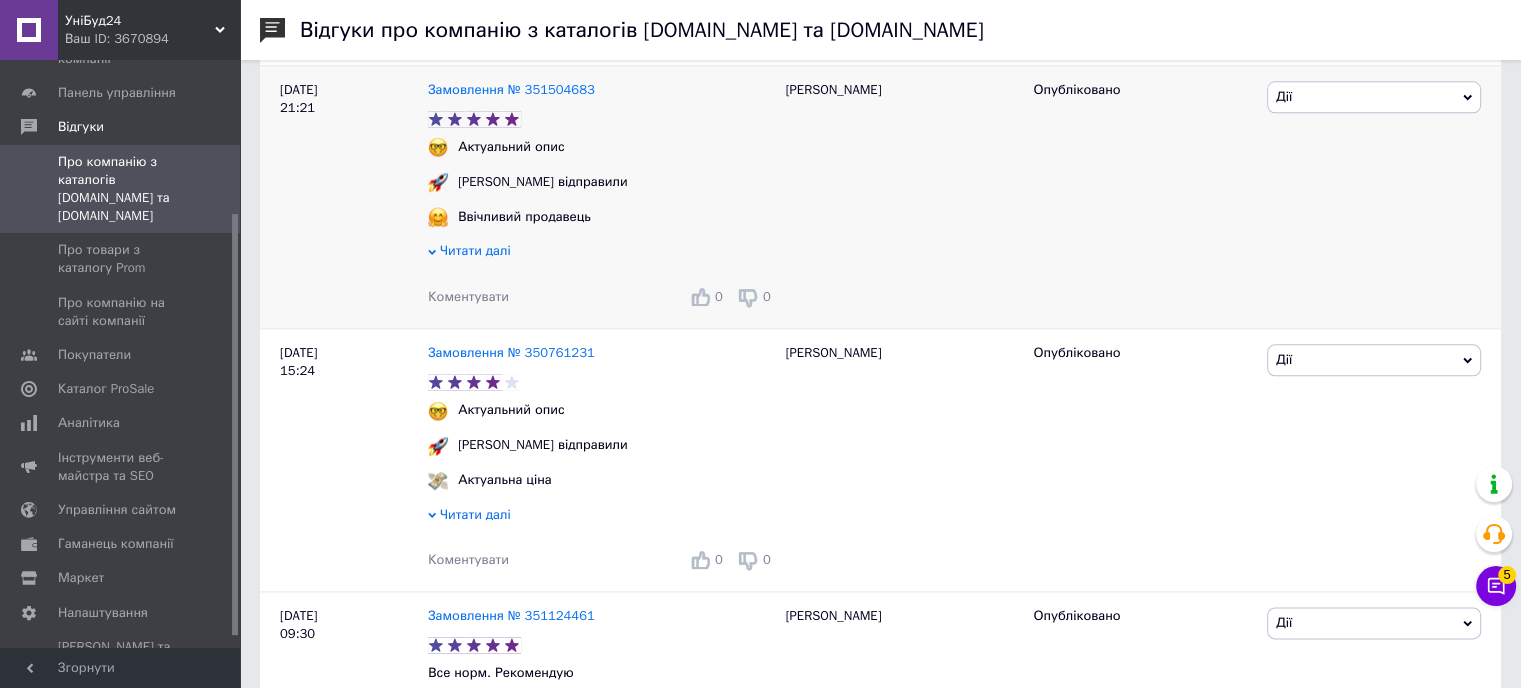 click on "Коментувати" at bounding box center (468, 296) 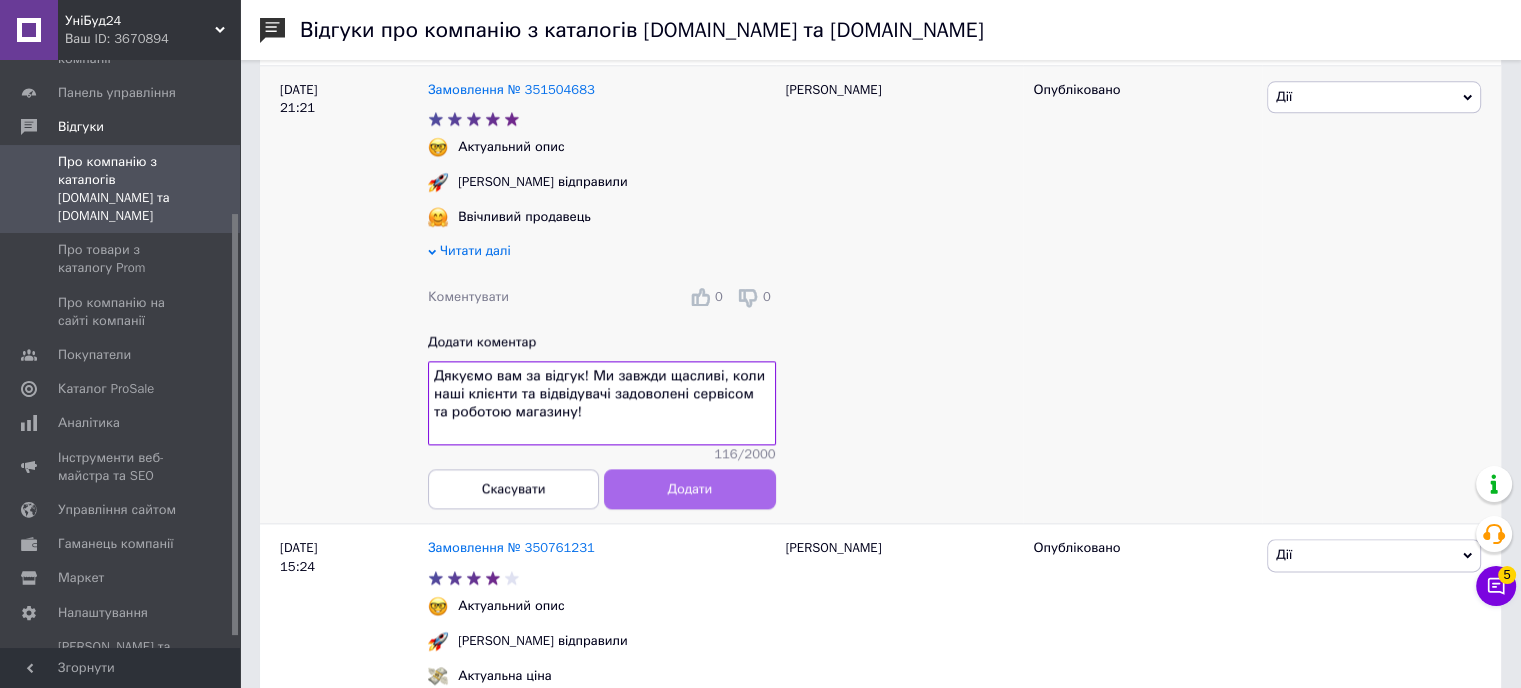type on "Дякуємо вам за відгук! Ми завжди щасливі, коли наші клієнти та відвідувачі задоволені сервісом та роботою магазину!" 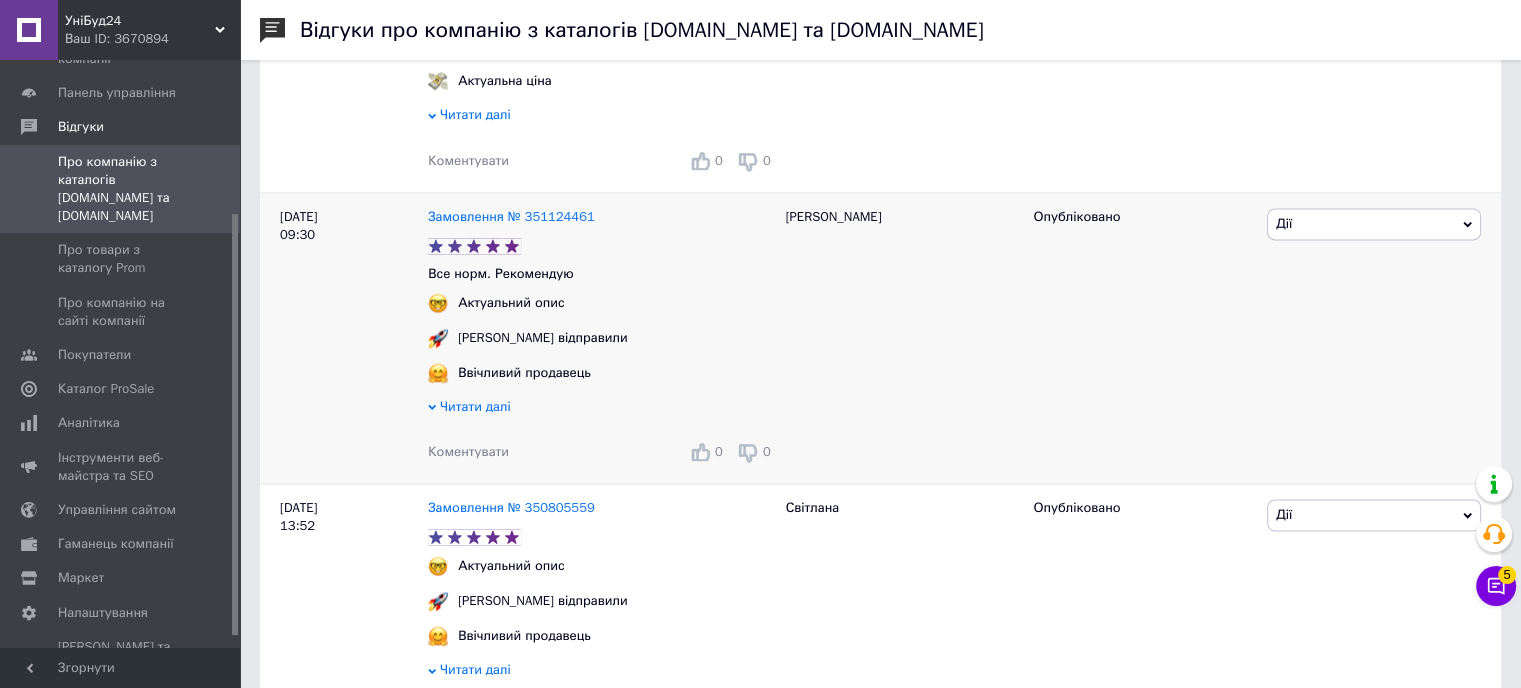 scroll, scrollTop: 2904, scrollLeft: 0, axis: vertical 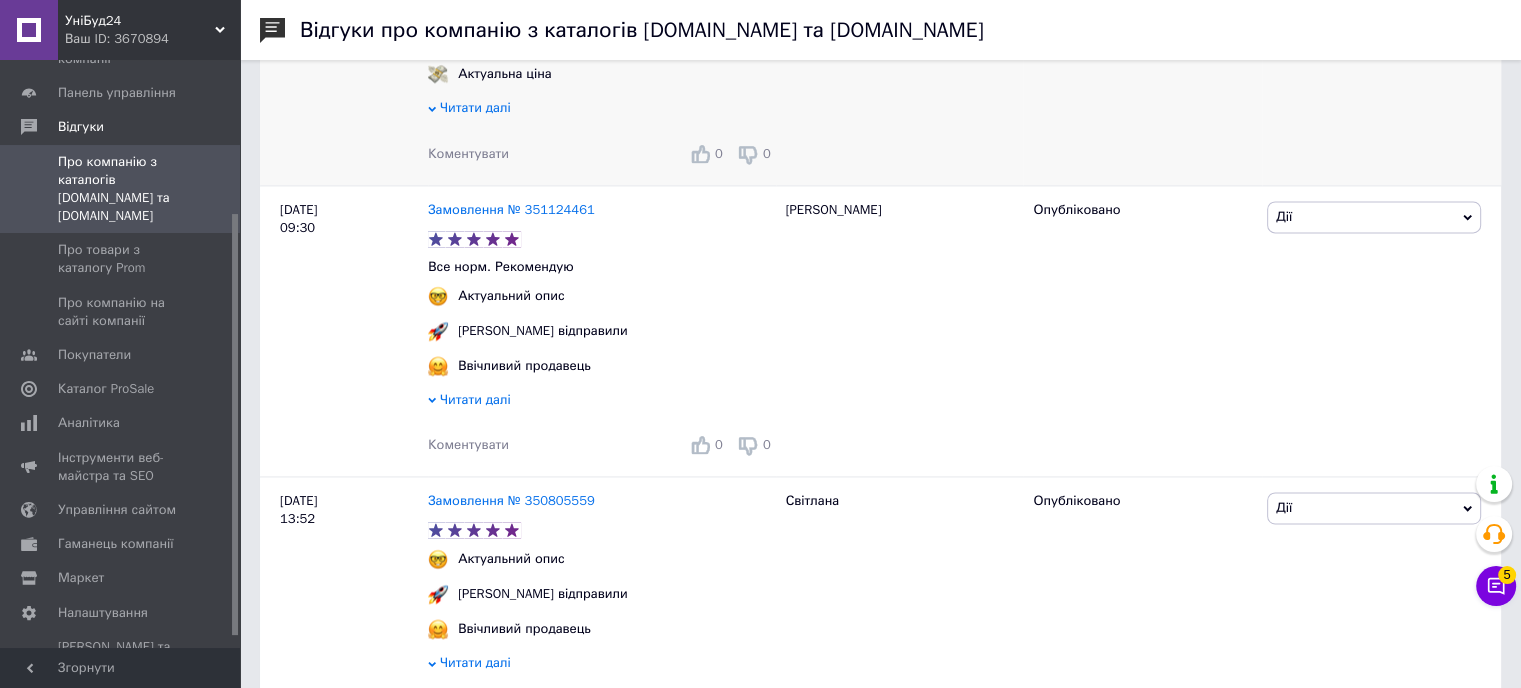 click on "Коментувати" at bounding box center [468, 153] 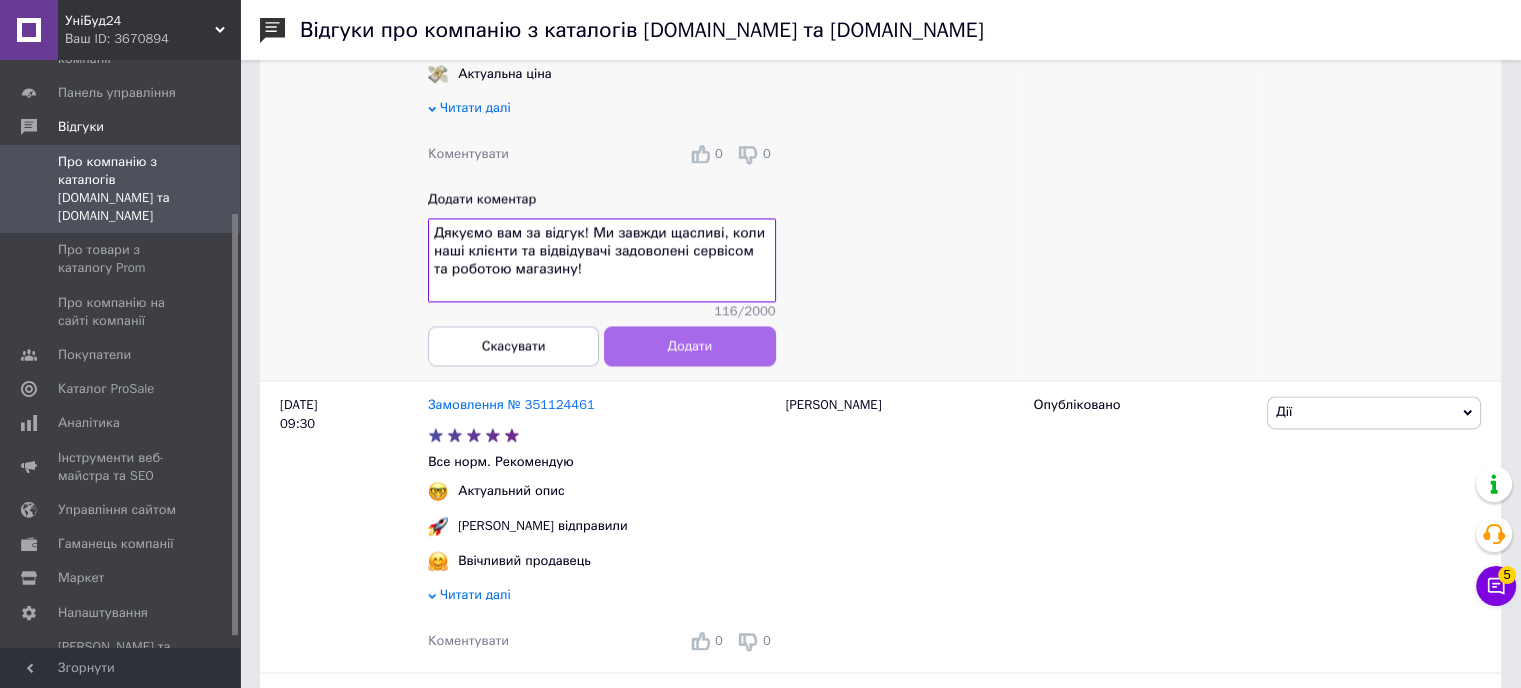 type on "Дякуємо вам за відгук! Ми завжди щасливі, коли наші клієнти та відвідувачі задоволені сервісом та роботою магазину!" 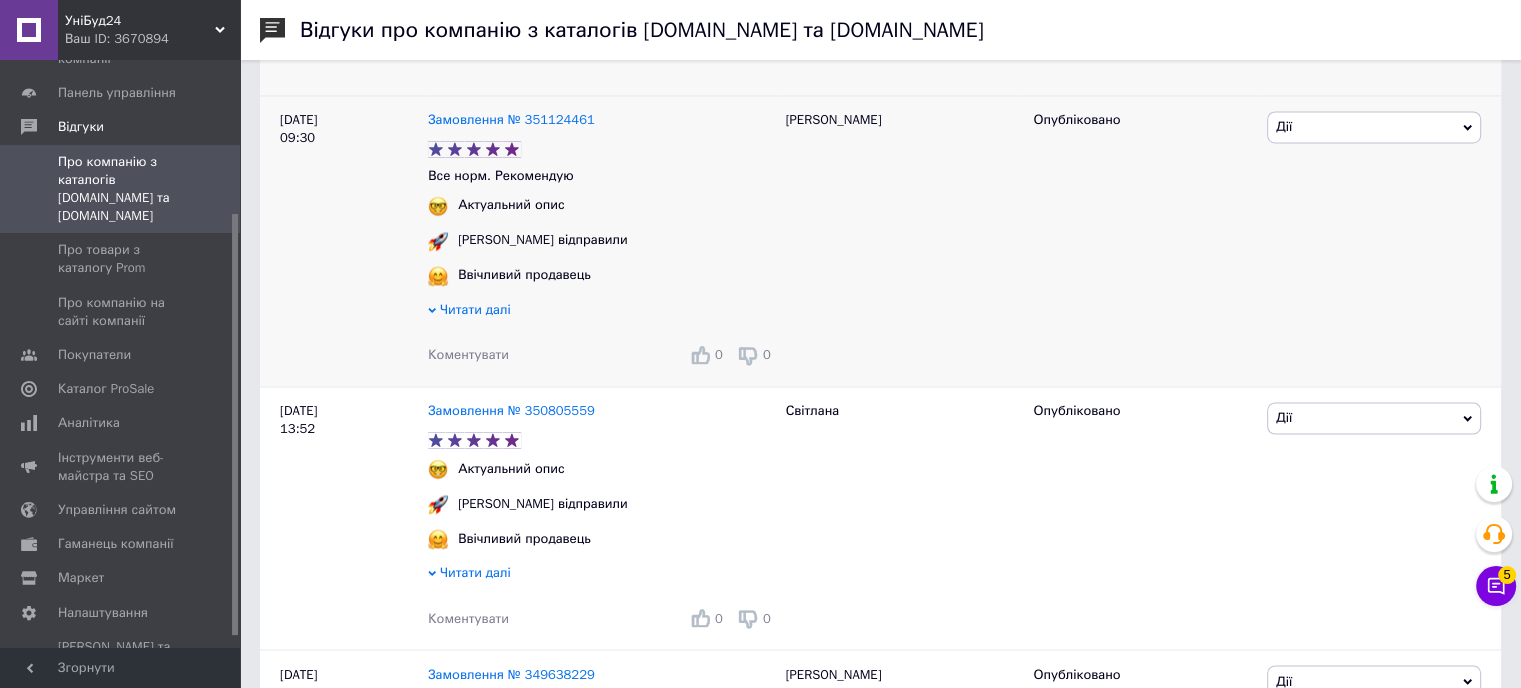 scroll, scrollTop: 3204, scrollLeft: 0, axis: vertical 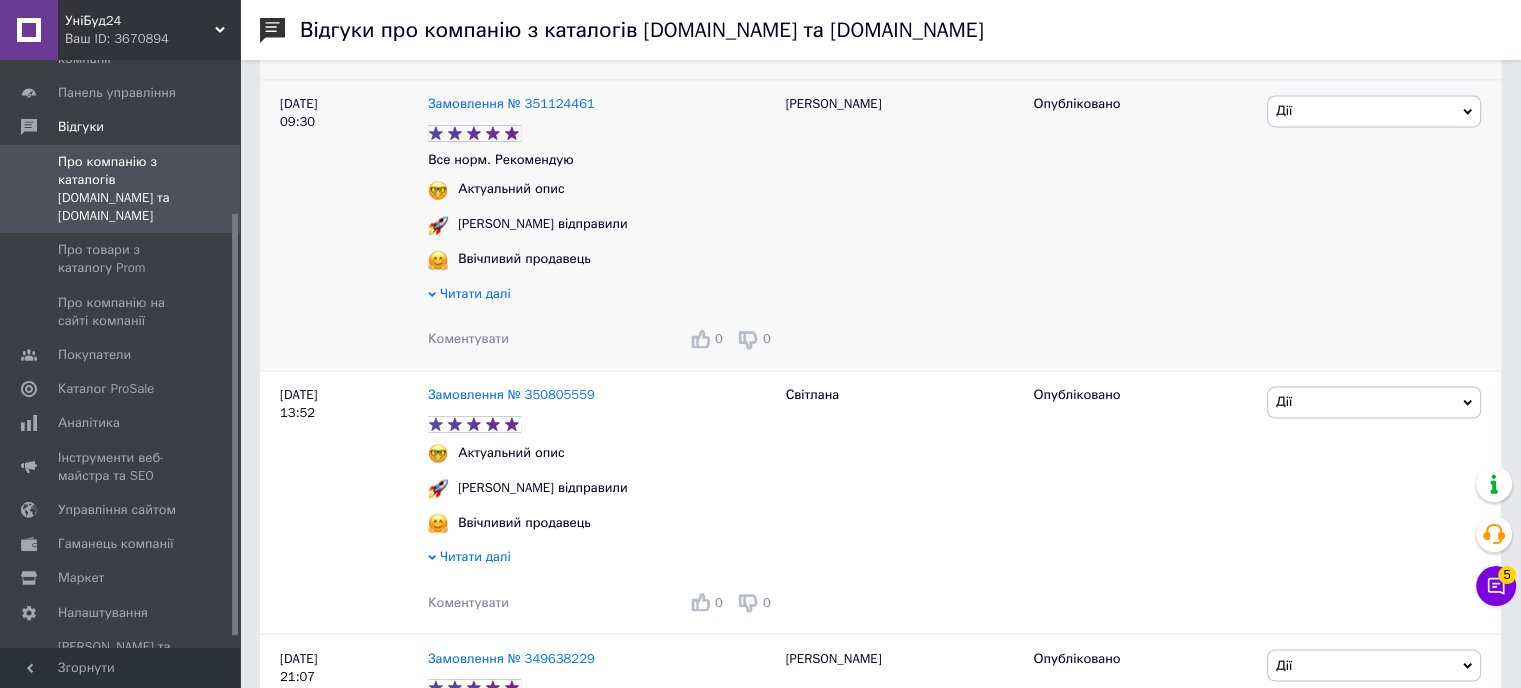 click on "Коментувати" at bounding box center [468, 338] 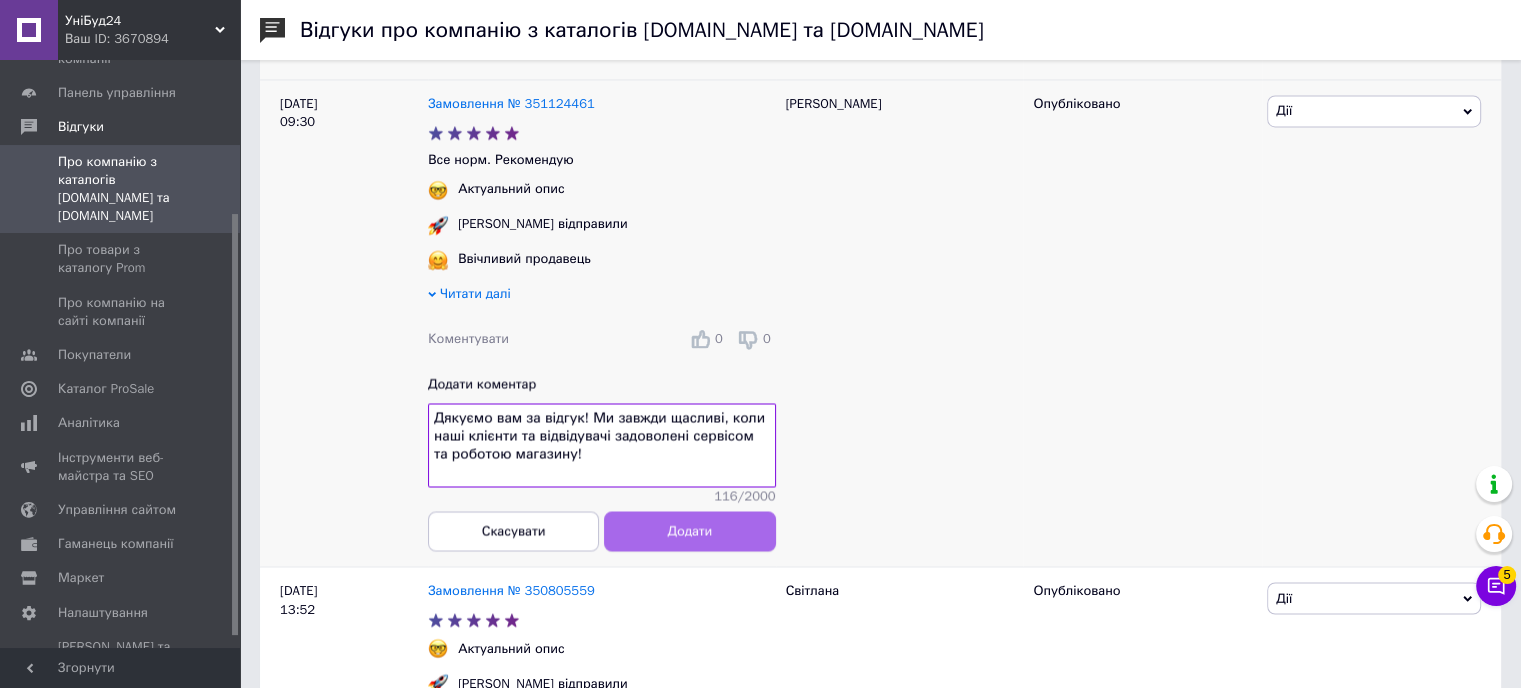 type on "Дякуємо вам за відгук! Ми завжди щасливі, коли наші клієнти та відвідувачі задоволені сервісом та роботою магазину!" 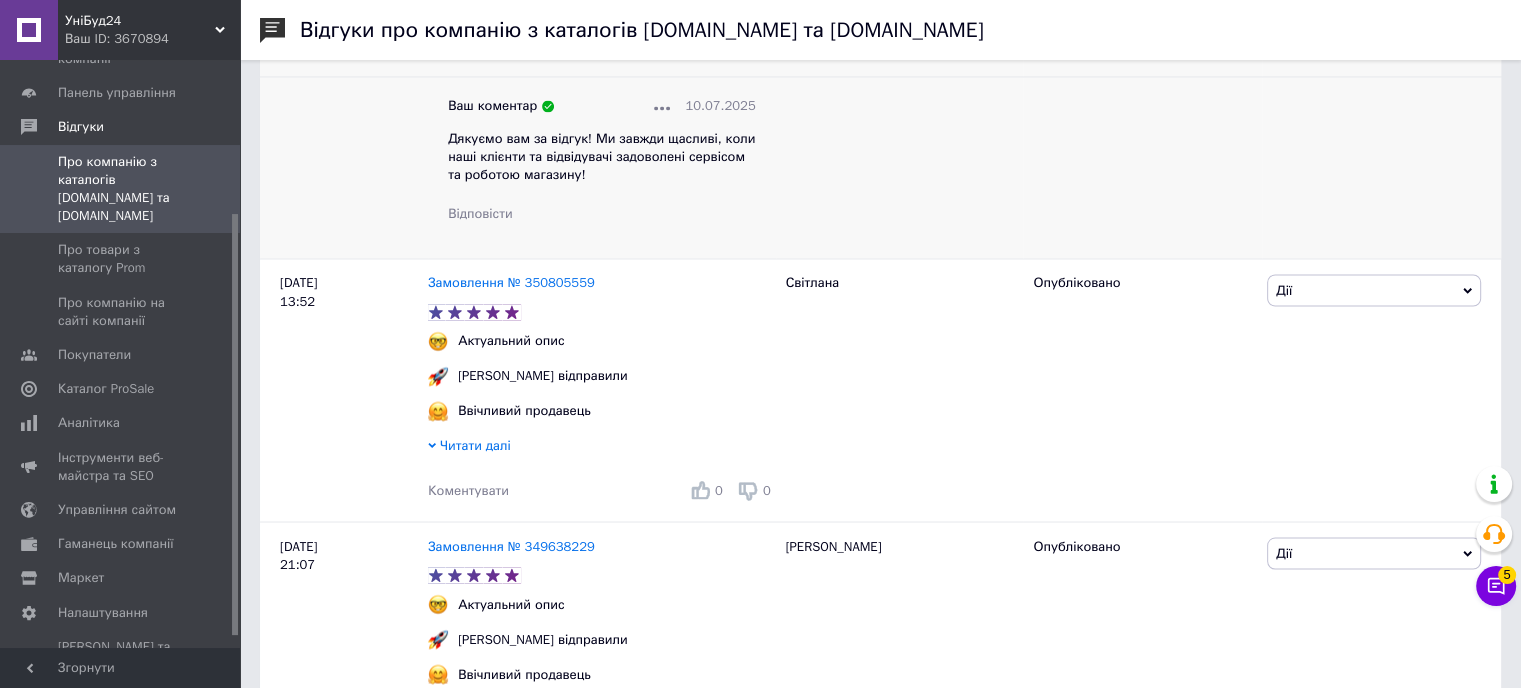 scroll, scrollTop: 3604, scrollLeft: 0, axis: vertical 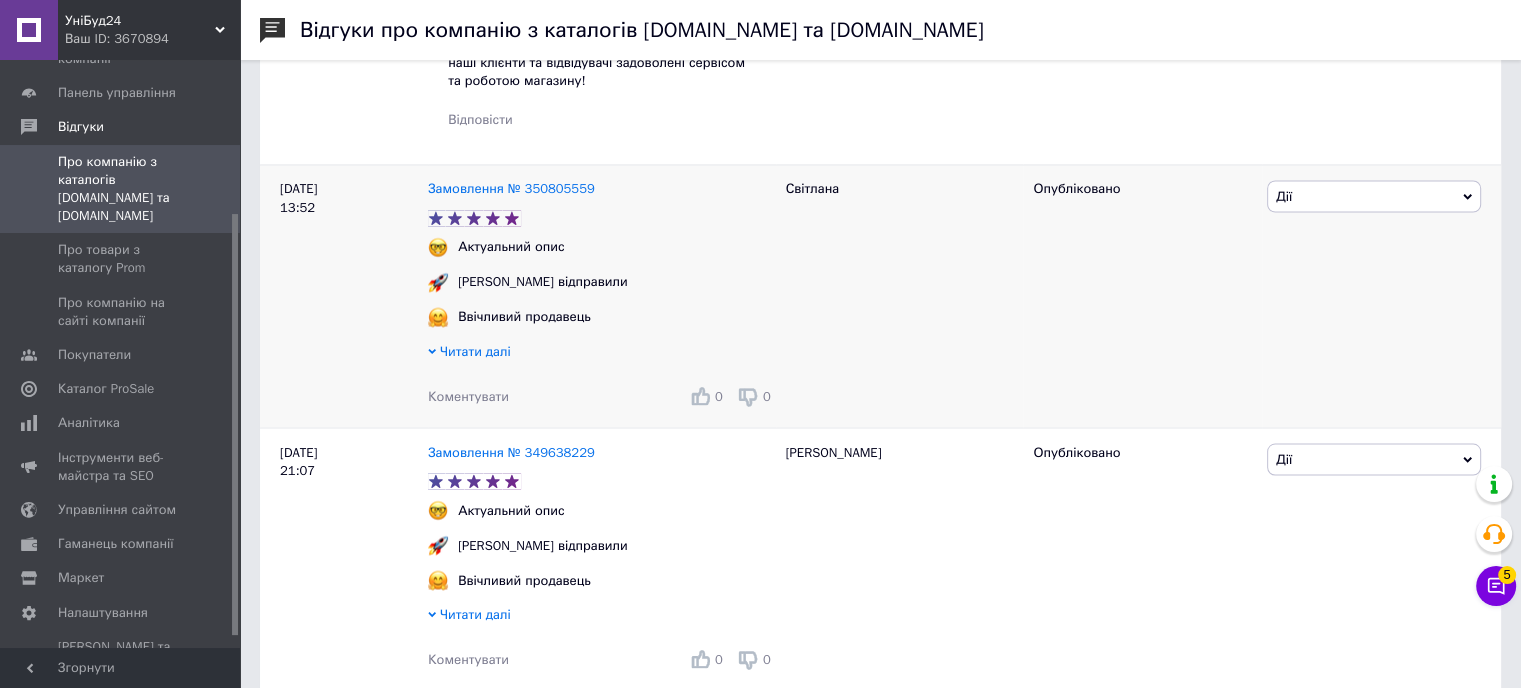click on "Коментувати" at bounding box center (468, 395) 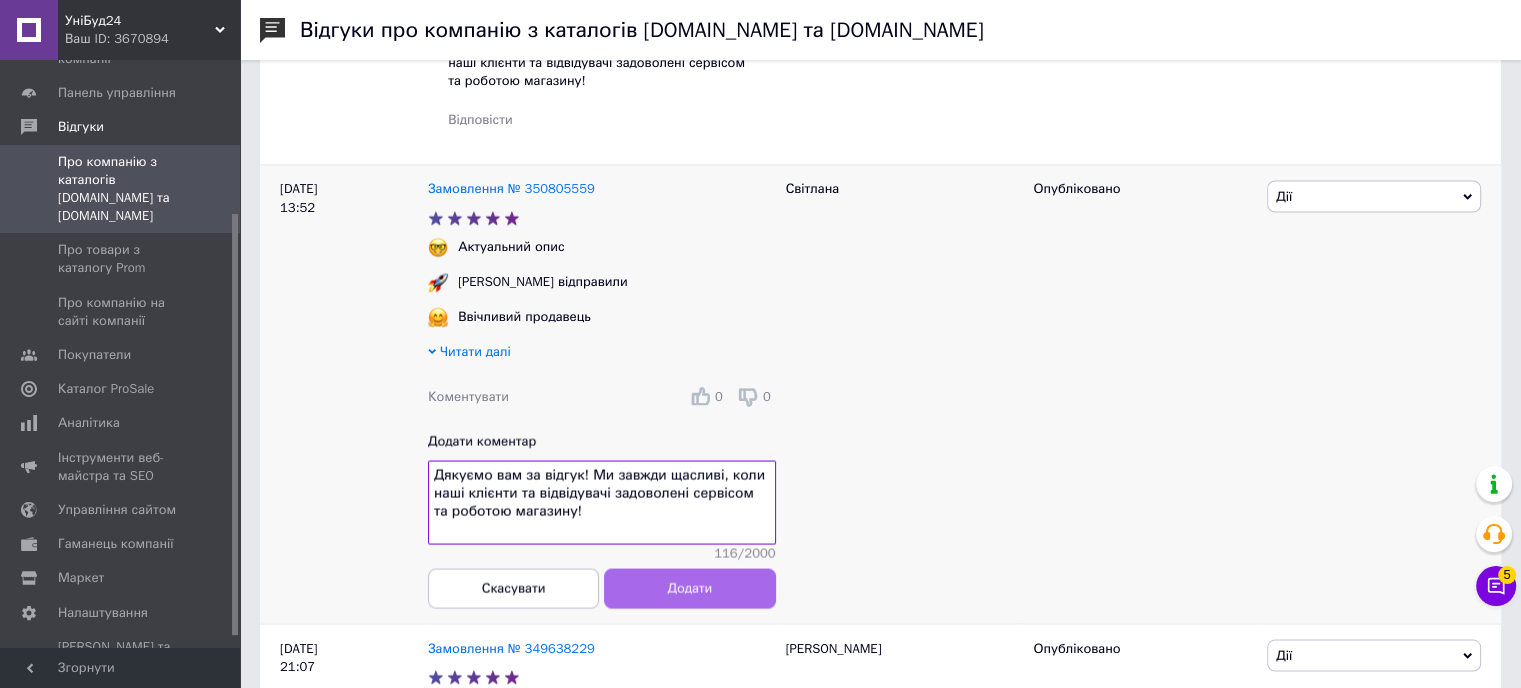 type on "Дякуємо вам за відгук! Ми завжди щасливі, коли наші клієнти та відвідувачі задоволені сервісом та роботою магазину!" 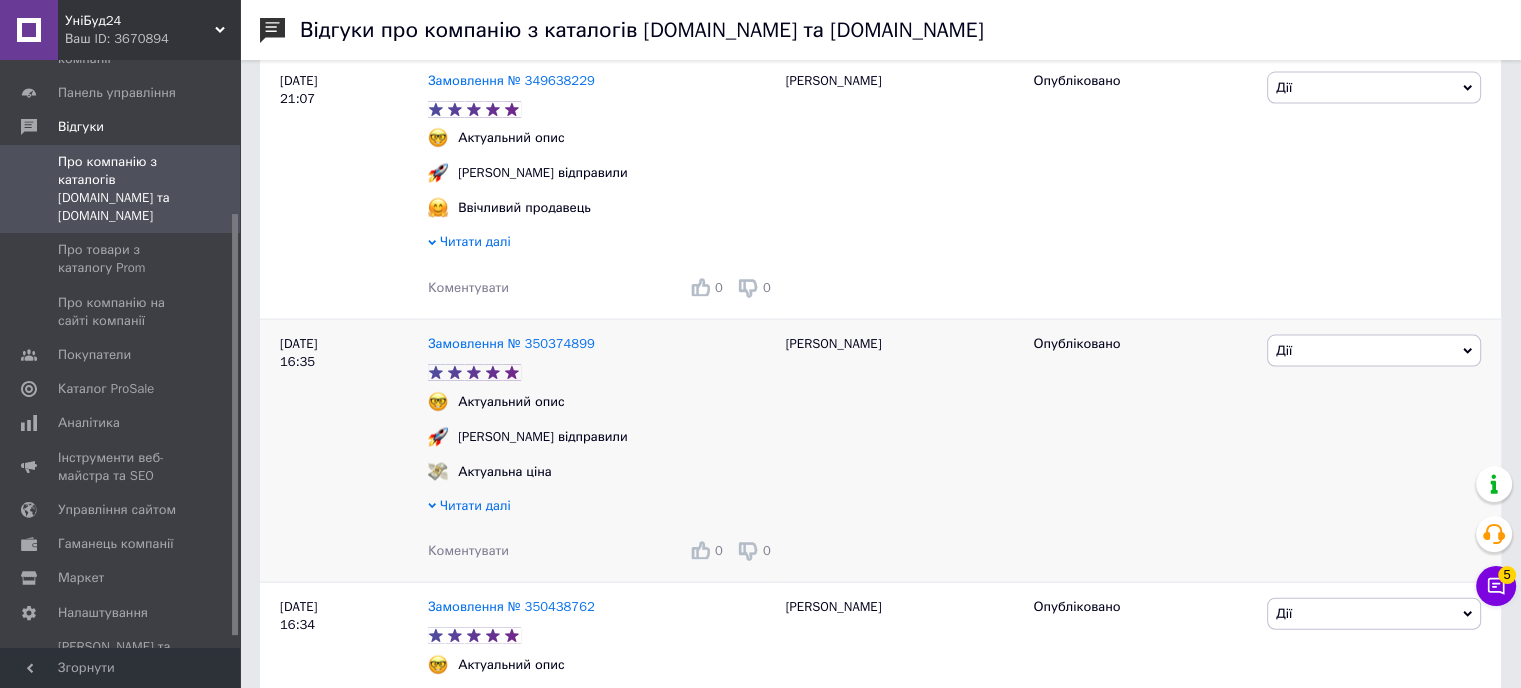 scroll, scrollTop: 4204, scrollLeft: 0, axis: vertical 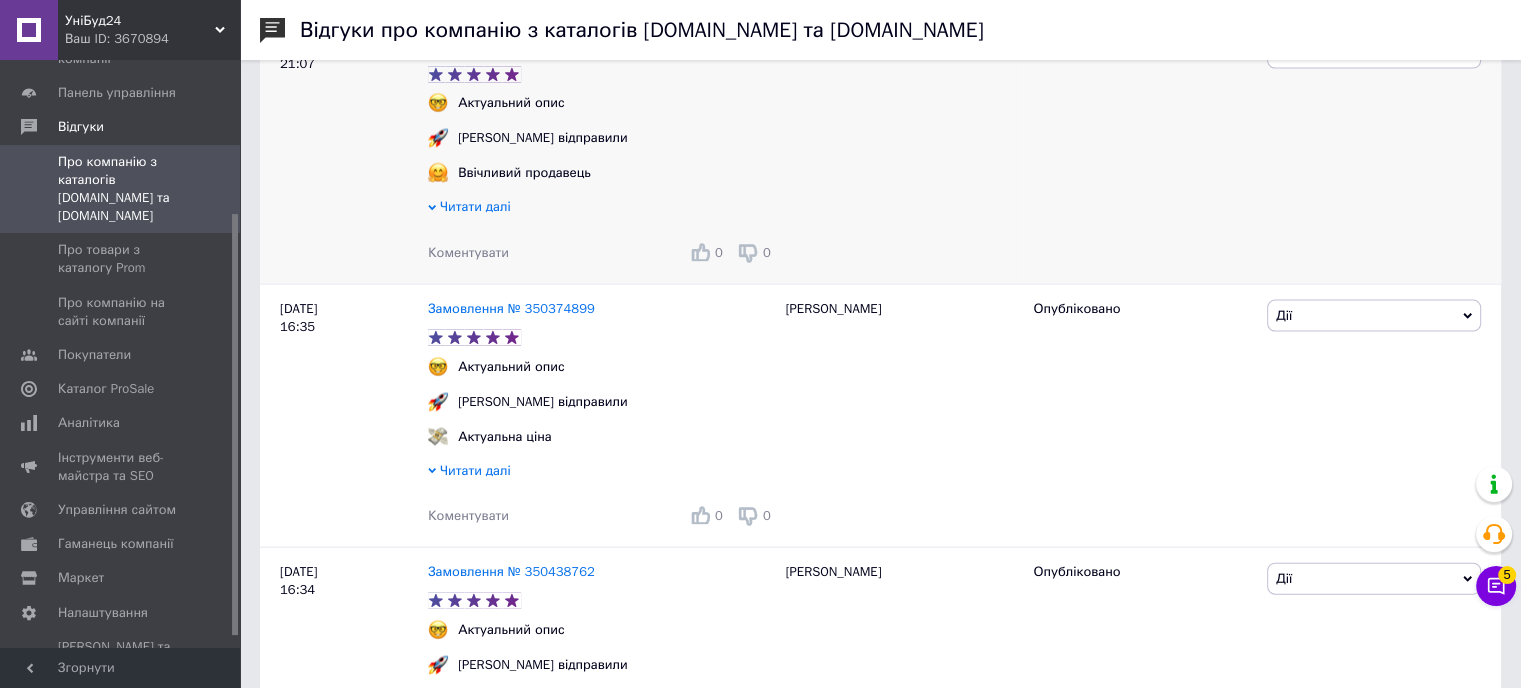click on "Коментувати" at bounding box center (468, 252) 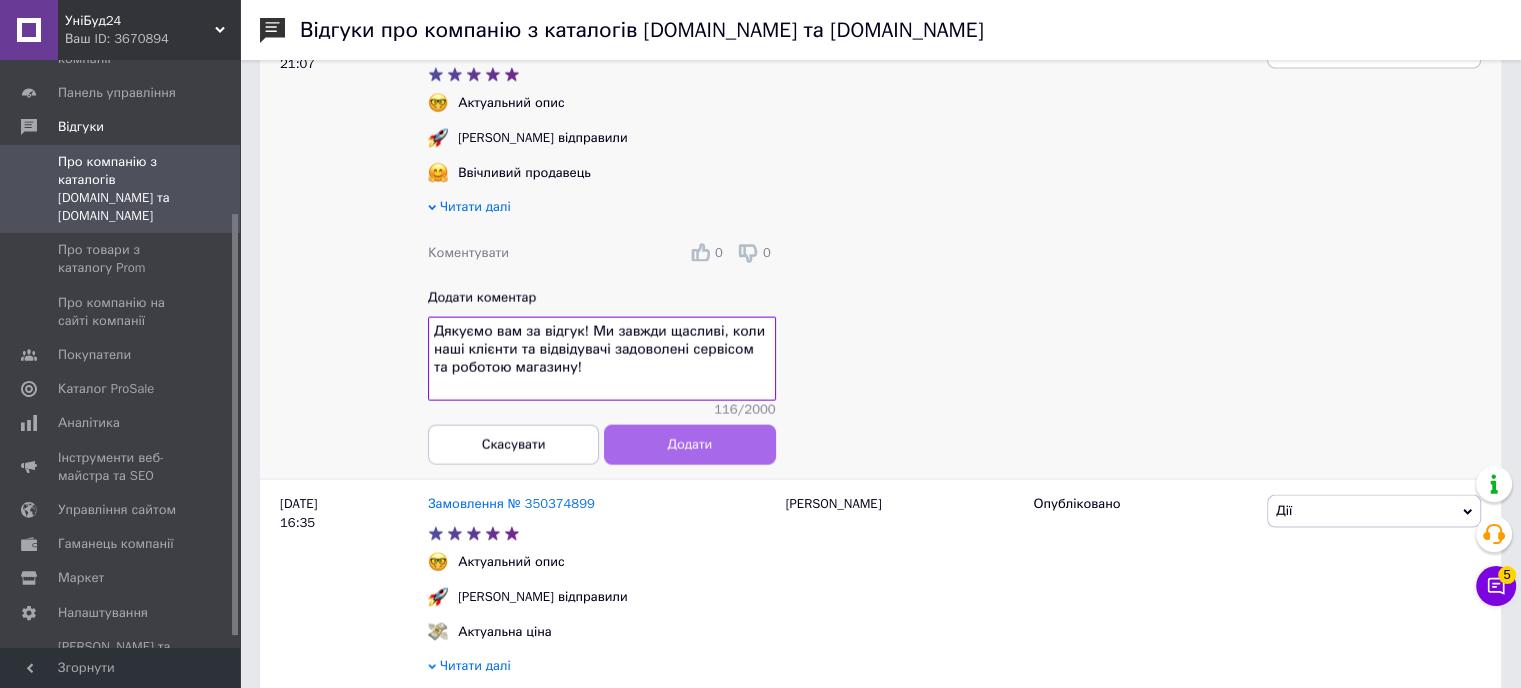 type on "Дякуємо вам за відгук! Ми завжди щасливі, коли наші клієнти та відвідувачі задоволені сервісом та роботою магазину!" 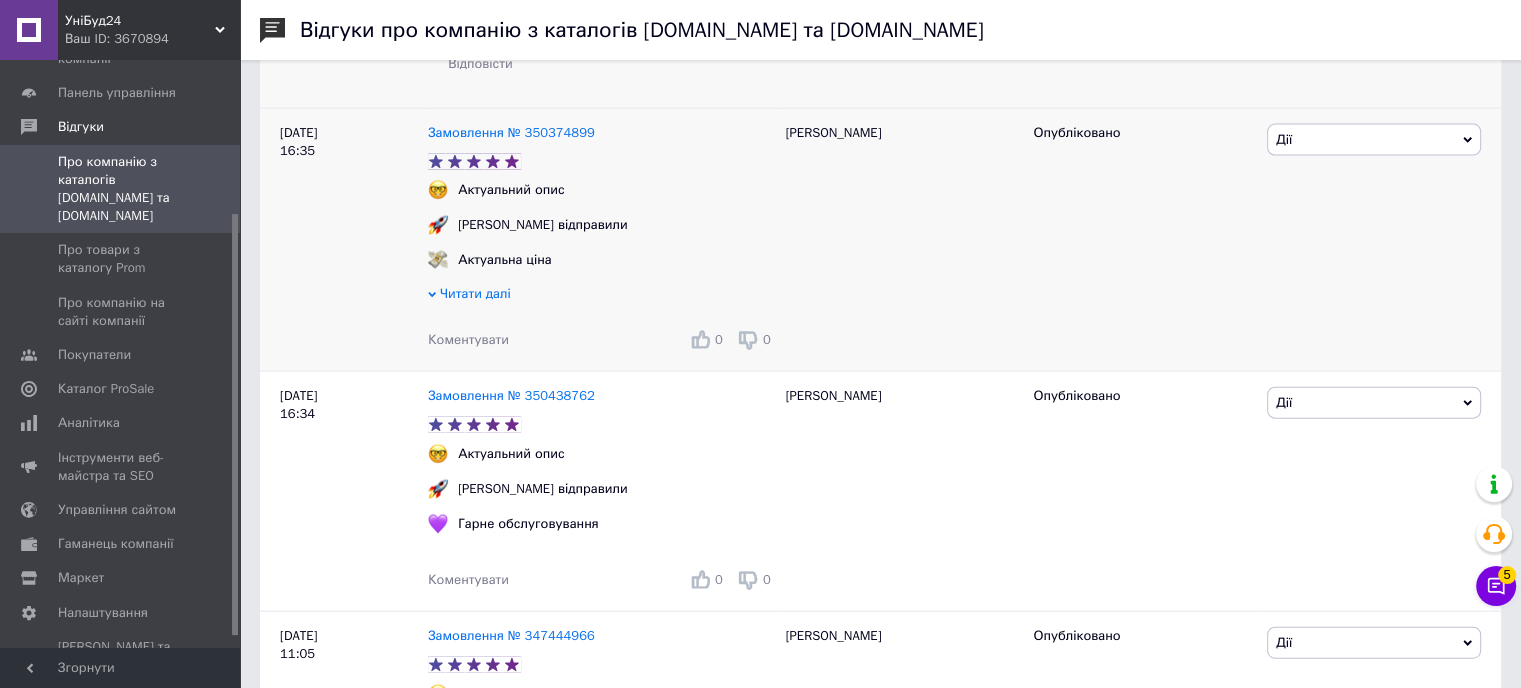 scroll, scrollTop: 4604, scrollLeft: 0, axis: vertical 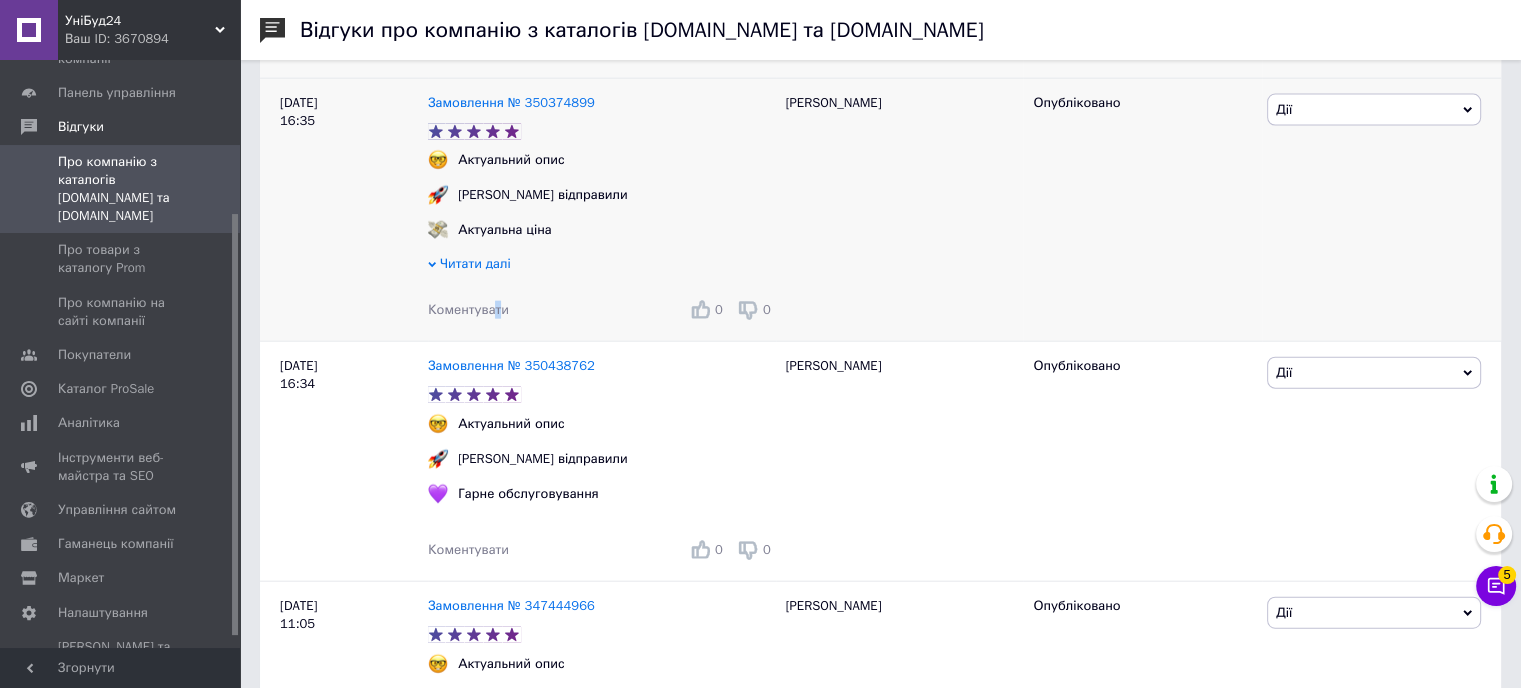 click on "Коментувати" at bounding box center [468, 309] 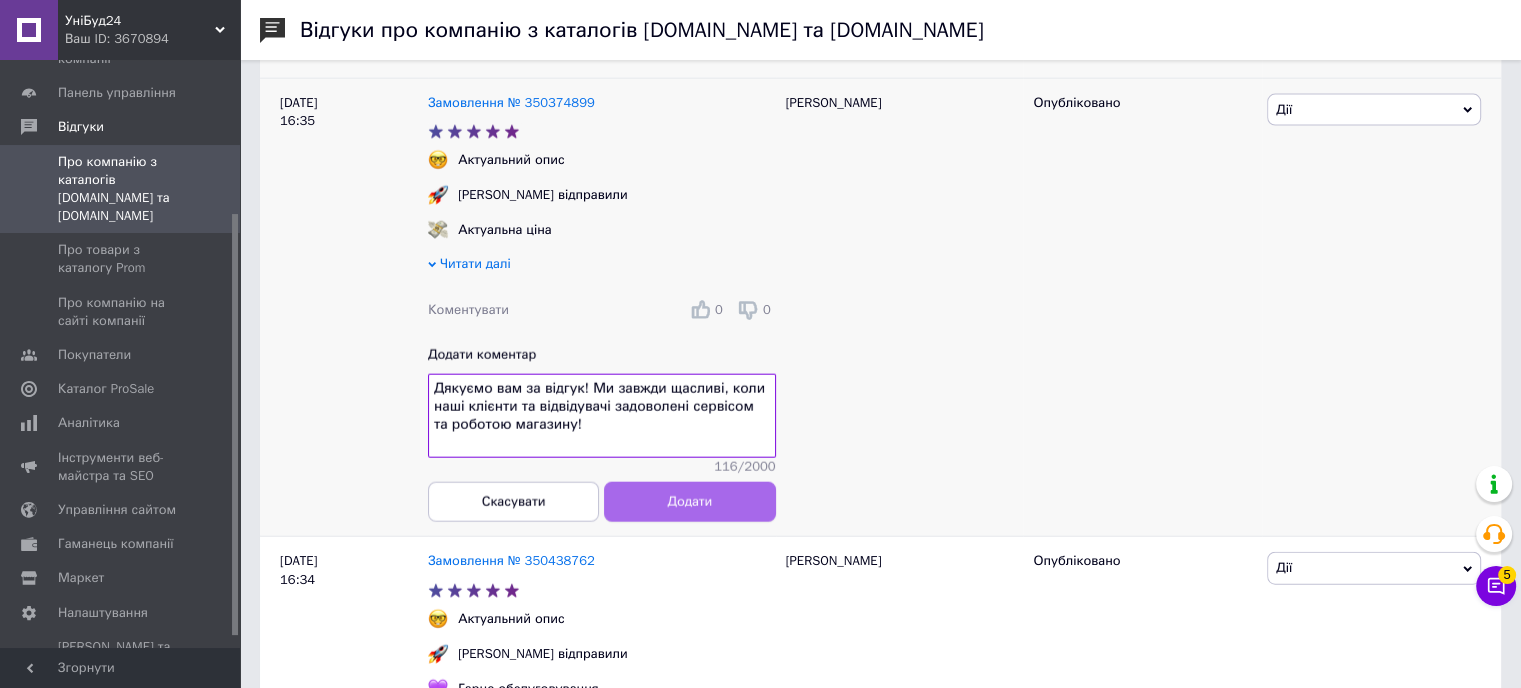 type on "Дякуємо вам за відгук! Ми завжди щасливі, коли наші клієнти та відвідувачі задоволені сервісом та роботою магазину!" 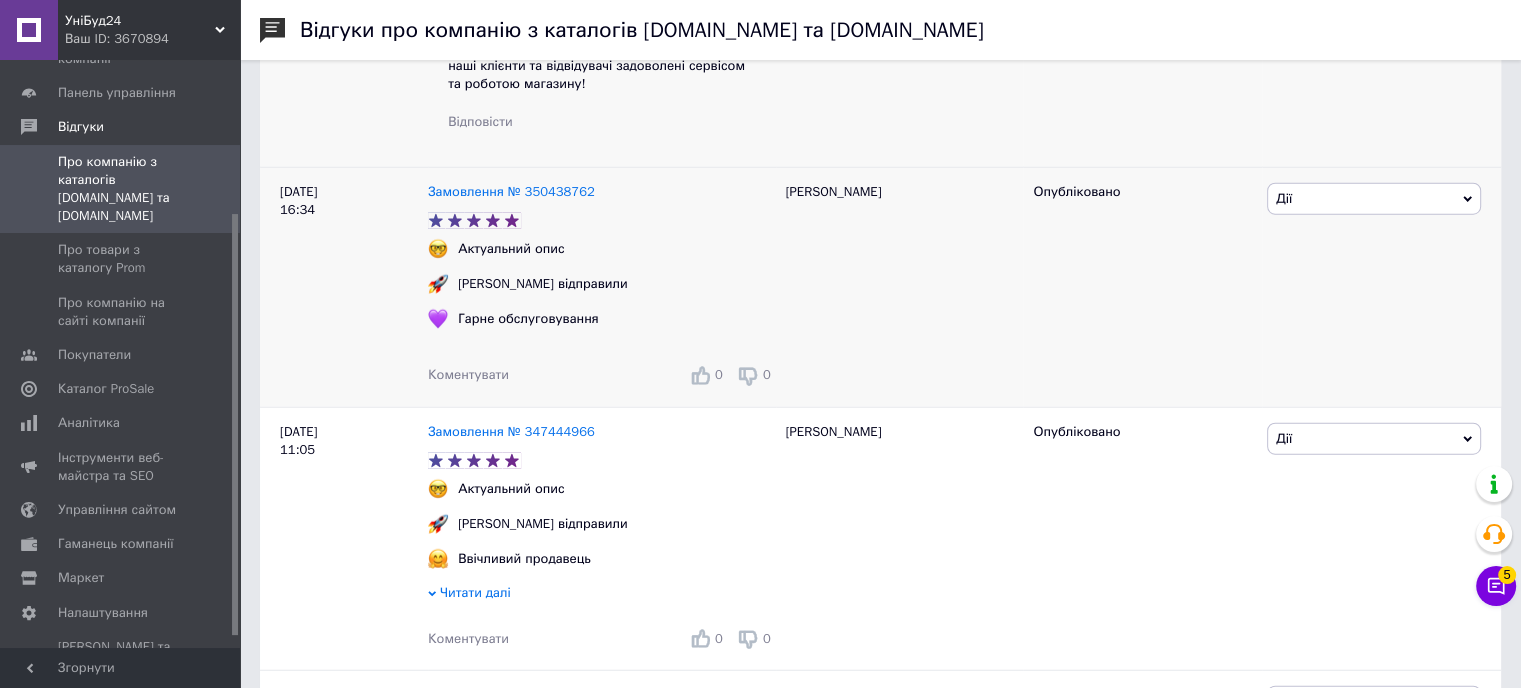 scroll, scrollTop: 5004, scrollLeft: 0, axis: vertical 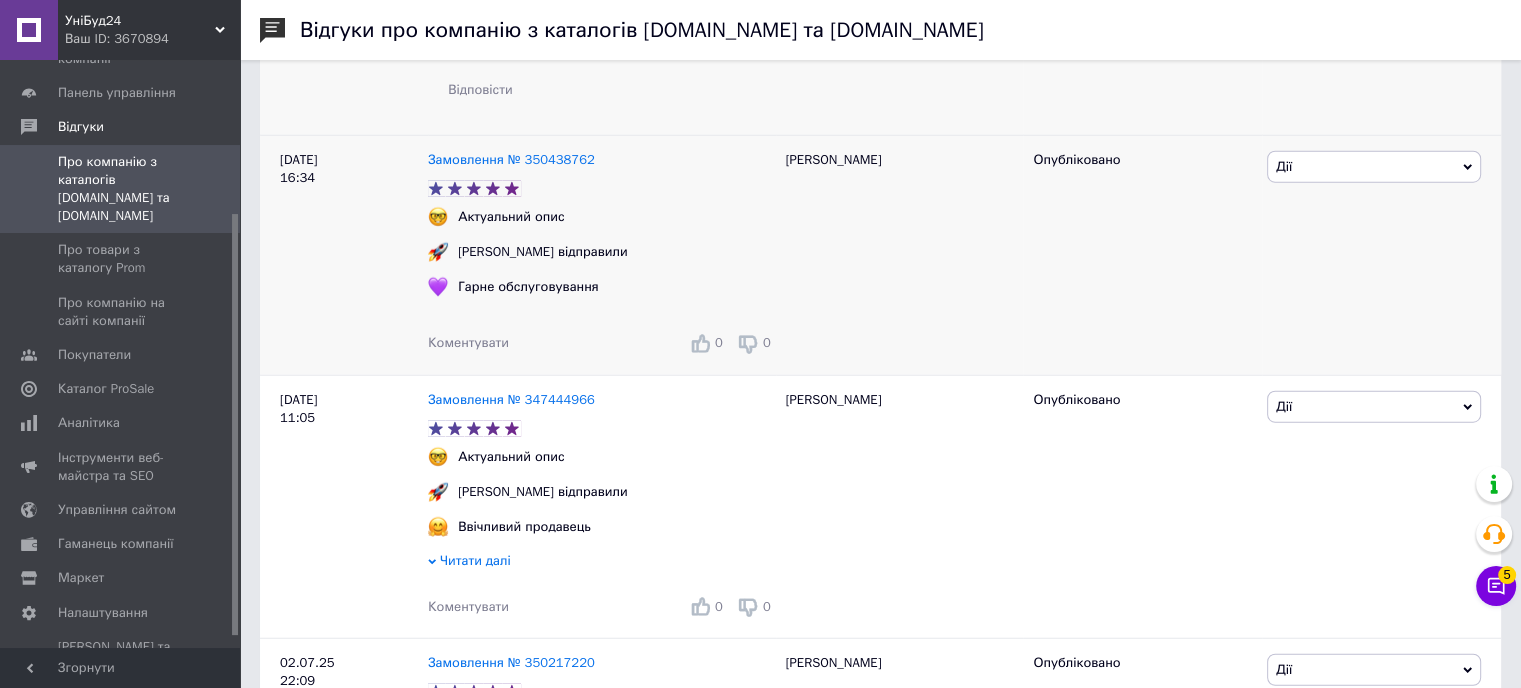 click on "Коментувати" at bounding box center (468, 342) 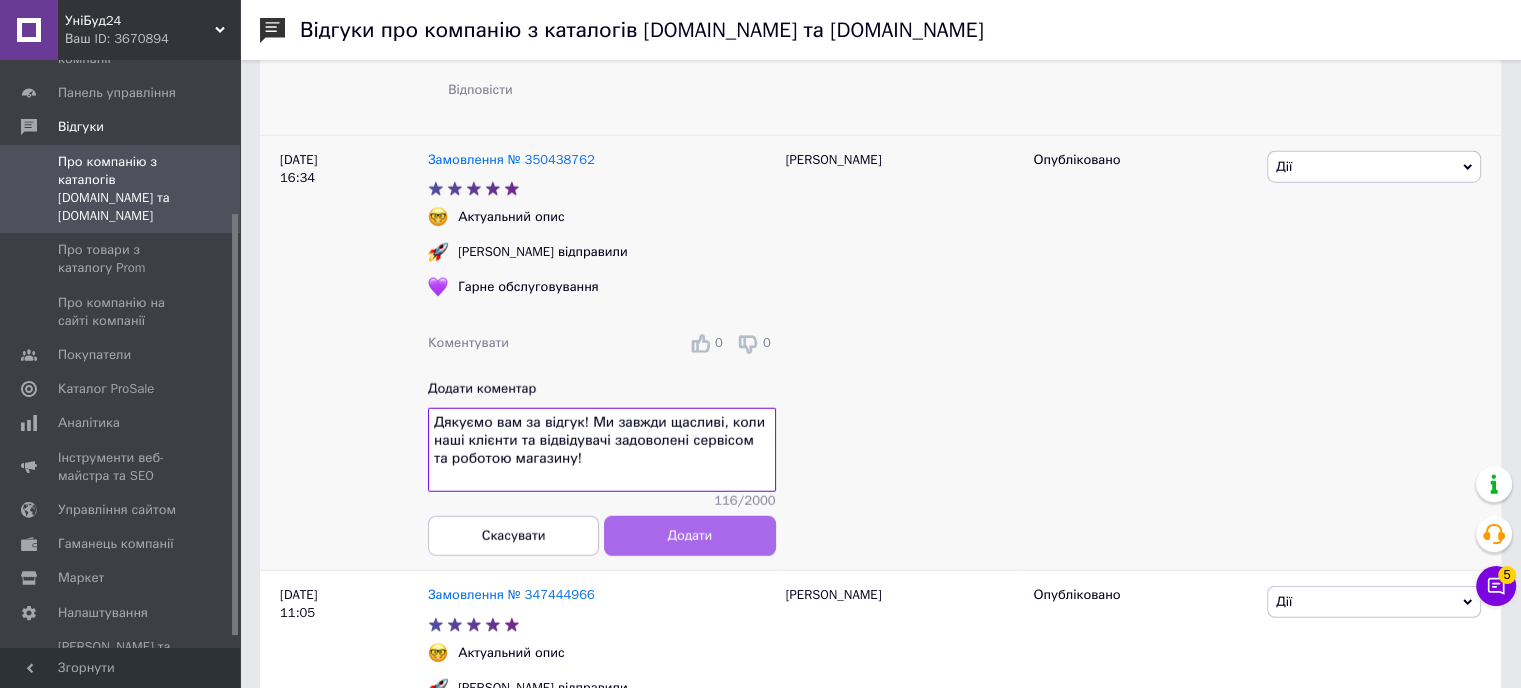 type on "Дякуємо вам за відгук! Ми завжди щасливі, коли наші клієнти та відвідувачі задоволені сервісом та роботою магазину!" 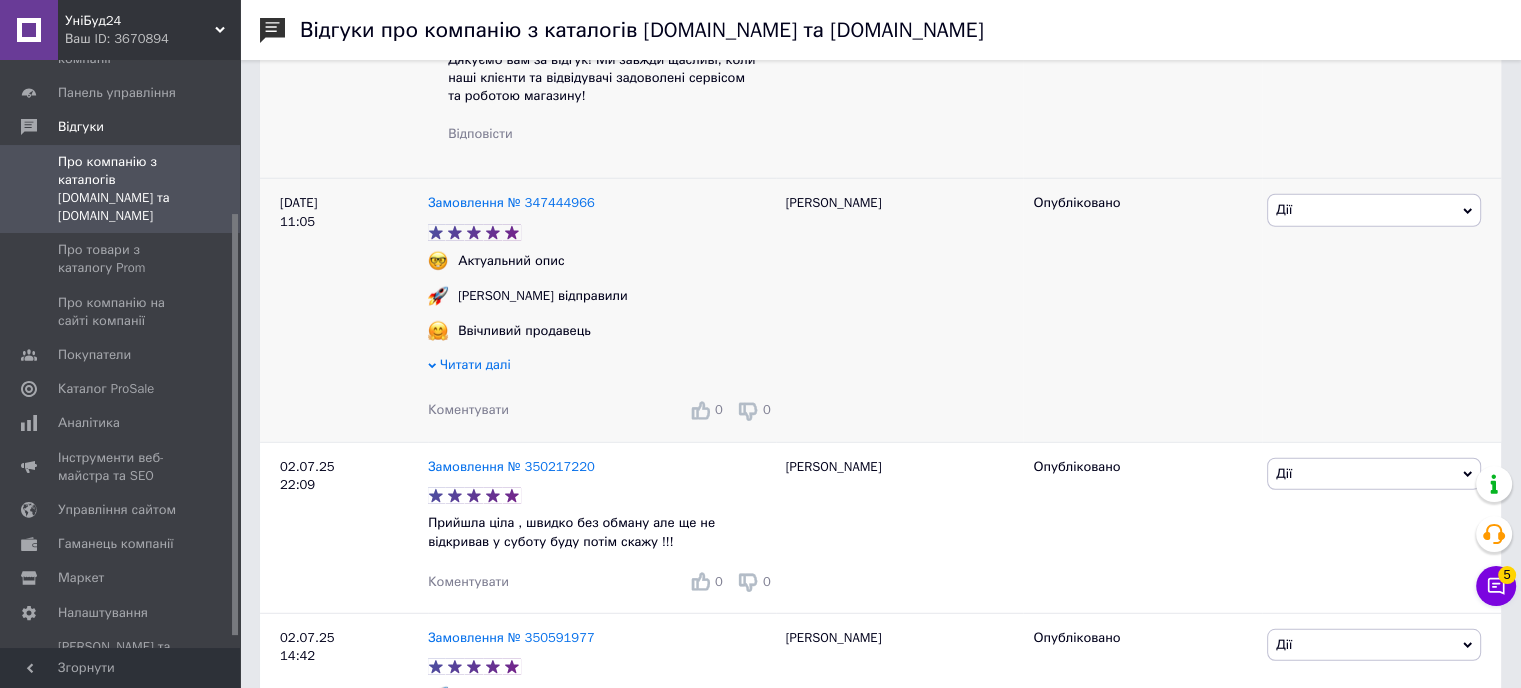 scroll, scrollTop: 5504, scrollLeft: 0, axis: vertical 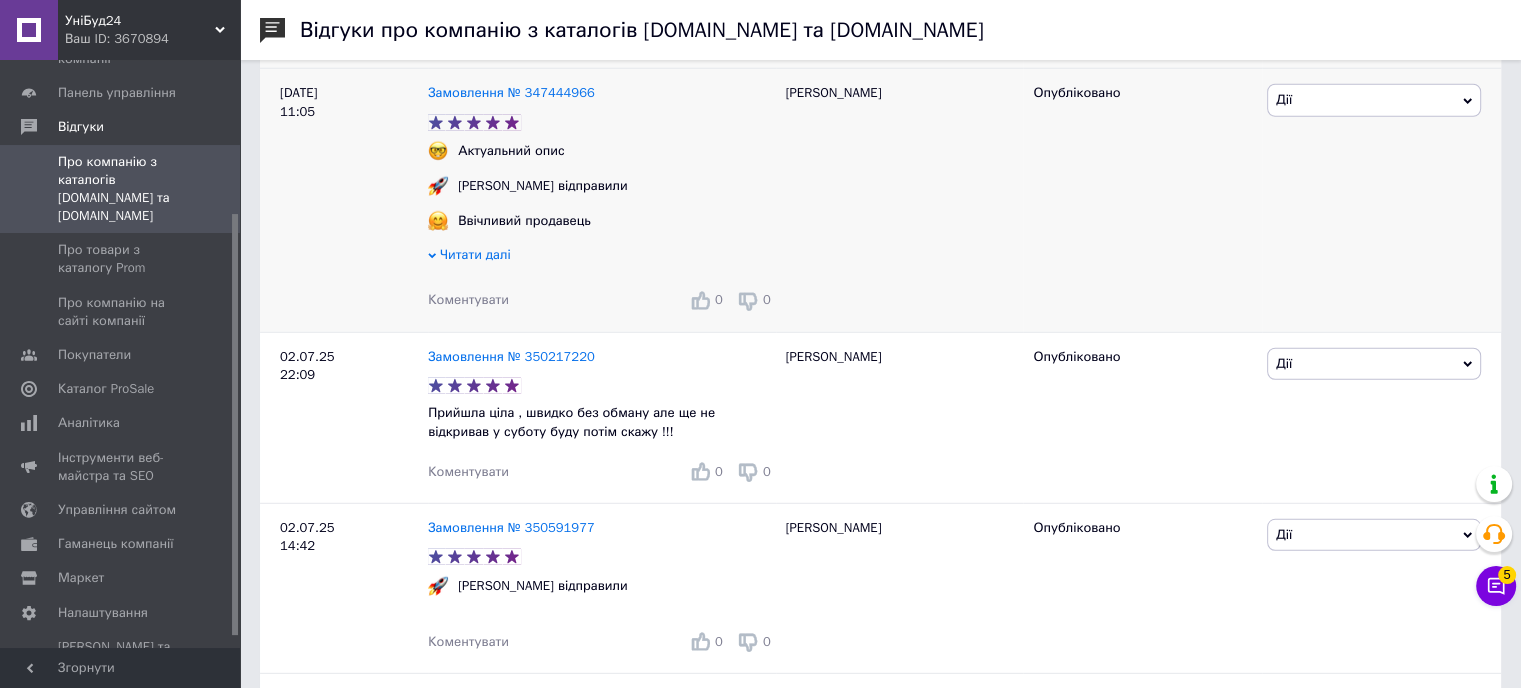 click on "Коментувати" at bounding box center (468, 299) 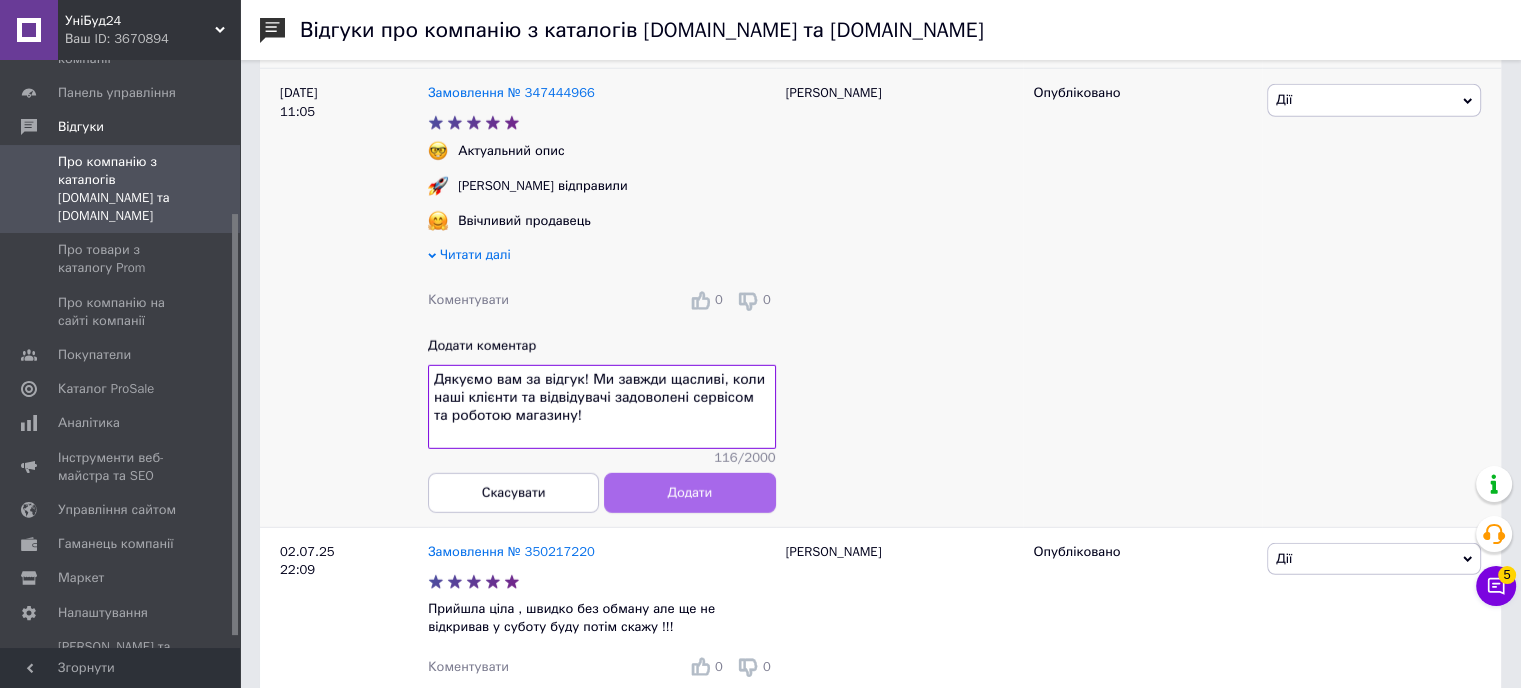 type on "Дякуємо вам за відгук! Ми завжди щасливі, коли наші клієнти та відвідувачі задоволені сервісом та роботою магазину!" 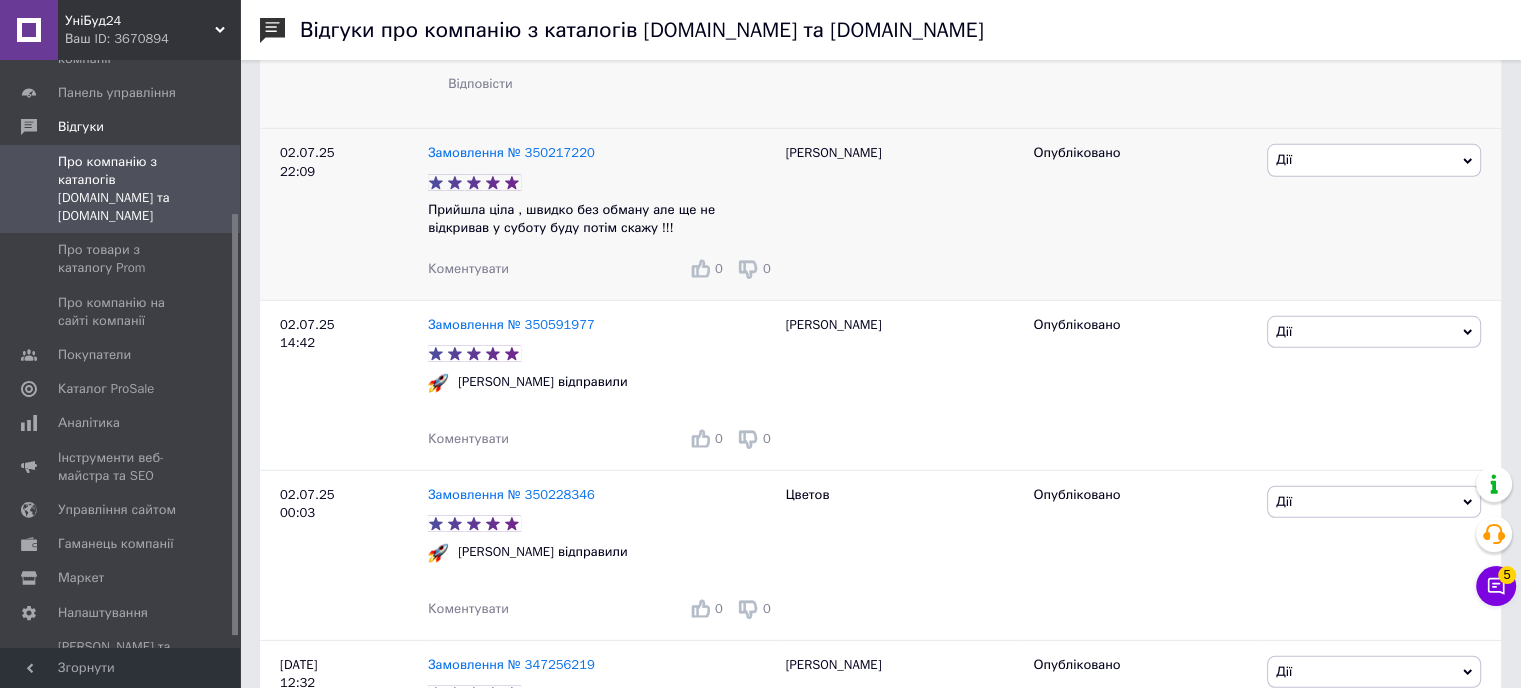 scroll, scrollTop: 5904, scrollLeft: 0, axis: vertical 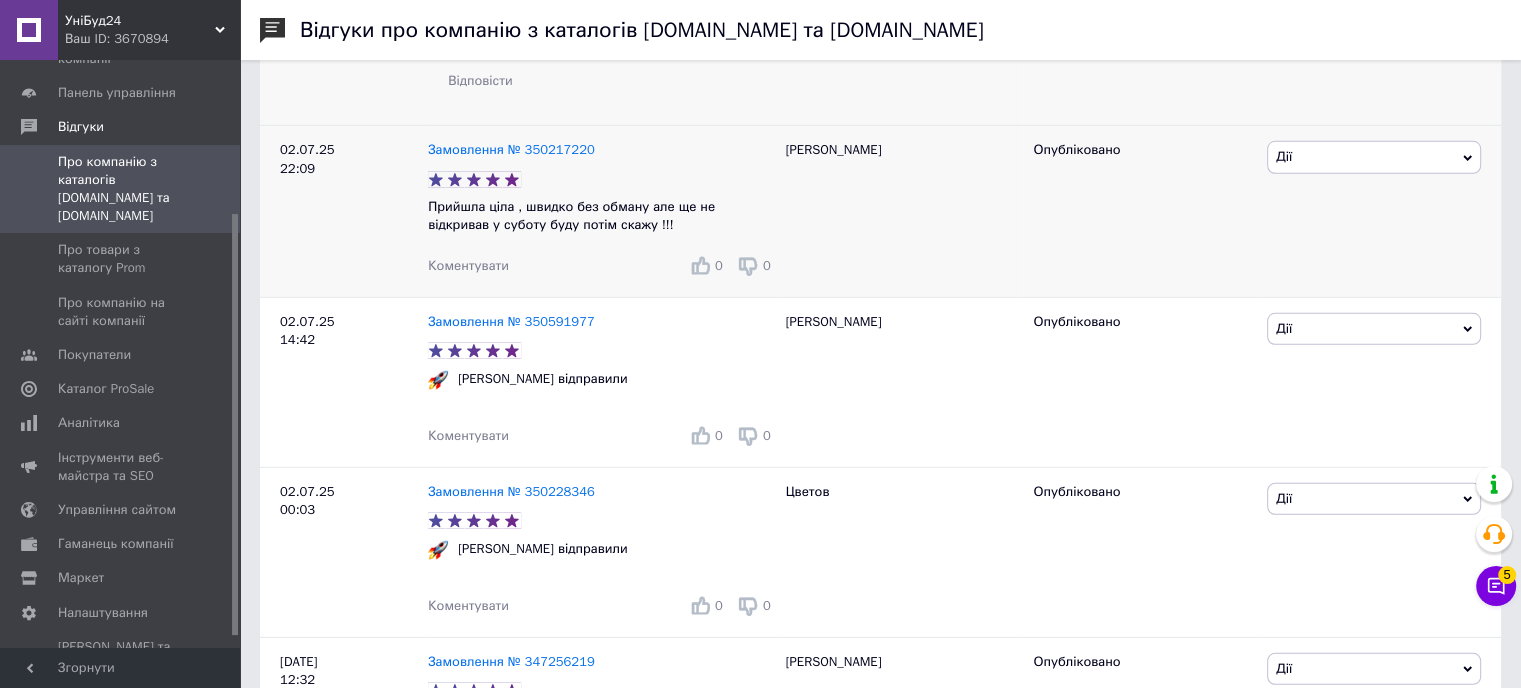 click on "Коментувати" at bounding box center [468, 265] 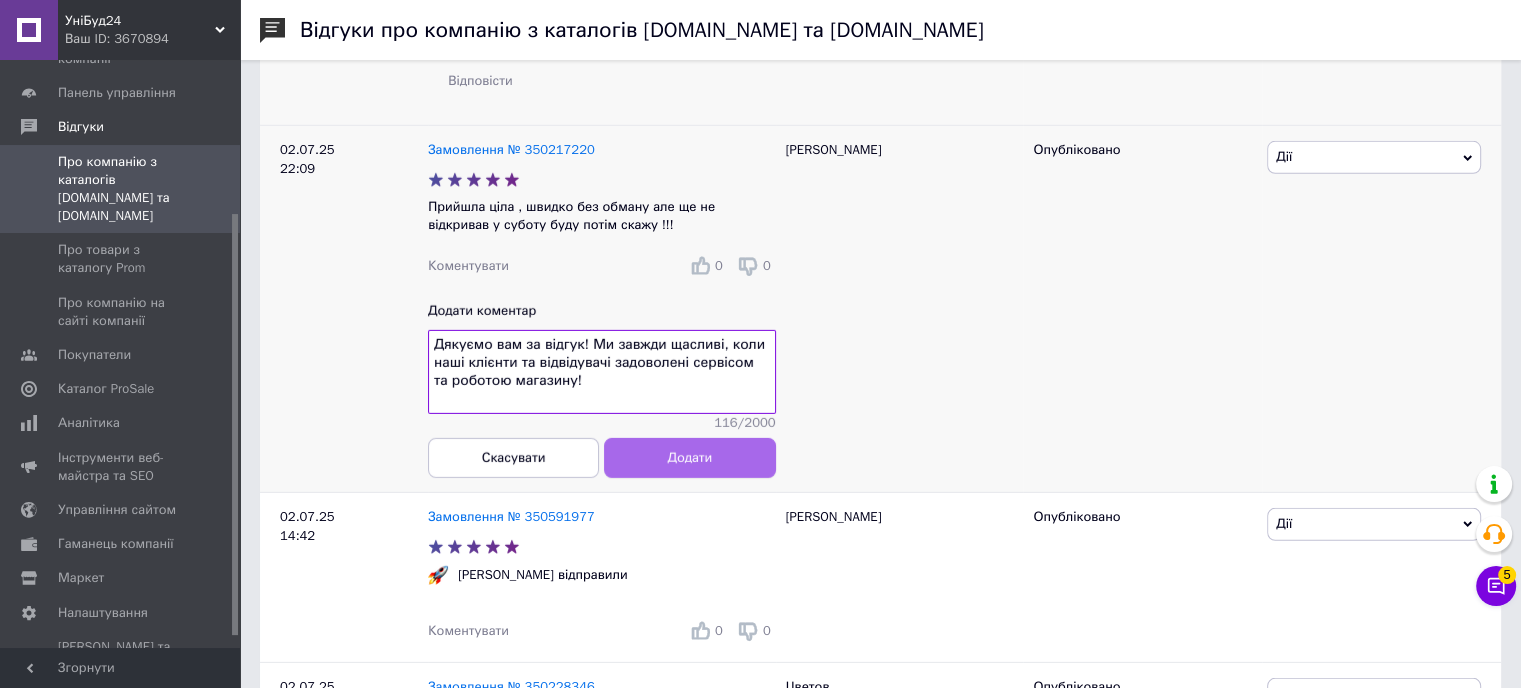 type on "Дякуємо вам за відгук! Ми завжди щасливі, коли наші клієнти та відвідувачі задоволені сервісом та роботою магазину!" 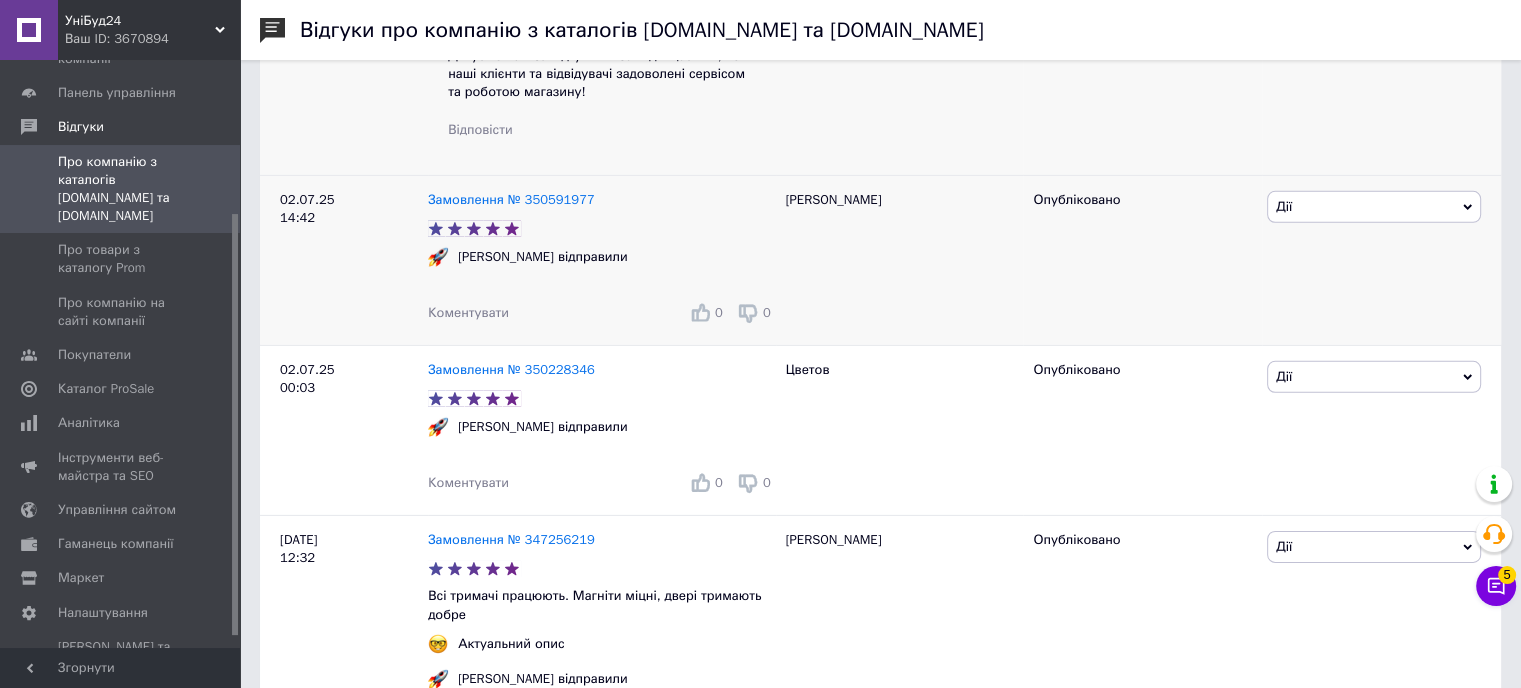 scroll, scrollTop: 6304, scrollLeft: 0, axis: vertical 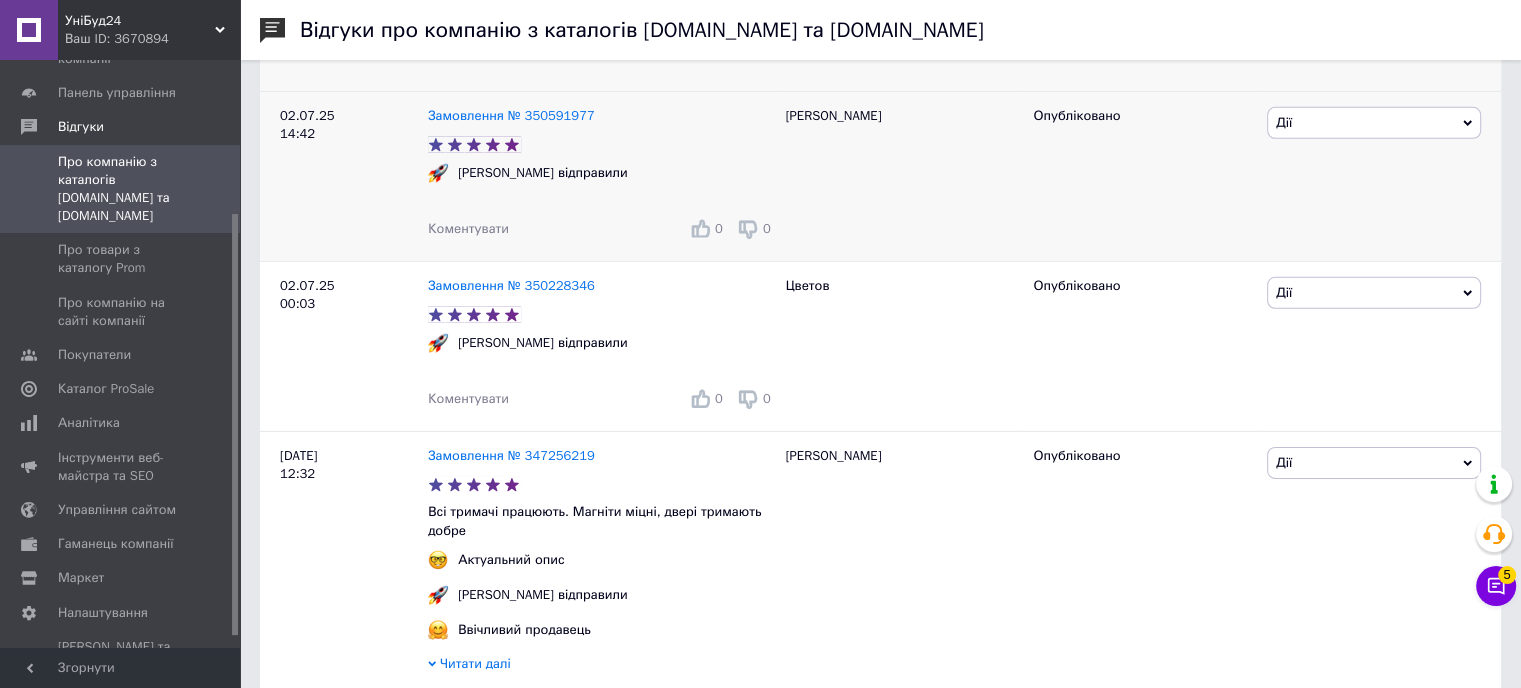 click on "Коментувати" at bounding box center [468, 228] 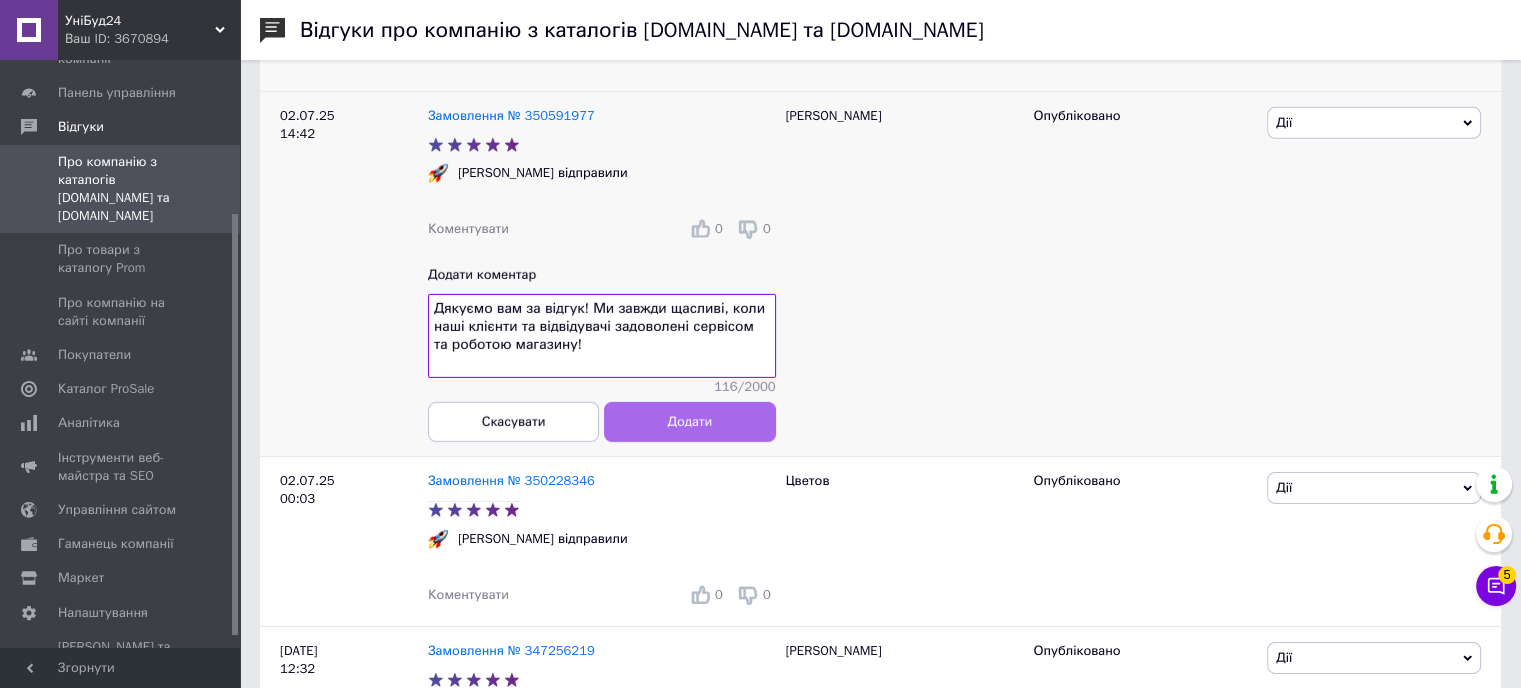 type on "Дякуємо вам за відгук! Ми завжди щасливі, коли наші клієнти та відвідувачі задоволені сервісом та роботою магазину!" 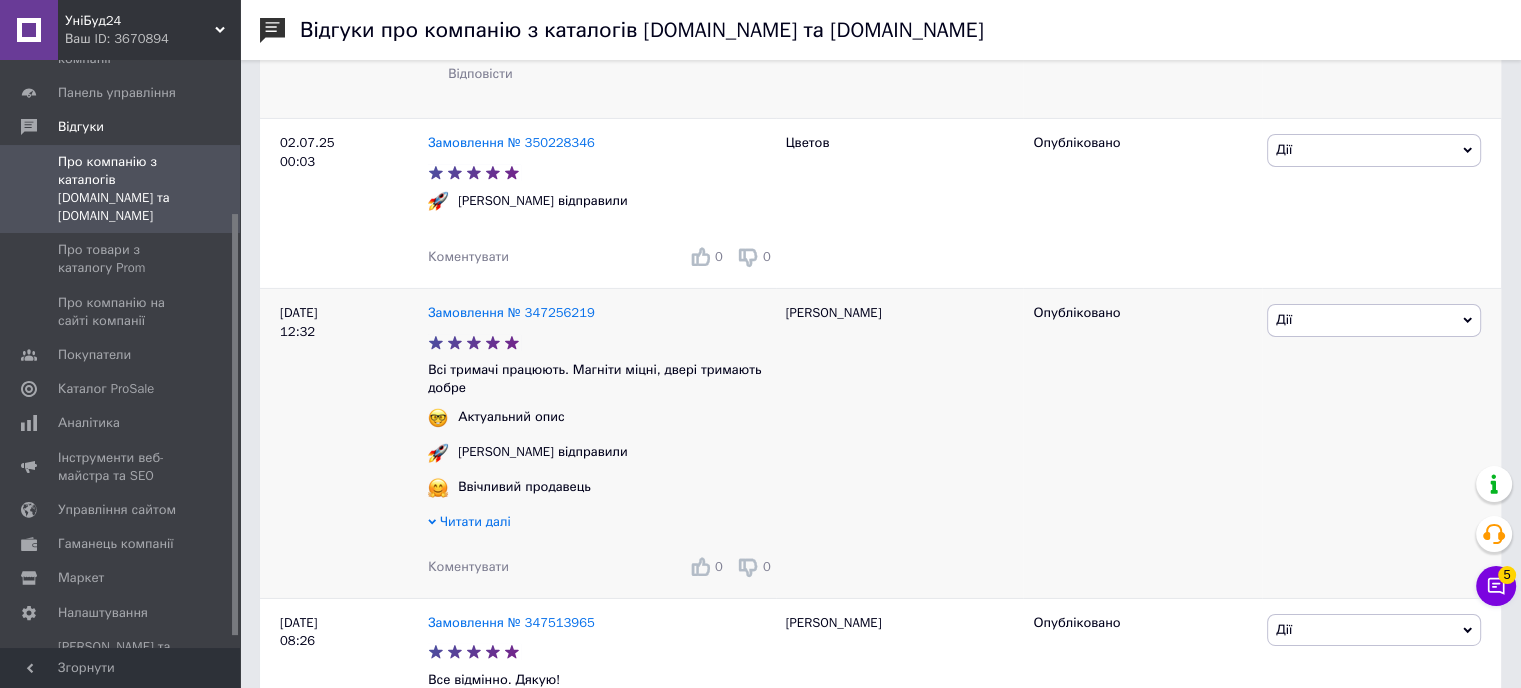 scroll, scrollTop: 6704, scrollLeft: 0, axis: vertical 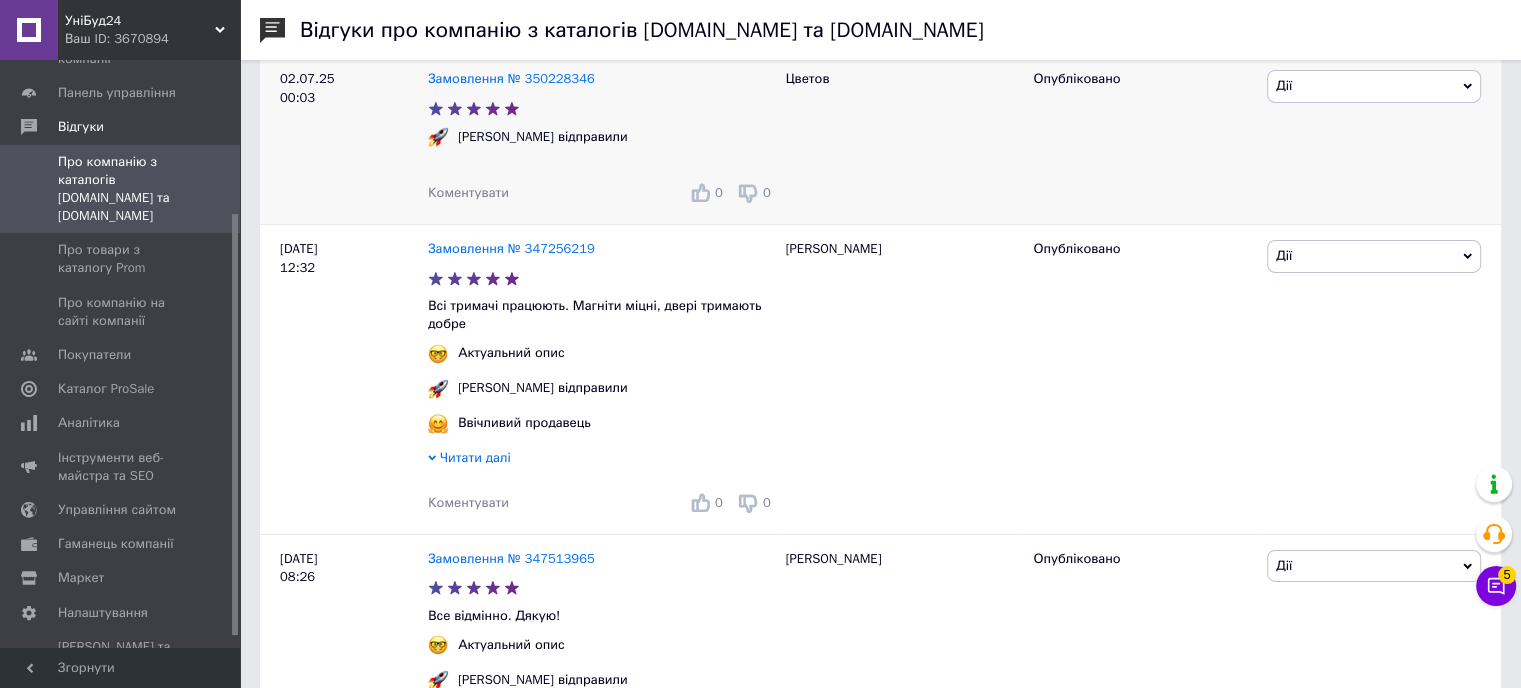click on "Коментувати" at bounding box center (468, 192) 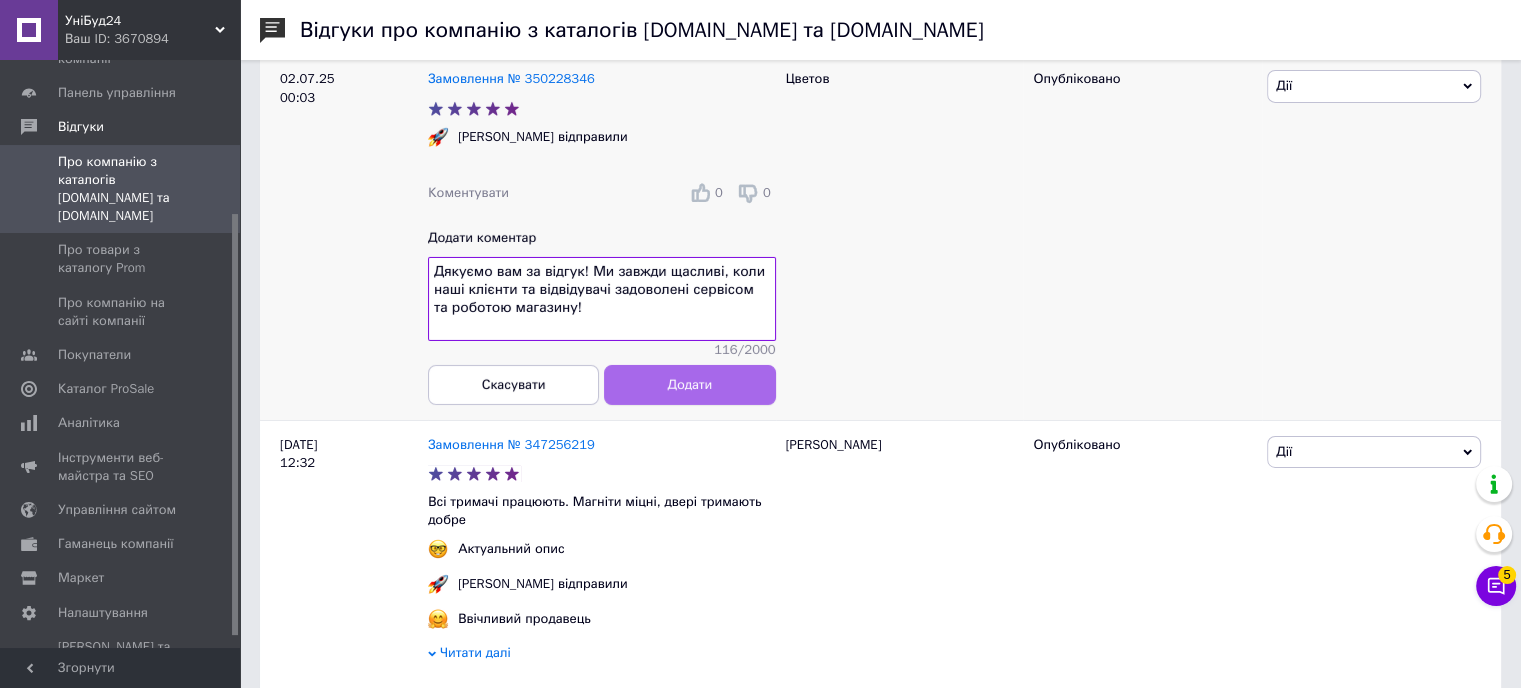 type on "Дякуємо вам за відгук! Ми завжди щасливі, коли наші клієнти та відвідувачі задоволені сервісом та роботою магазину!" 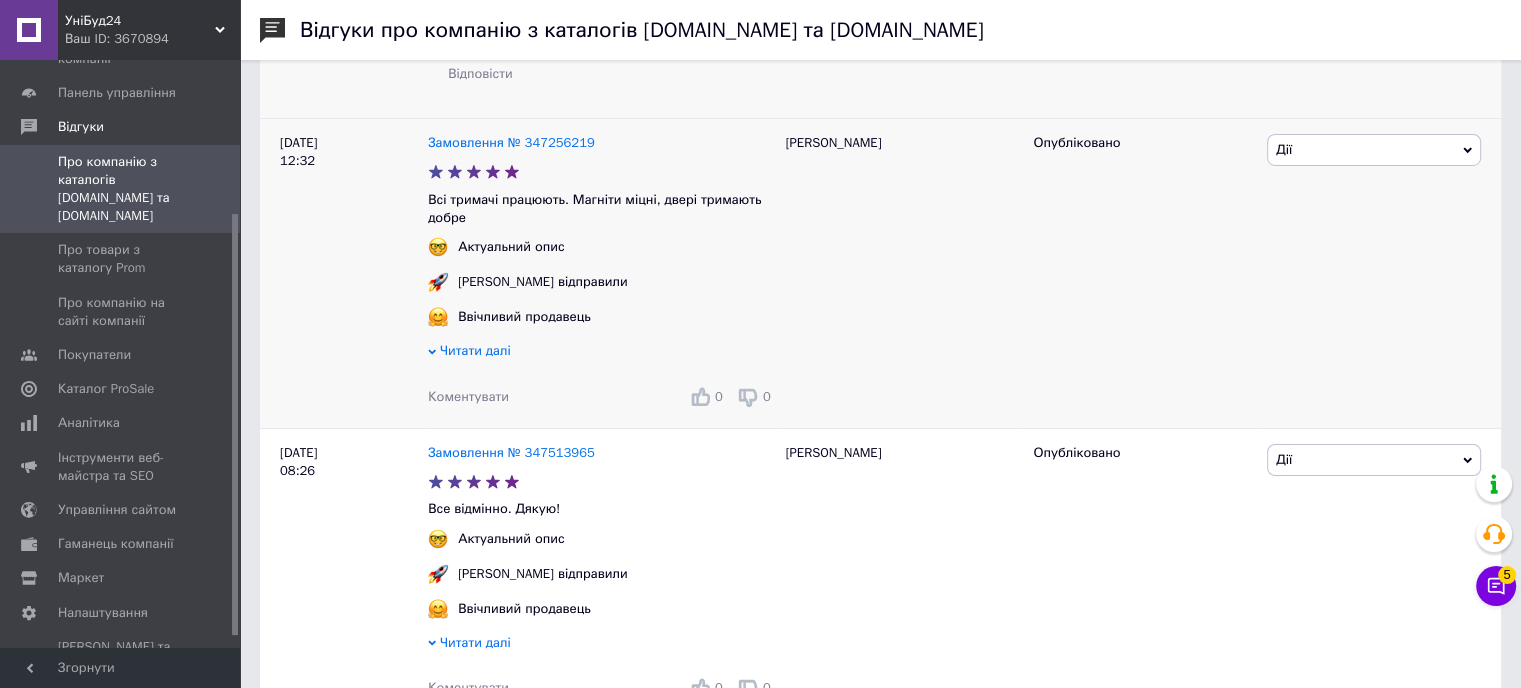 scroll, scrollTop: 7104, scrollLeft: 0, axis: vertical 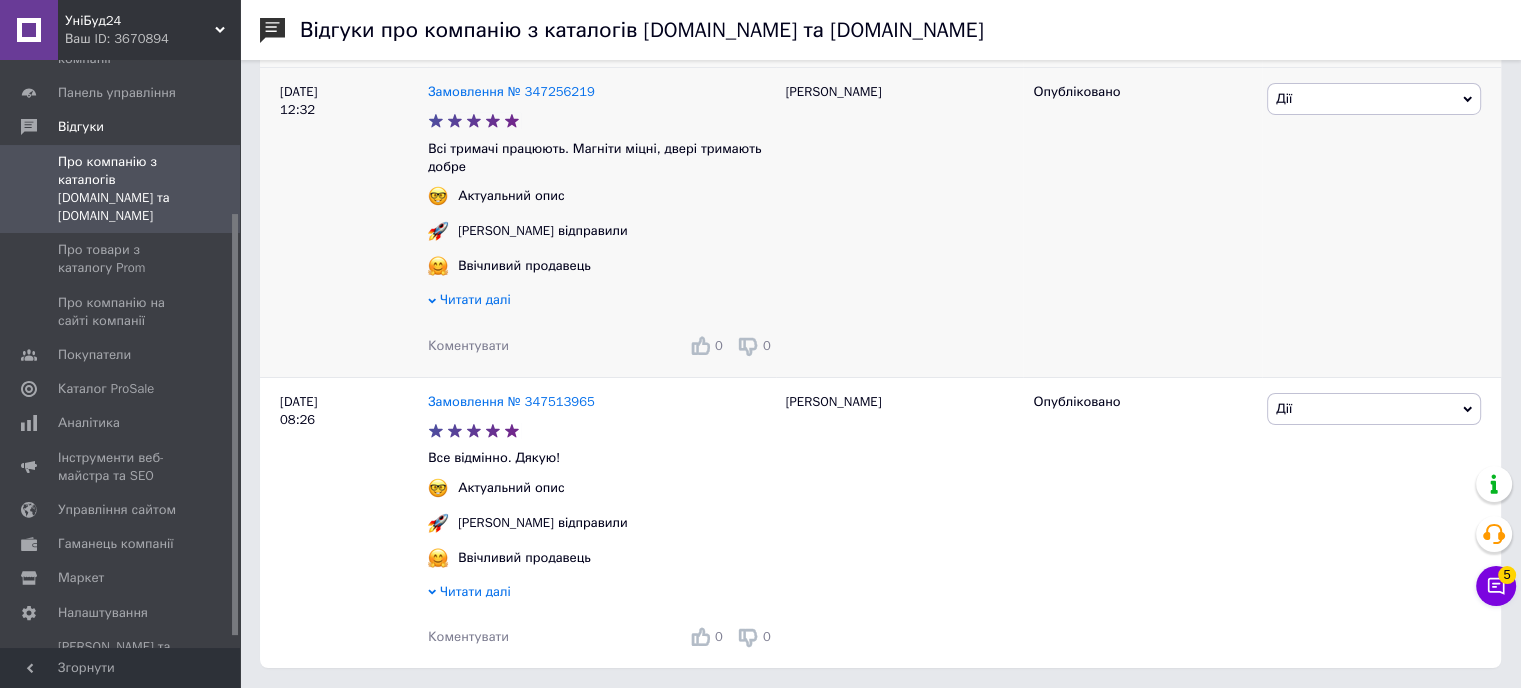 click on "Коментувати" at bounding box center (468, 345) 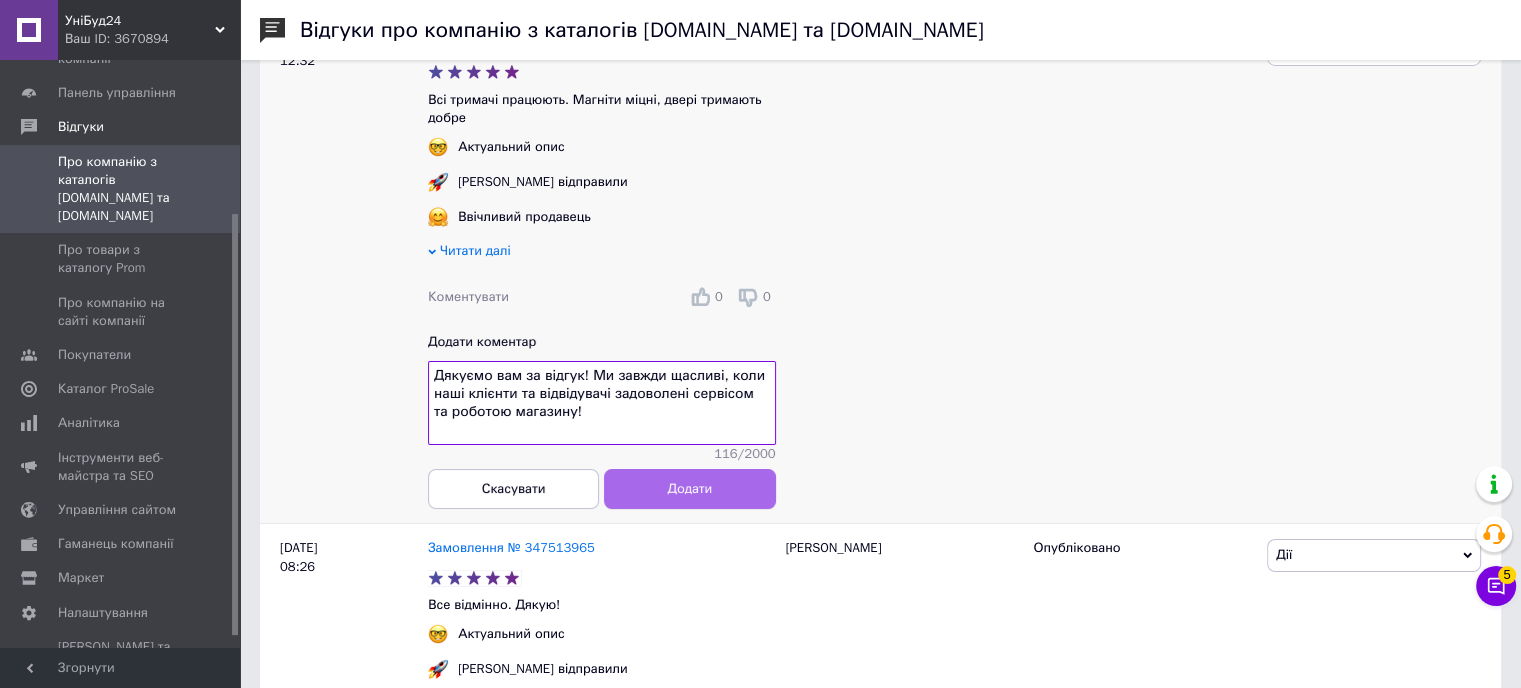 type on "Дякуємо вам за відгук! Ми завжди щасливі, коли наші клієнти та відвідувачі задоволені сервісом та роботою магазину!" 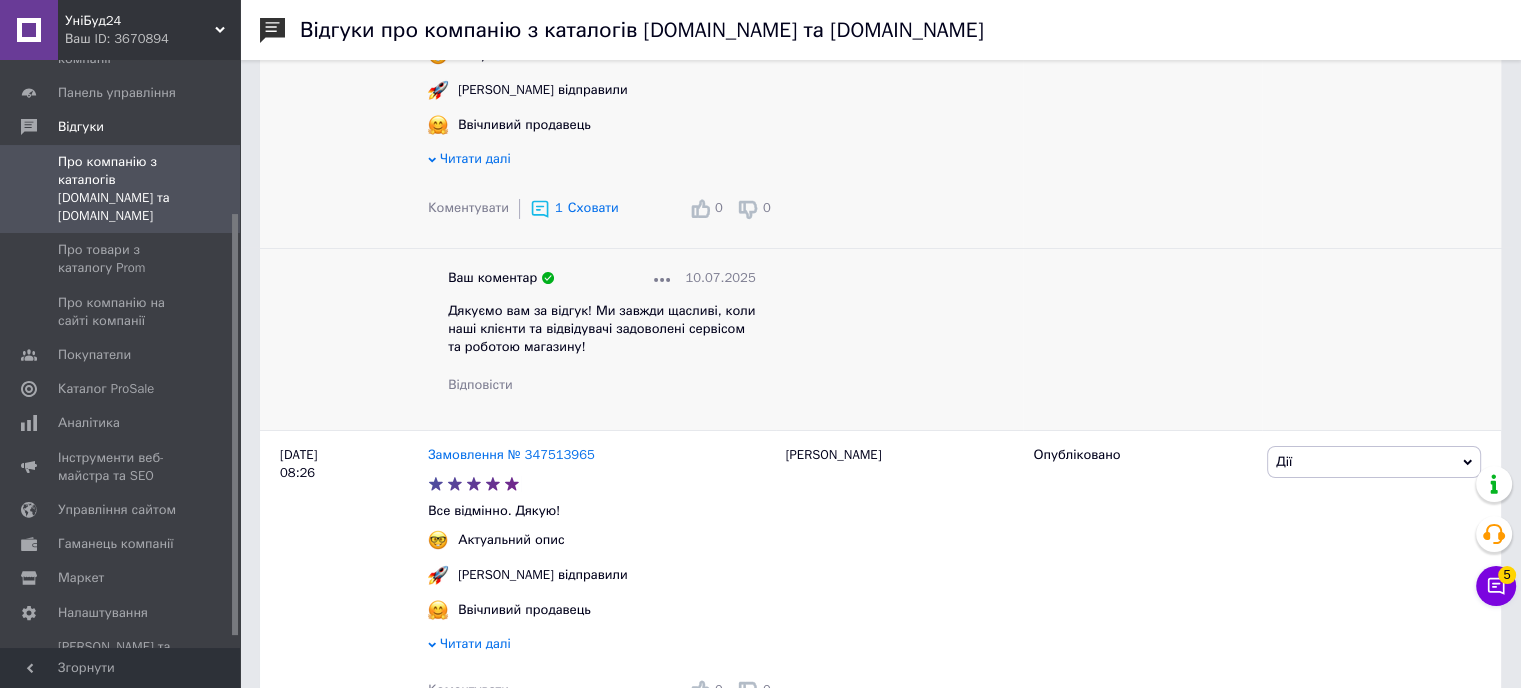 scroll, scrollTop: 7311, scrollLeft: 0, axis: vertical 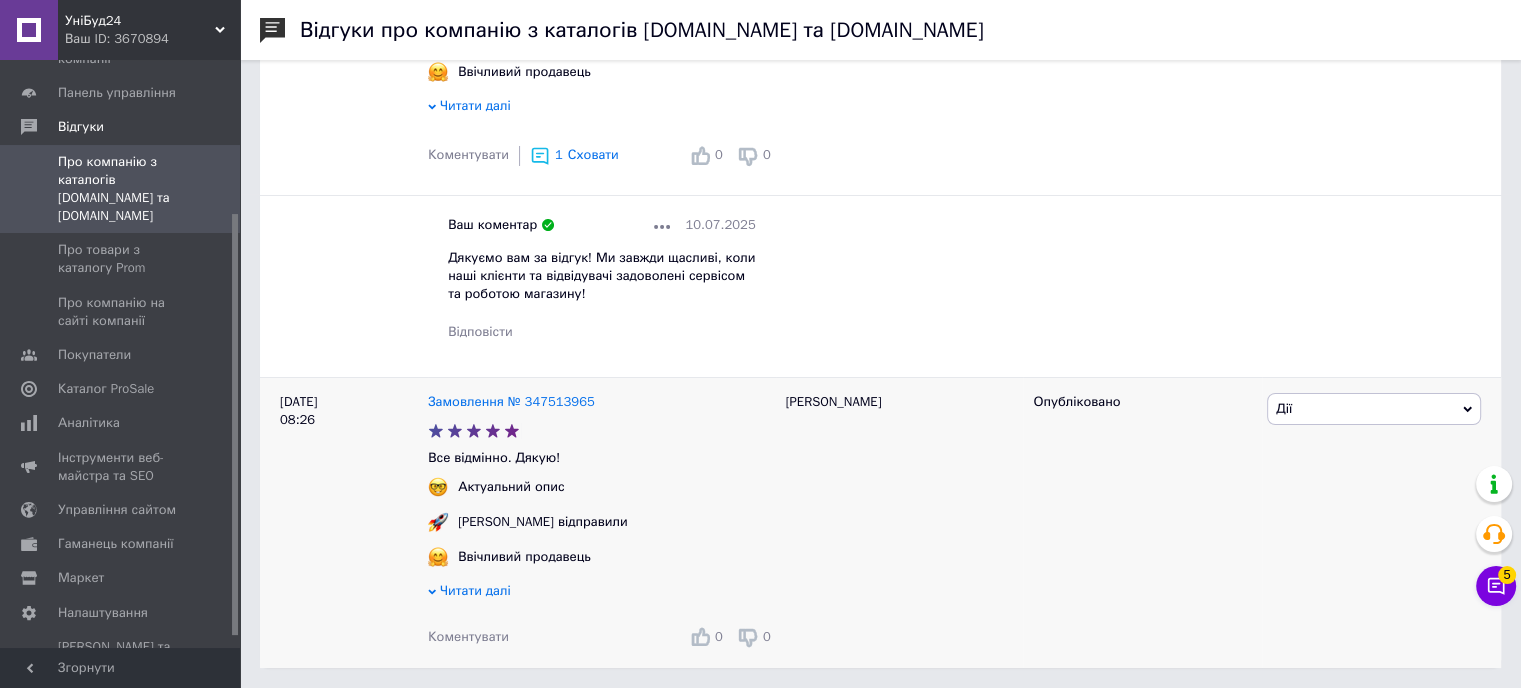 click on "Коментувати" at bounding box center (468, 636) 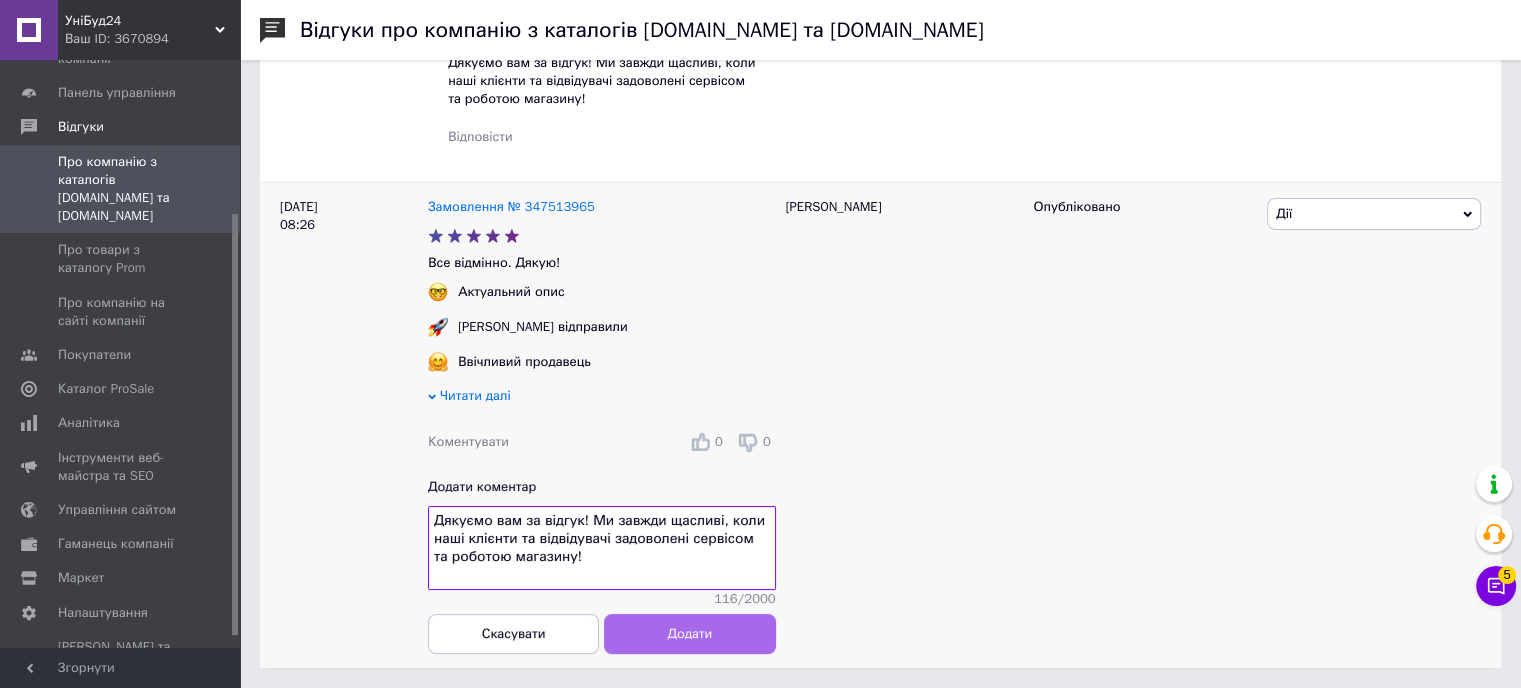 type on "Дякуємо вам за відгук! Ми завжди щасливі, коли наші клієнти та відвідувачі задоволені сервісом та роботою магазину!" 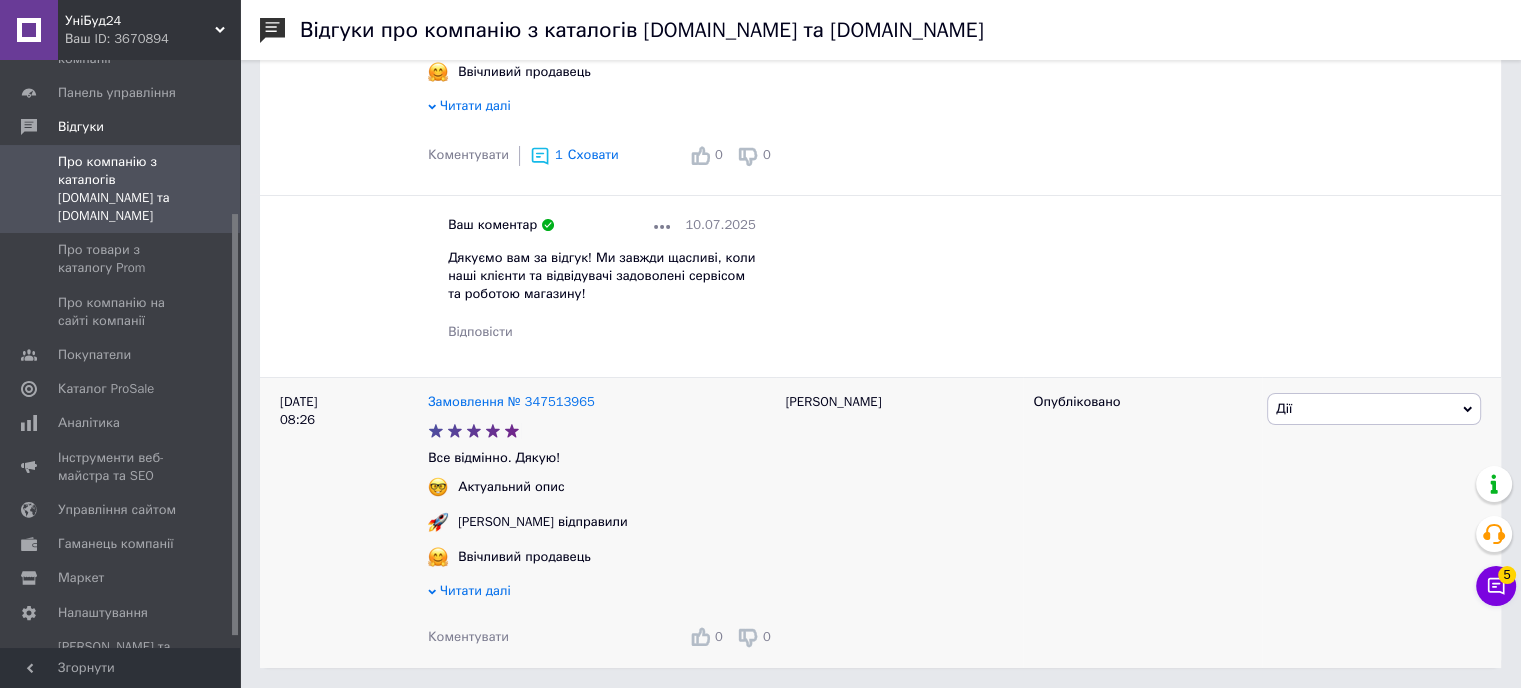 scroll, scrollTop: 7504, scrollLeft: 0, axis: vertical 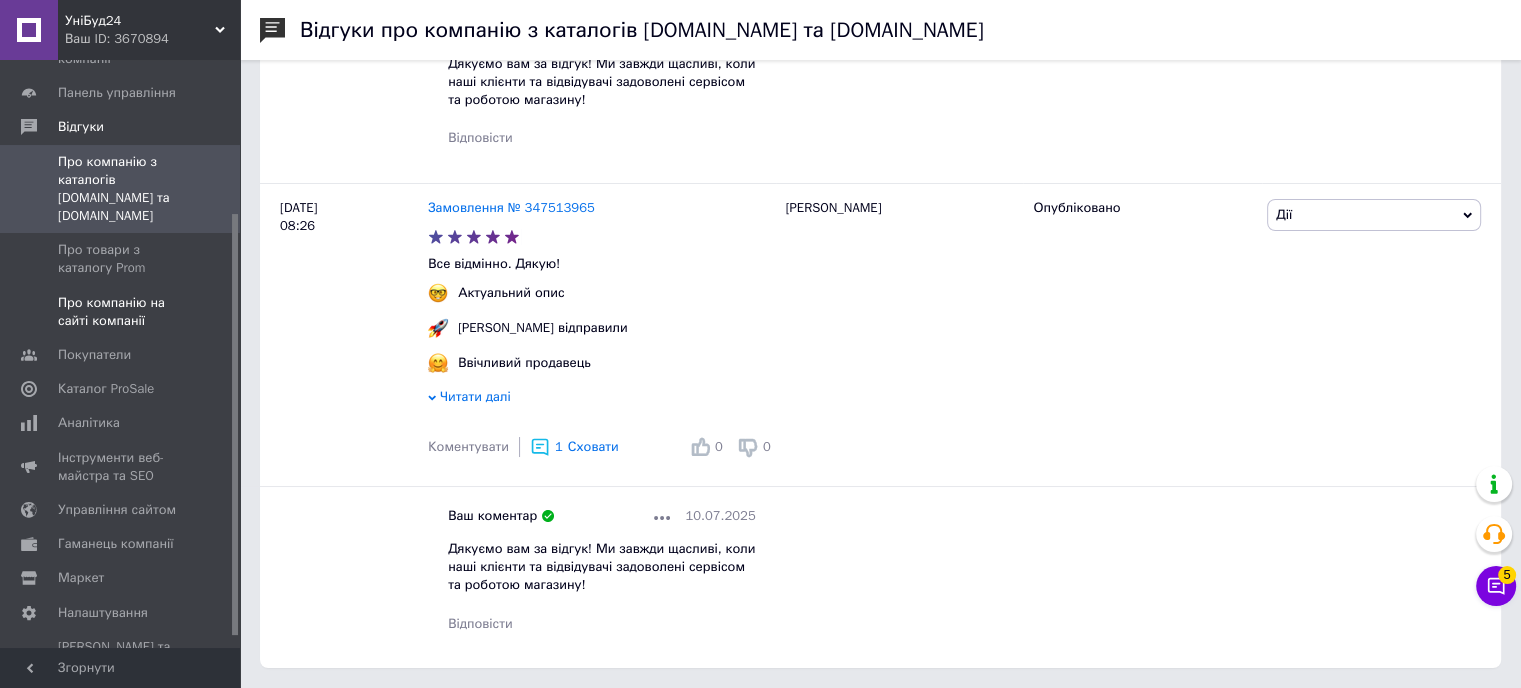 click on "Про компанію на сайті компанії" at bounding box center (121, 312) 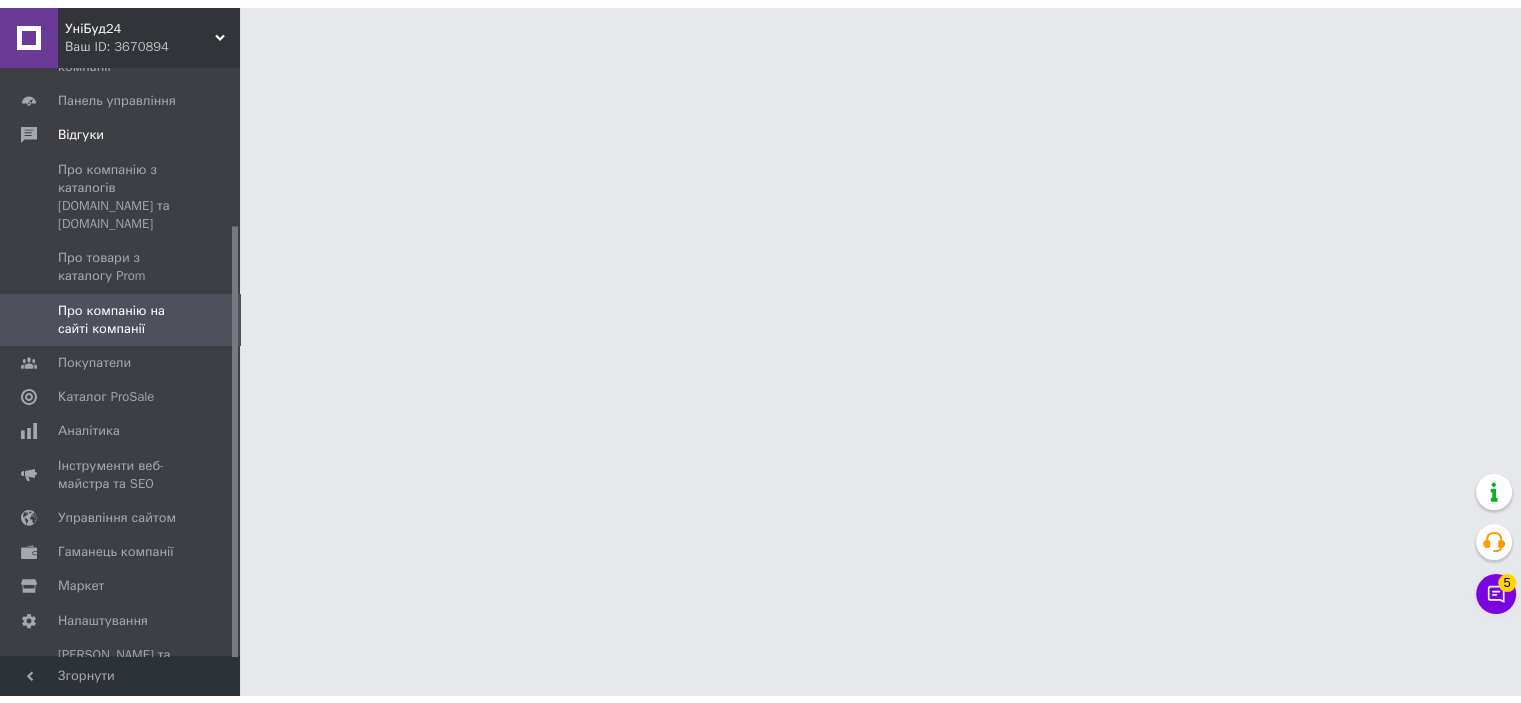 scroll, scrollTop: 0, scrollLeft: 0, axis: both 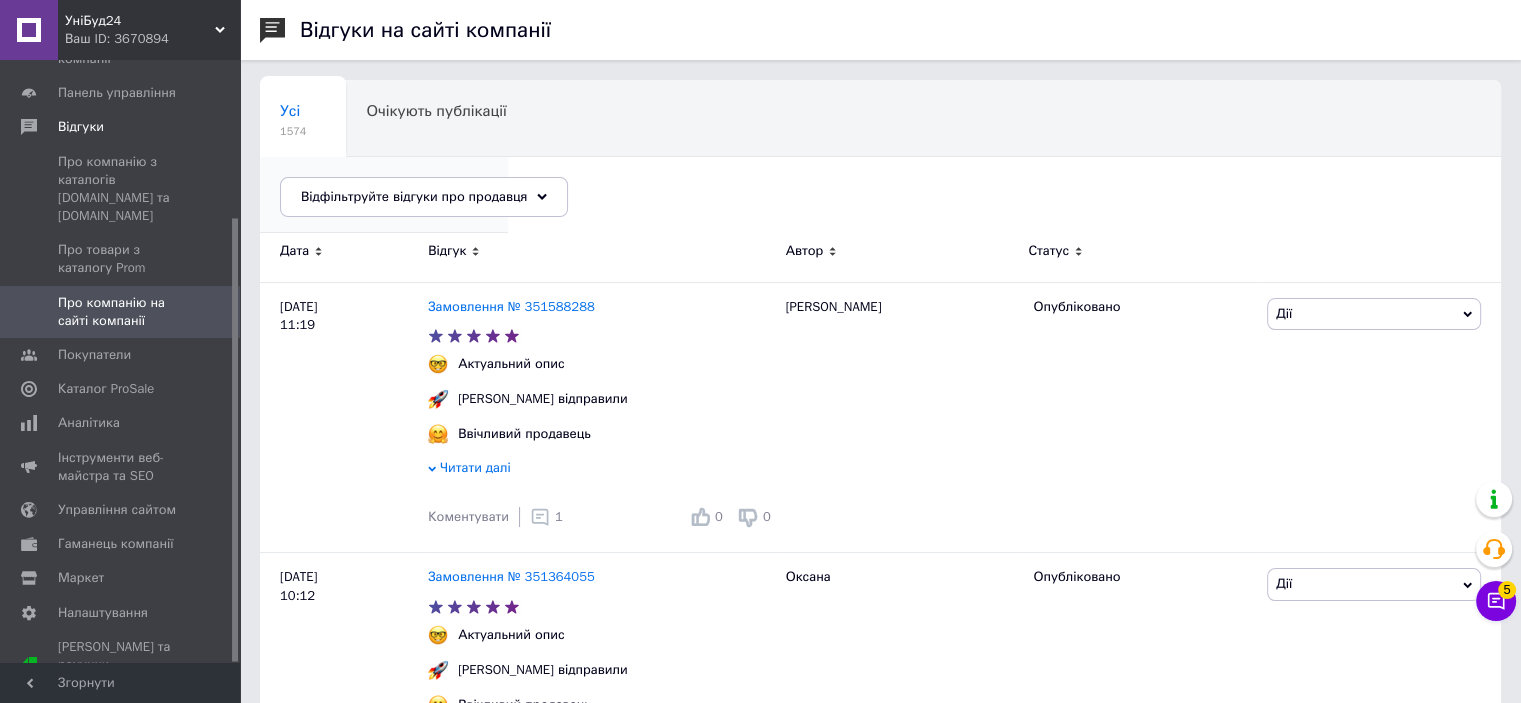 click on "10" at bounding box center [374, 207] 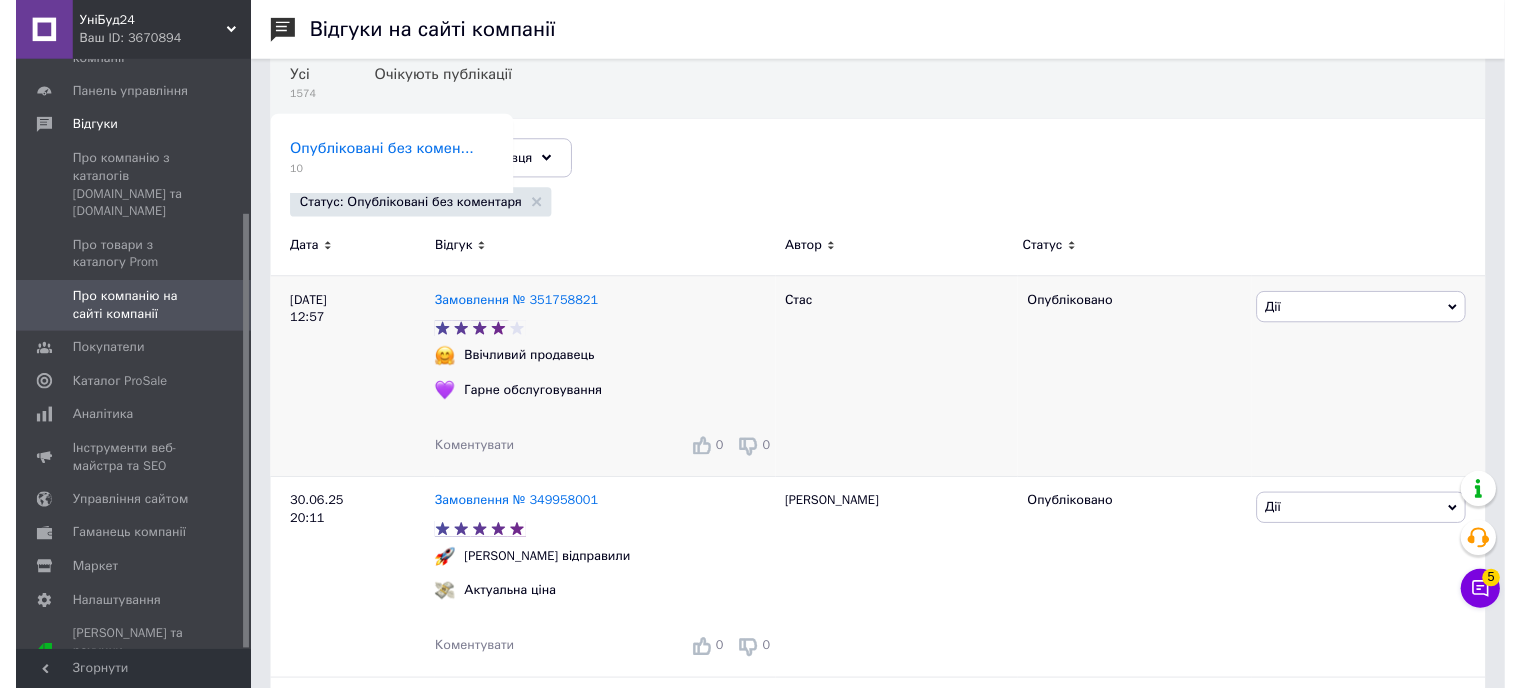 scroll, scrollTop: 100, scrollLeft: 0, axis: vertical 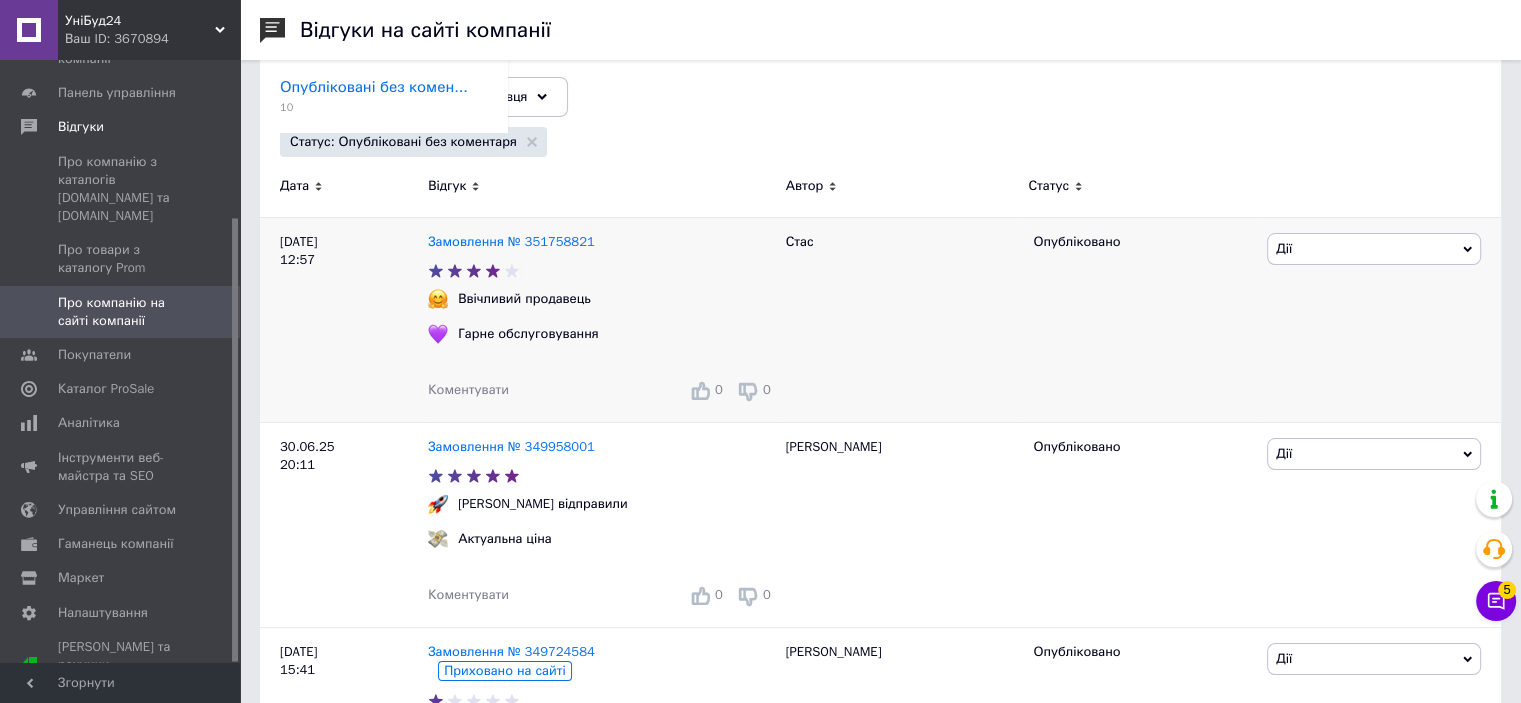 click on "Коментувати" at bounding box center (468, 389) 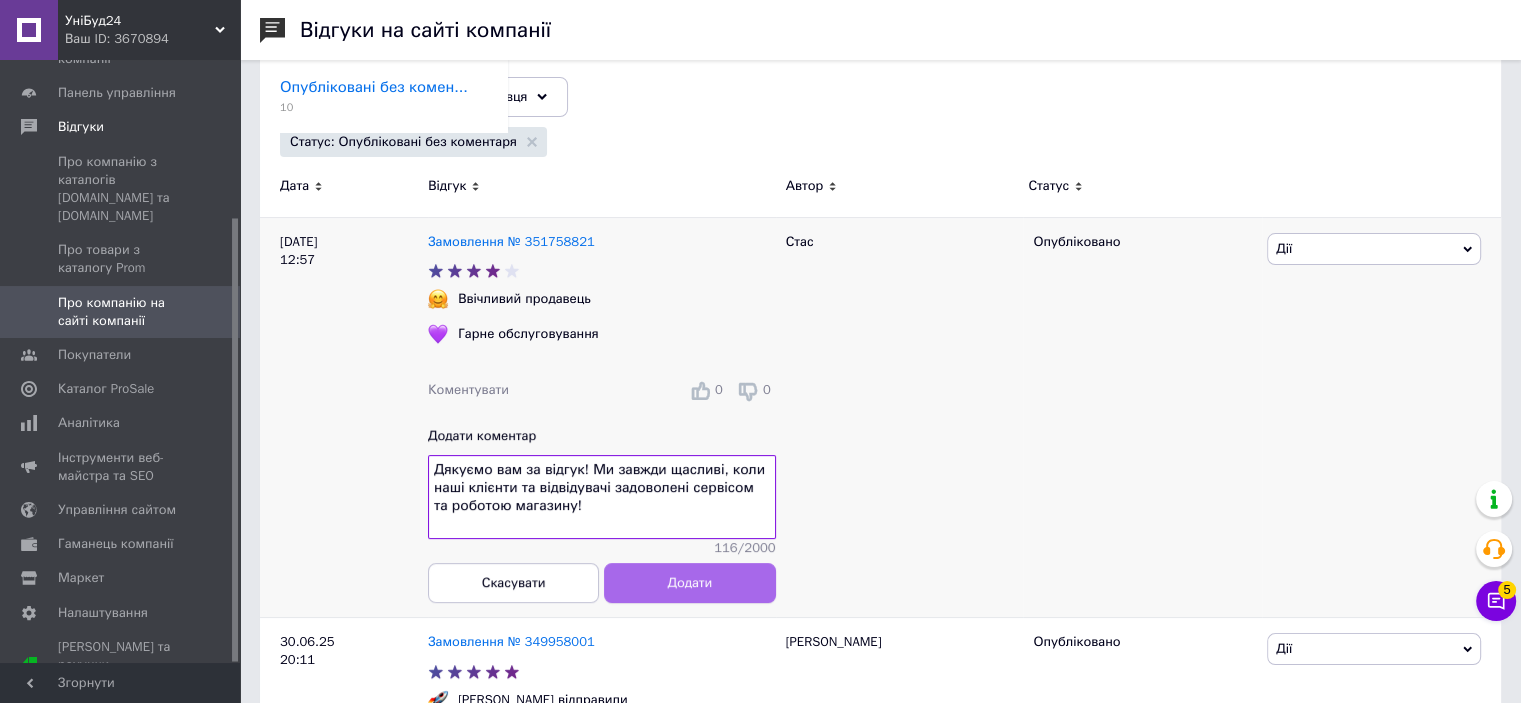 type on "Дякуємо вам за відгук! Ми завжди щасливі, коли наші клієнти та відвідувачі задоволені сервісом та роботою магазину!" 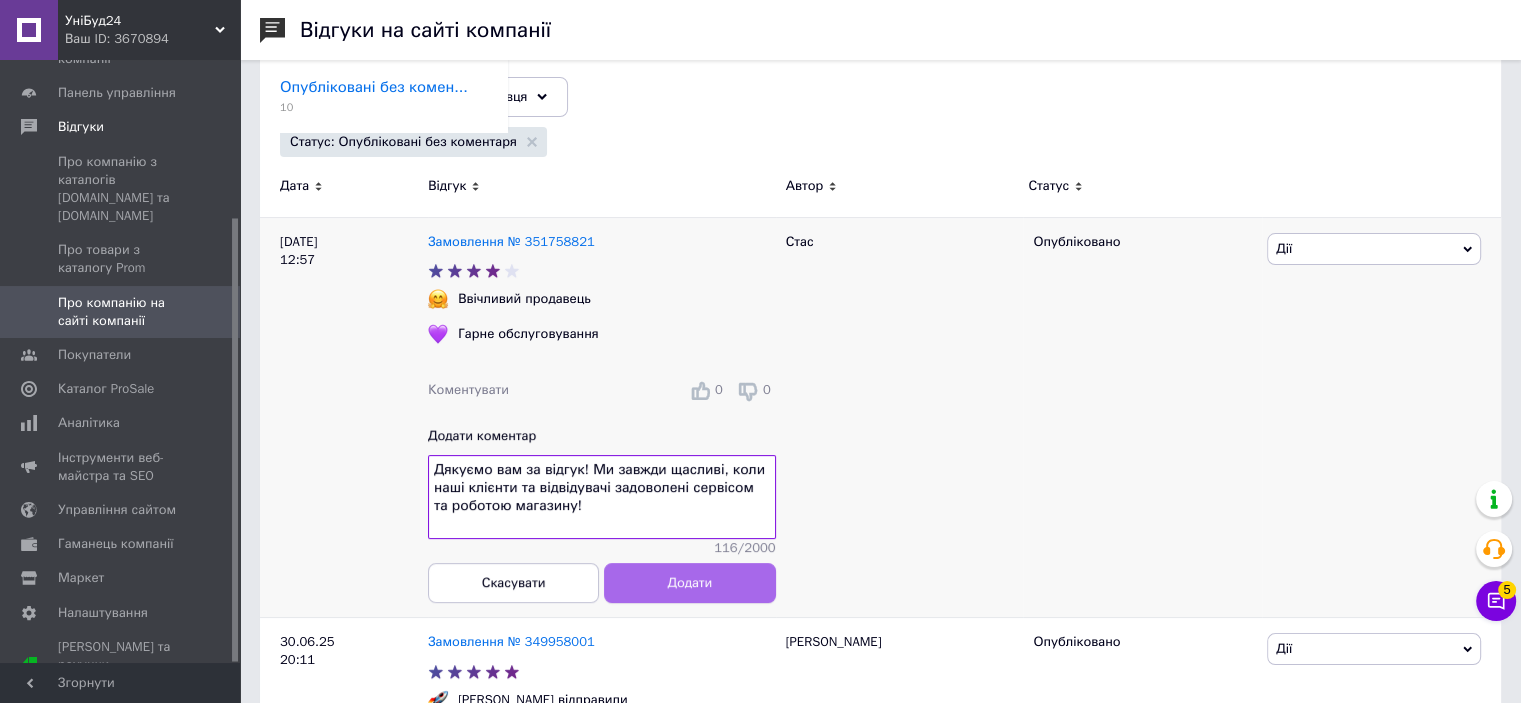 click on "Додати" at bounding box center (689, 582) 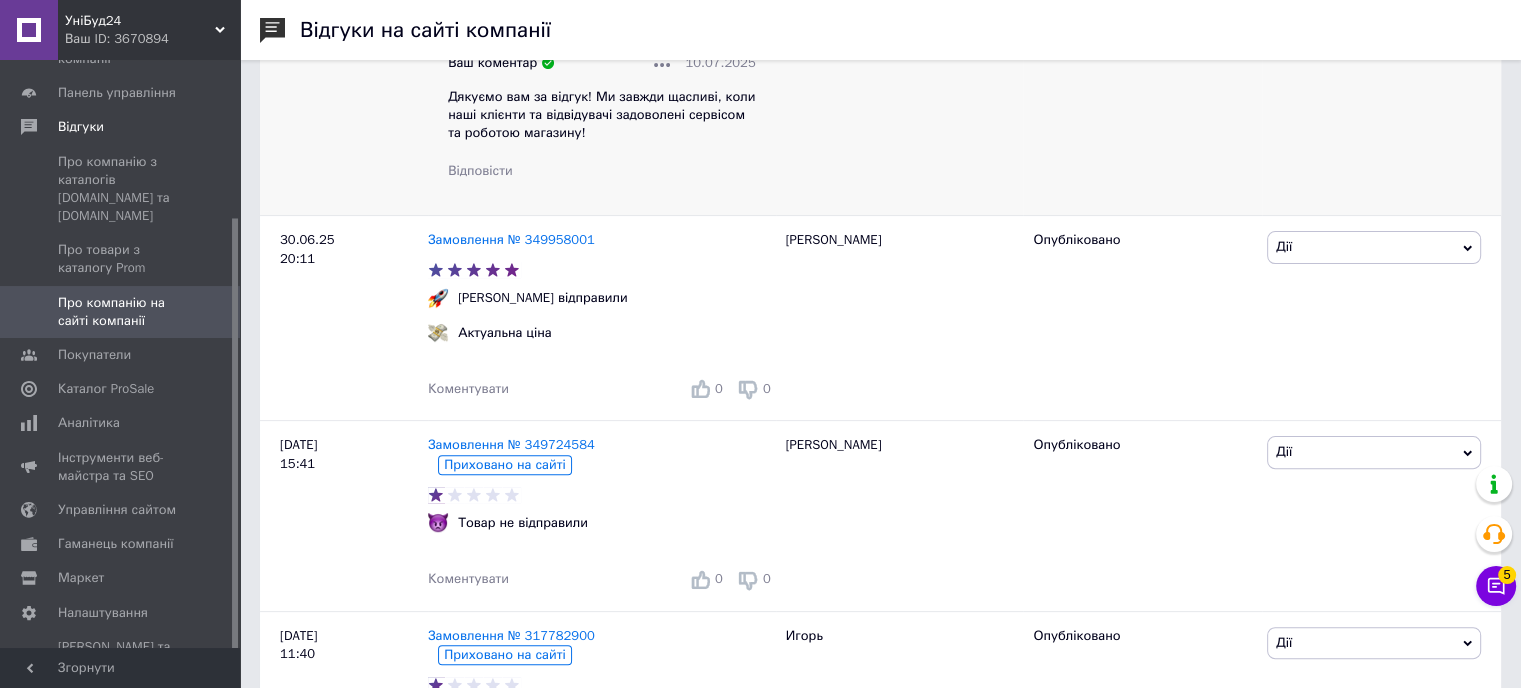 scroll, scrollTop: 600, scrollLeft: 0, axis: vertical 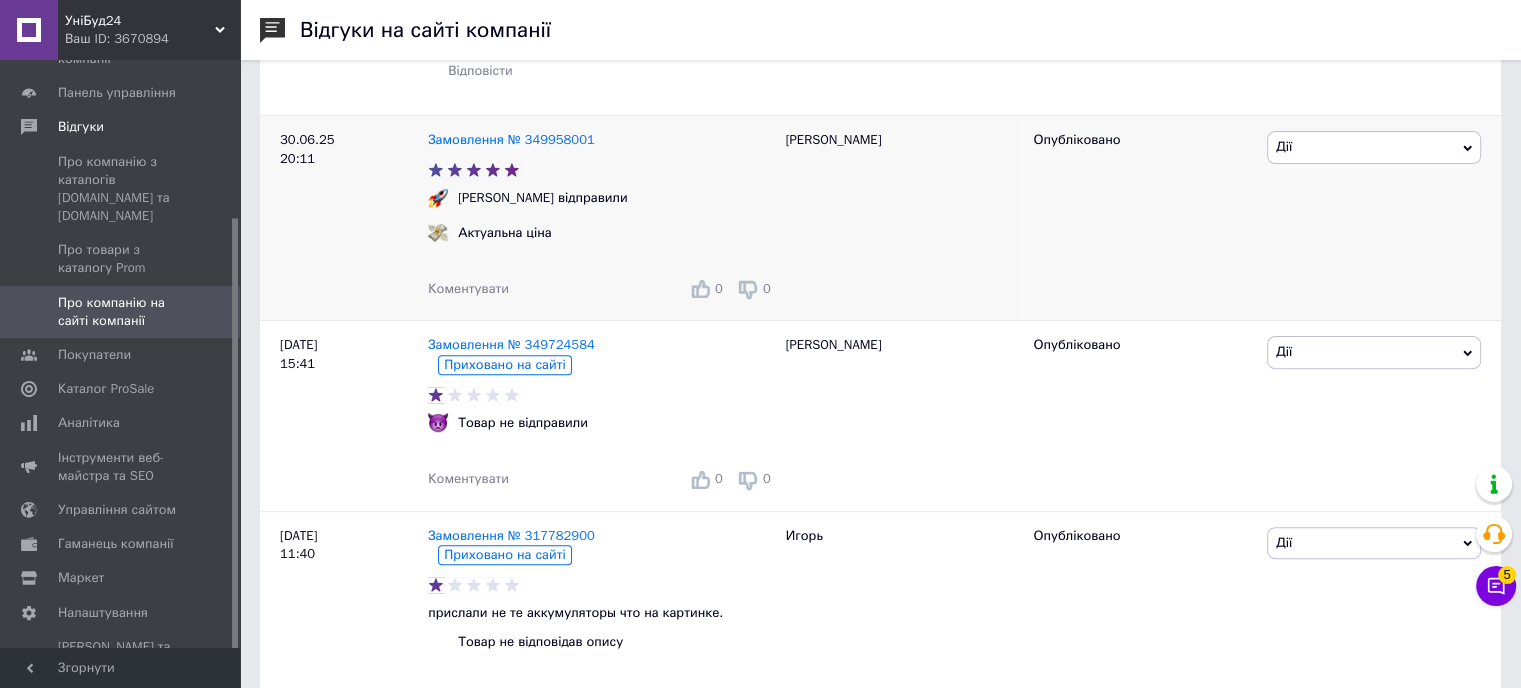 click on "Коментувати" at bounding box center [468, 288] 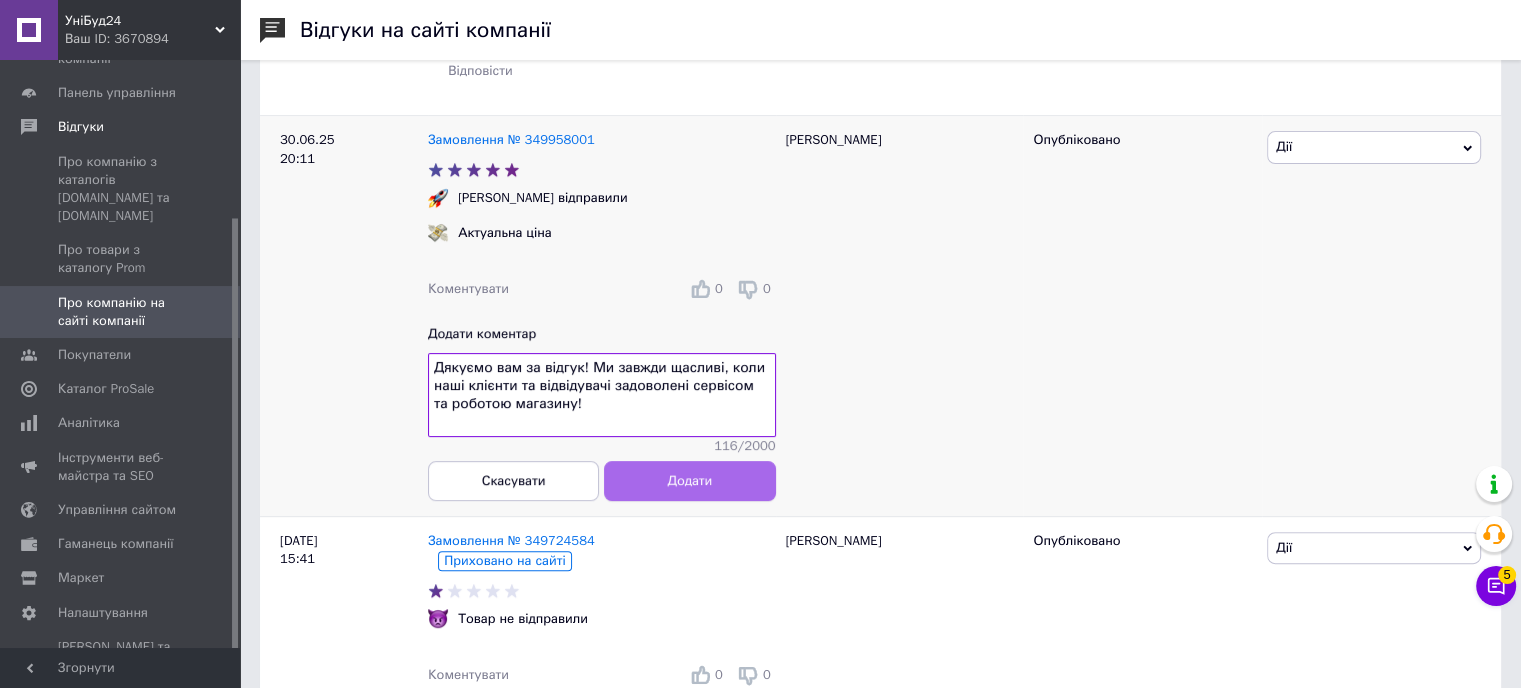 type on "Дякуємо вам за відгук! Ми завжди щасливі, коли наші клієнти та відвідувачі задоволені сервісом та роботою магазину!" 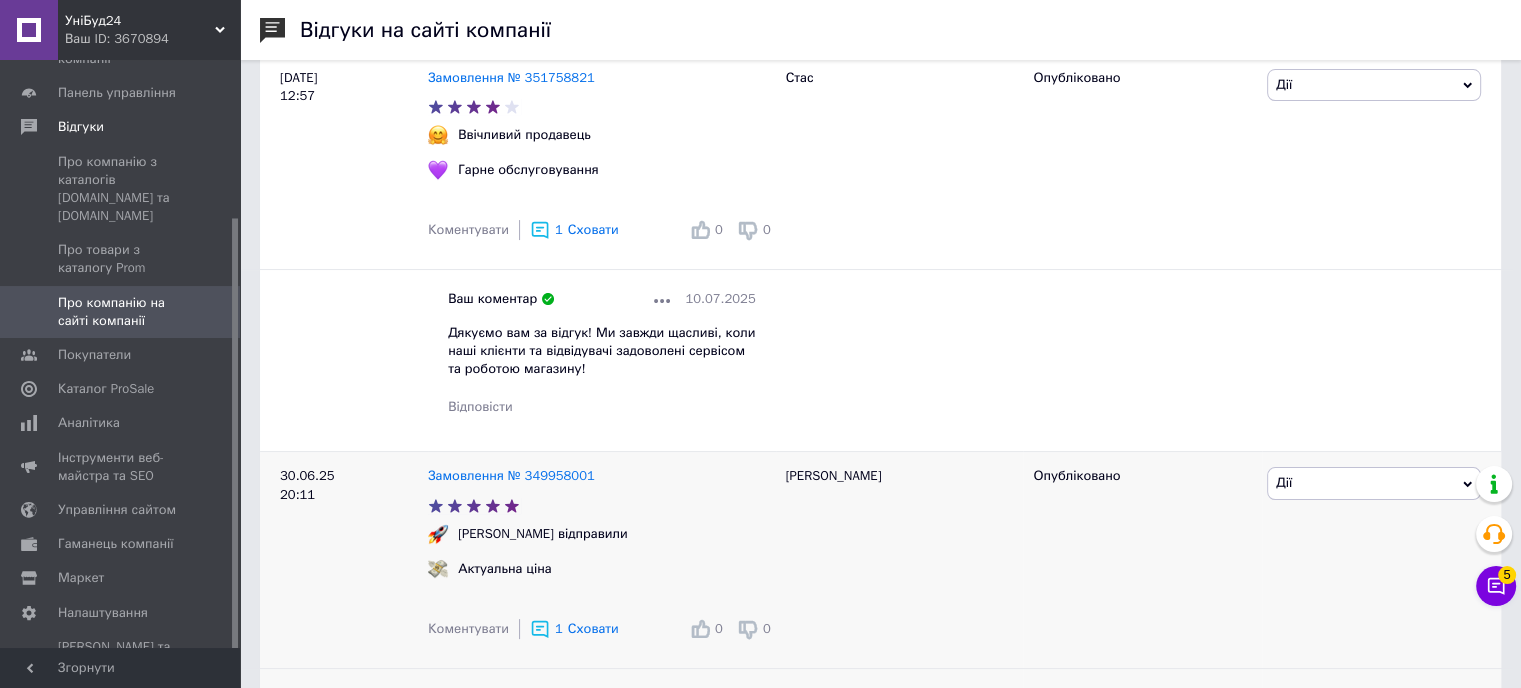 scroll, scrollTop: 100, scrollLeft: 0, axis: vertical 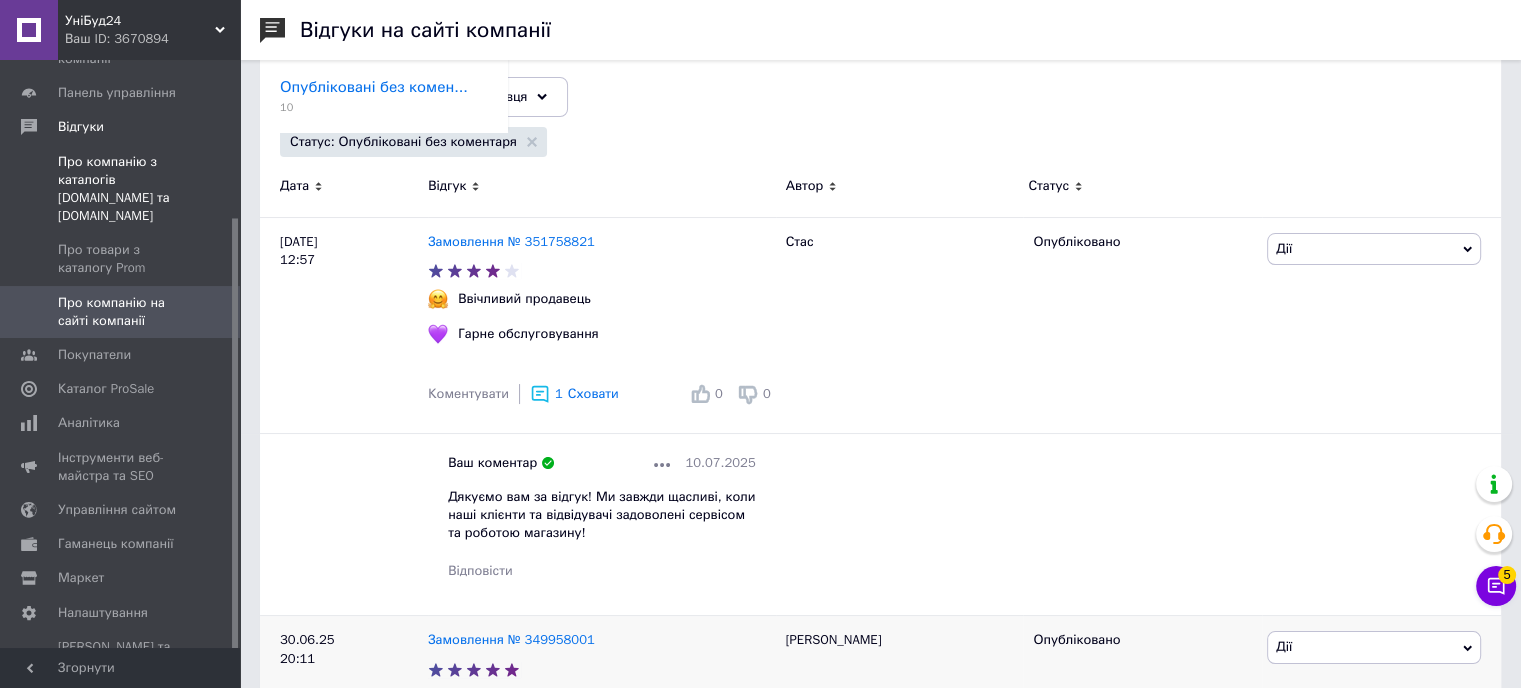 click on "Про компанію з каталогів [DOMAIN_NAME] та [DOMAIN_NAME]" at bounding box center (121, 189) 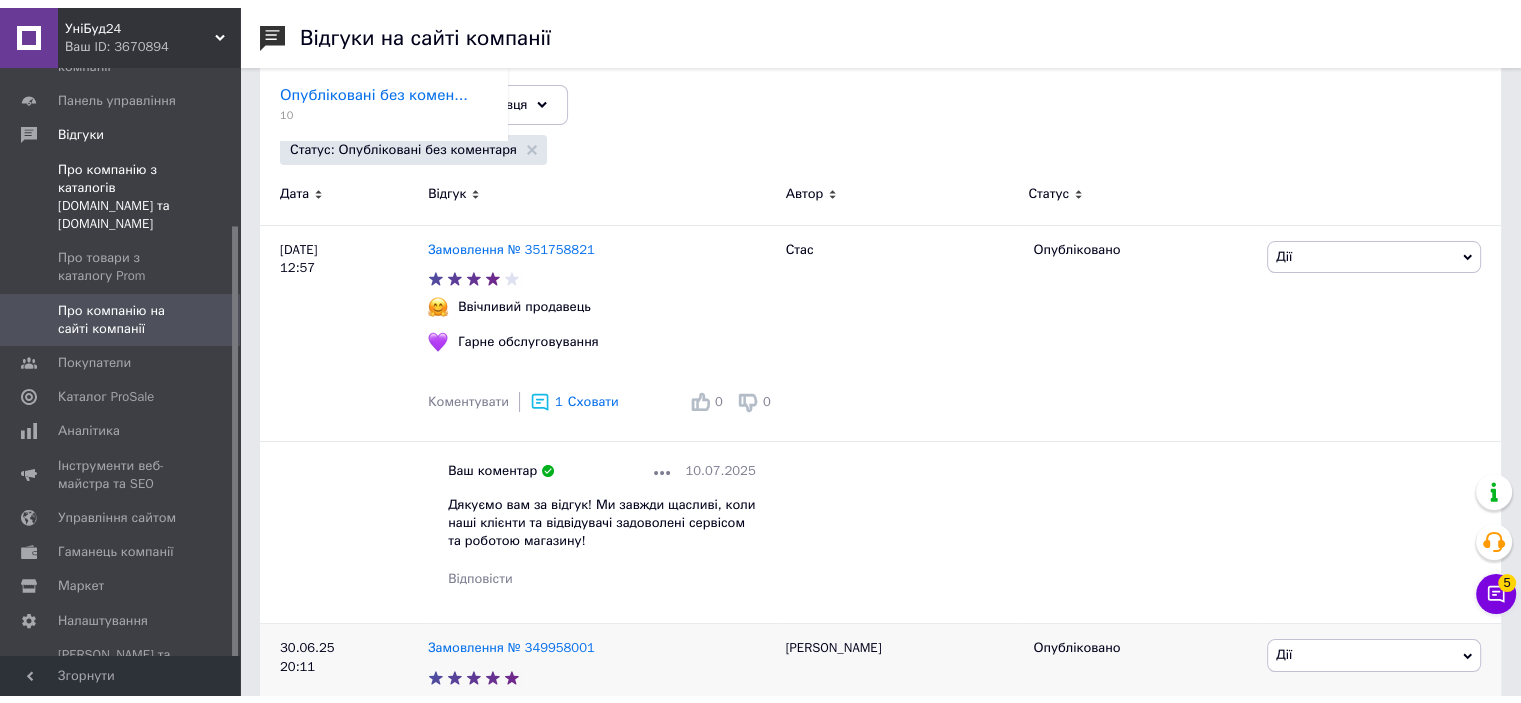 scroll, scrollTop: 0, scrollLeft: 0, axis: both 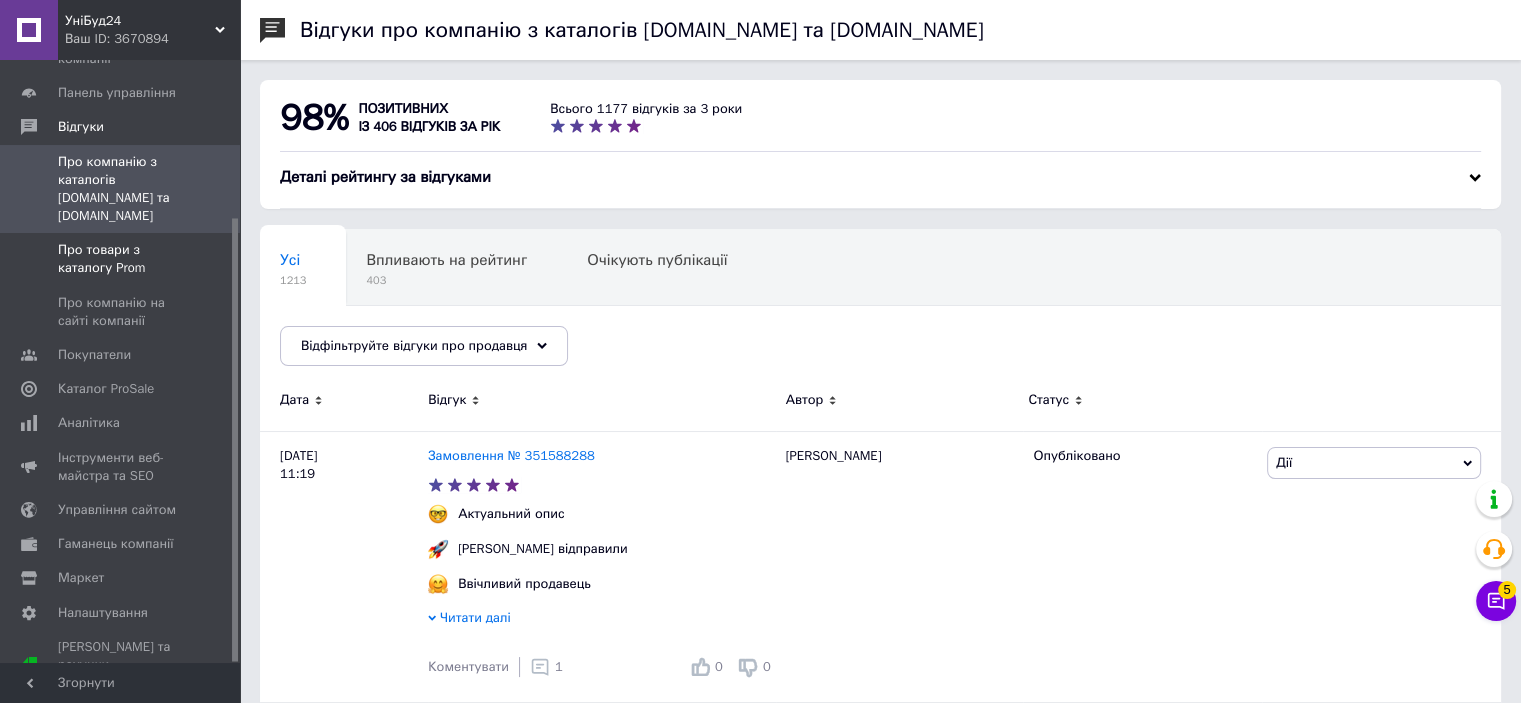click on "Про товари з каталогу Prom" at bounding box center [121, 259] 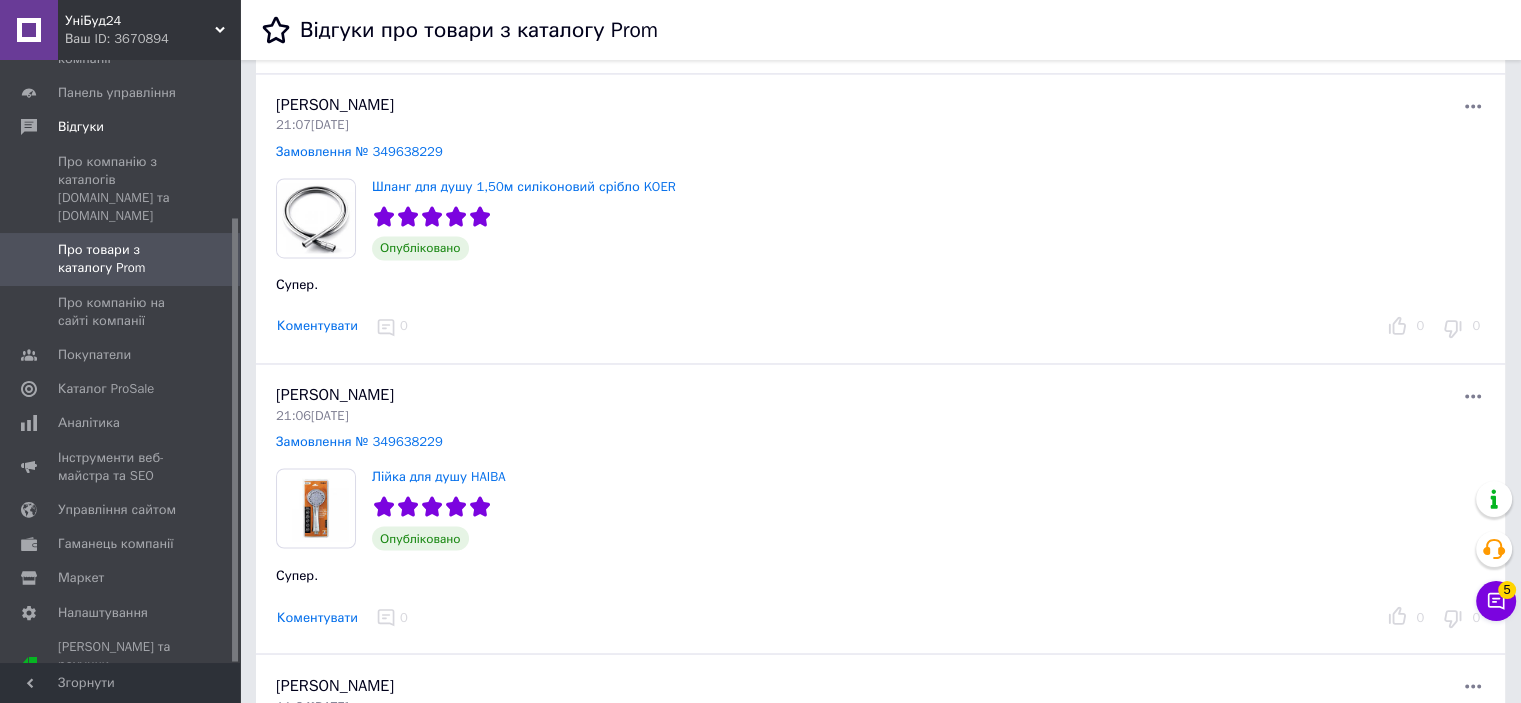 scroll, scrollTop: 3300, scrollLeft: 0, axis: vertical 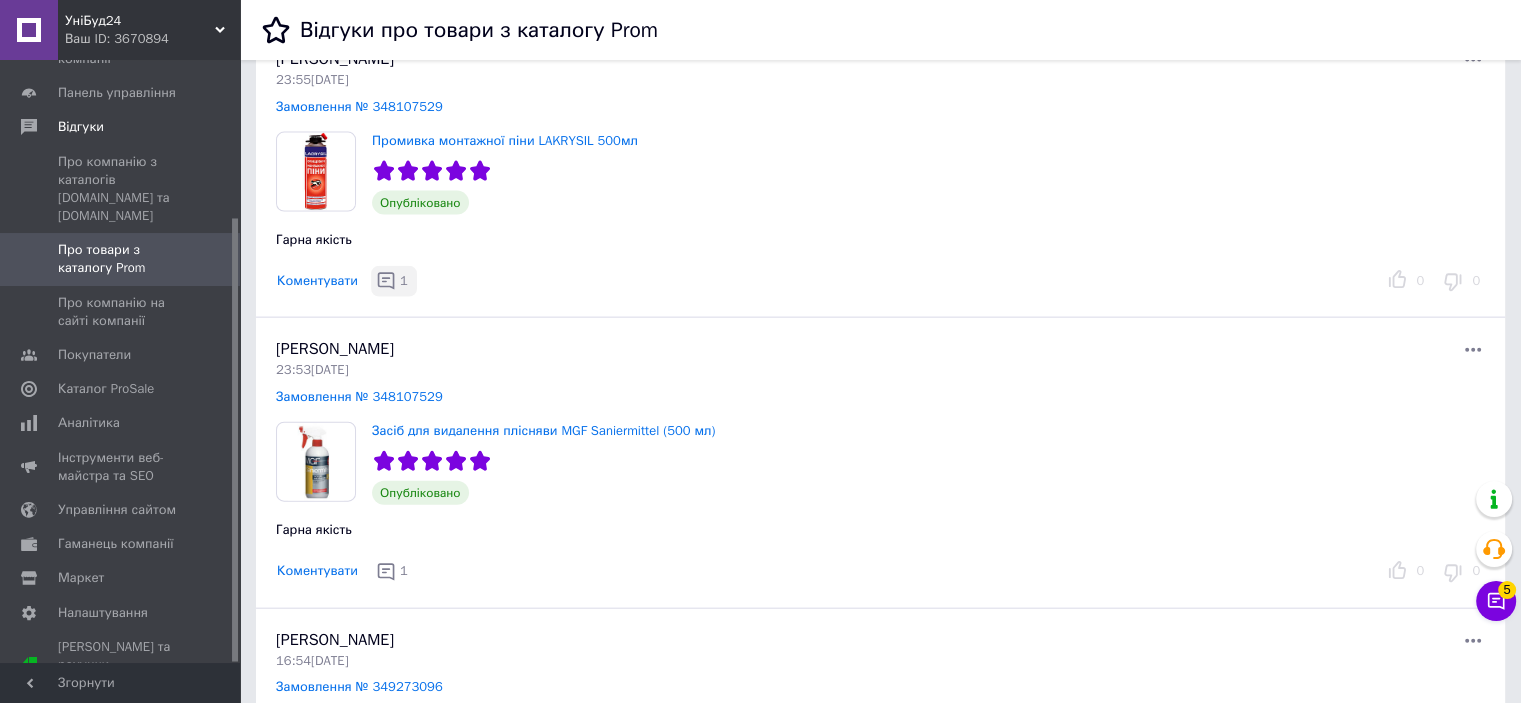 click on "1" at bounding box center [404, 280] 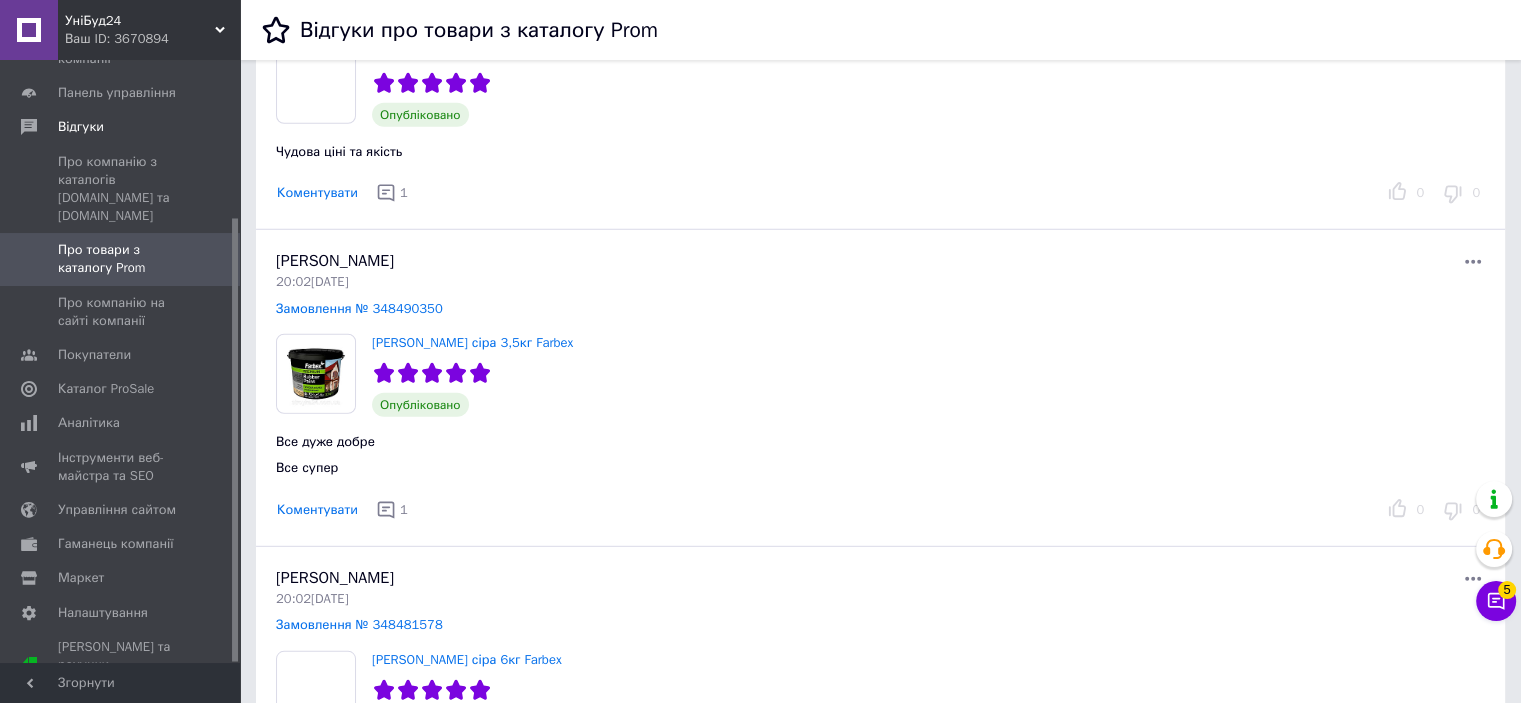 scroll, scrollTop: 4500, scrollLeft: 0, axis: vertical 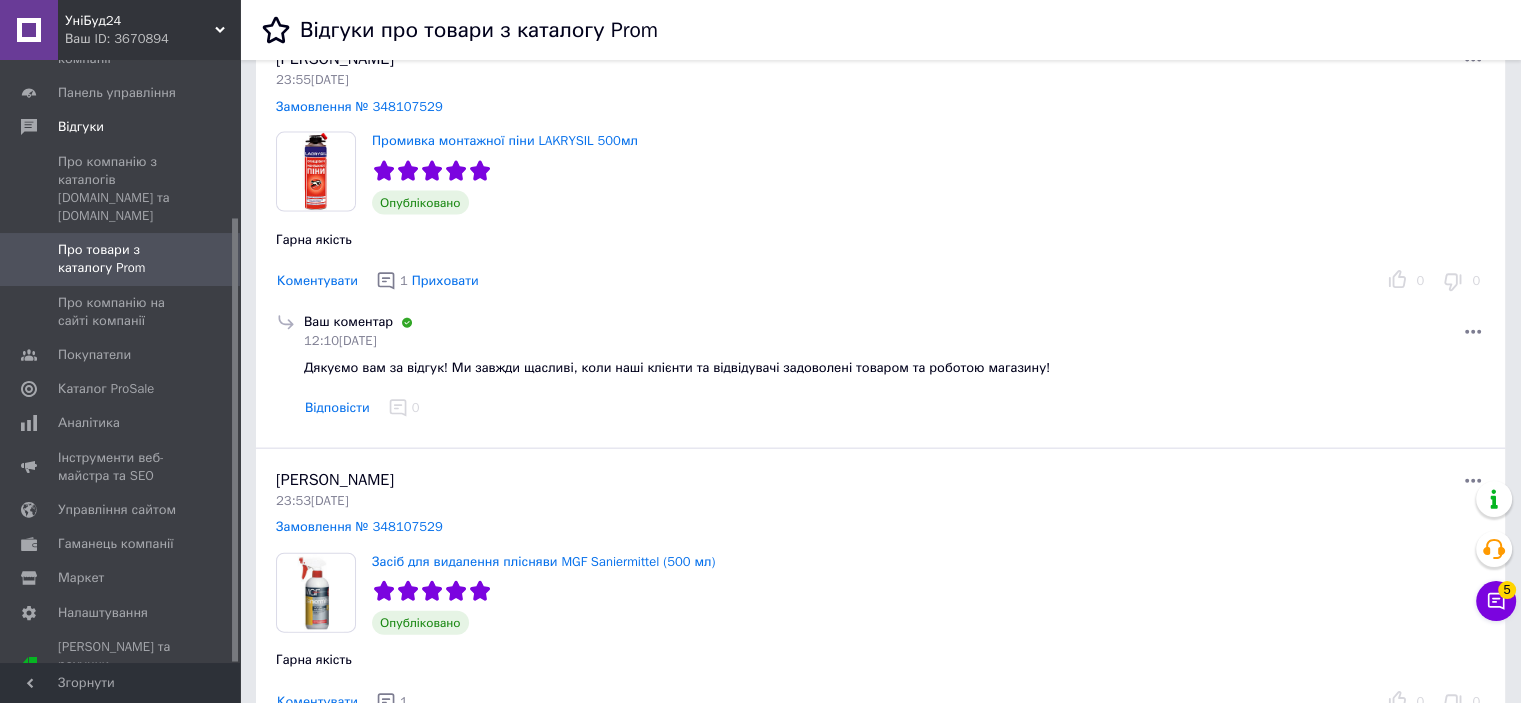 click on "Дякуємо вам за відгук! Ми завжди щасливі, коли наші клієнти та відвідувачі задоволені товаром та роботою магазину!" at bounding box center (677, 367) 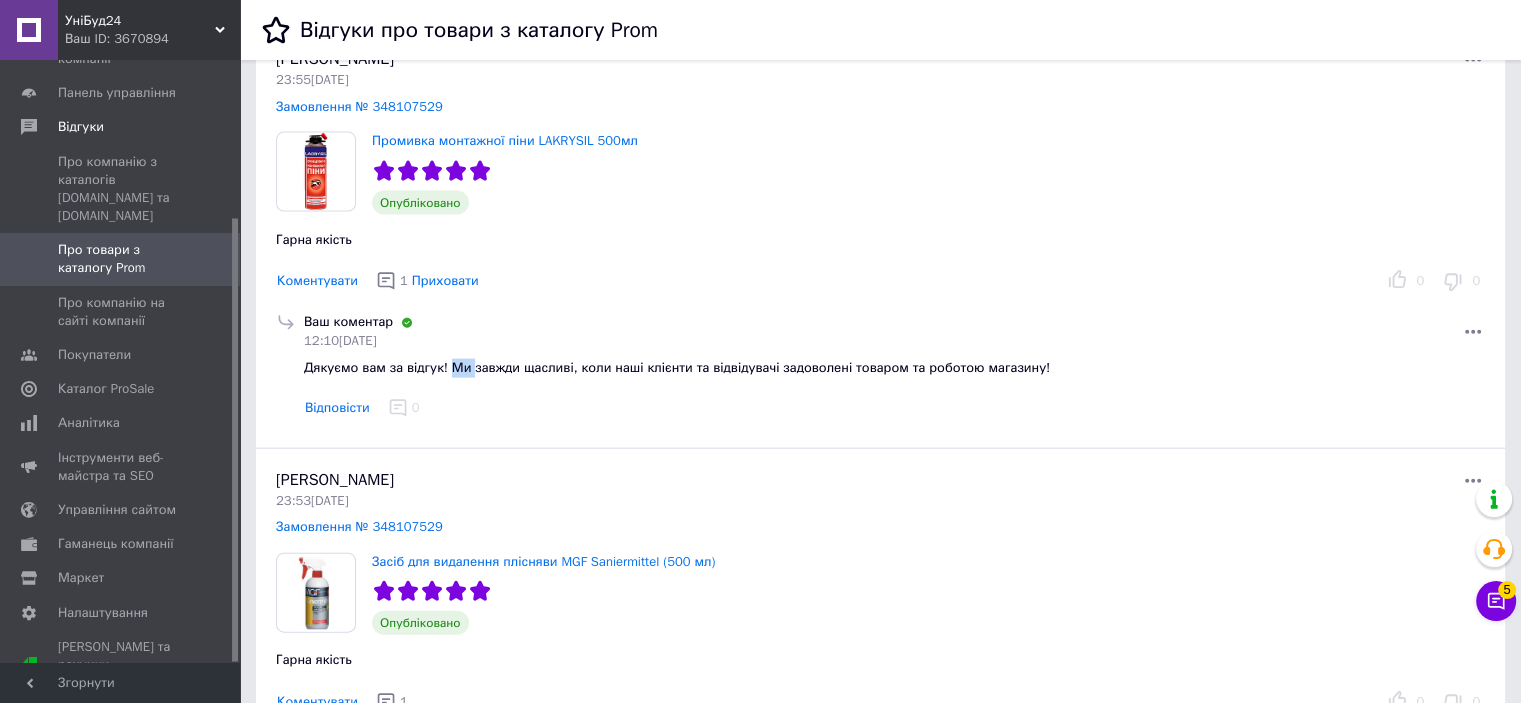 click on "Дякуємо вам за відгук! Ми завжди щасливі, коли наші клієнти та відвідувачі задоволені товаром та роботою магазину!" at bounding box center [677, 367] 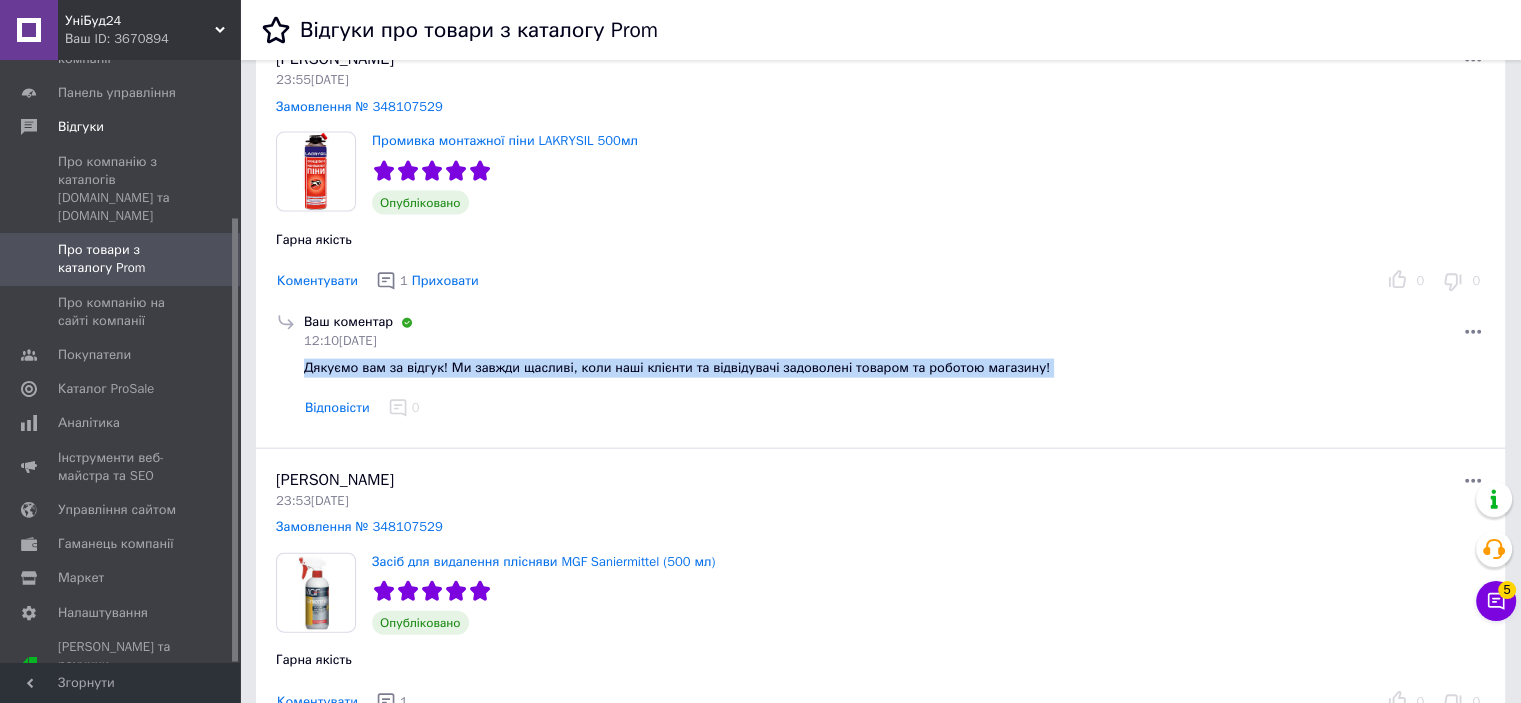 click on "Дякуємо вам за відгук! Ми завжди щасливі, коли наші клієнти та відвідувачі задоволені товаром та роботою магазину!" at bounding box center (677, 367) 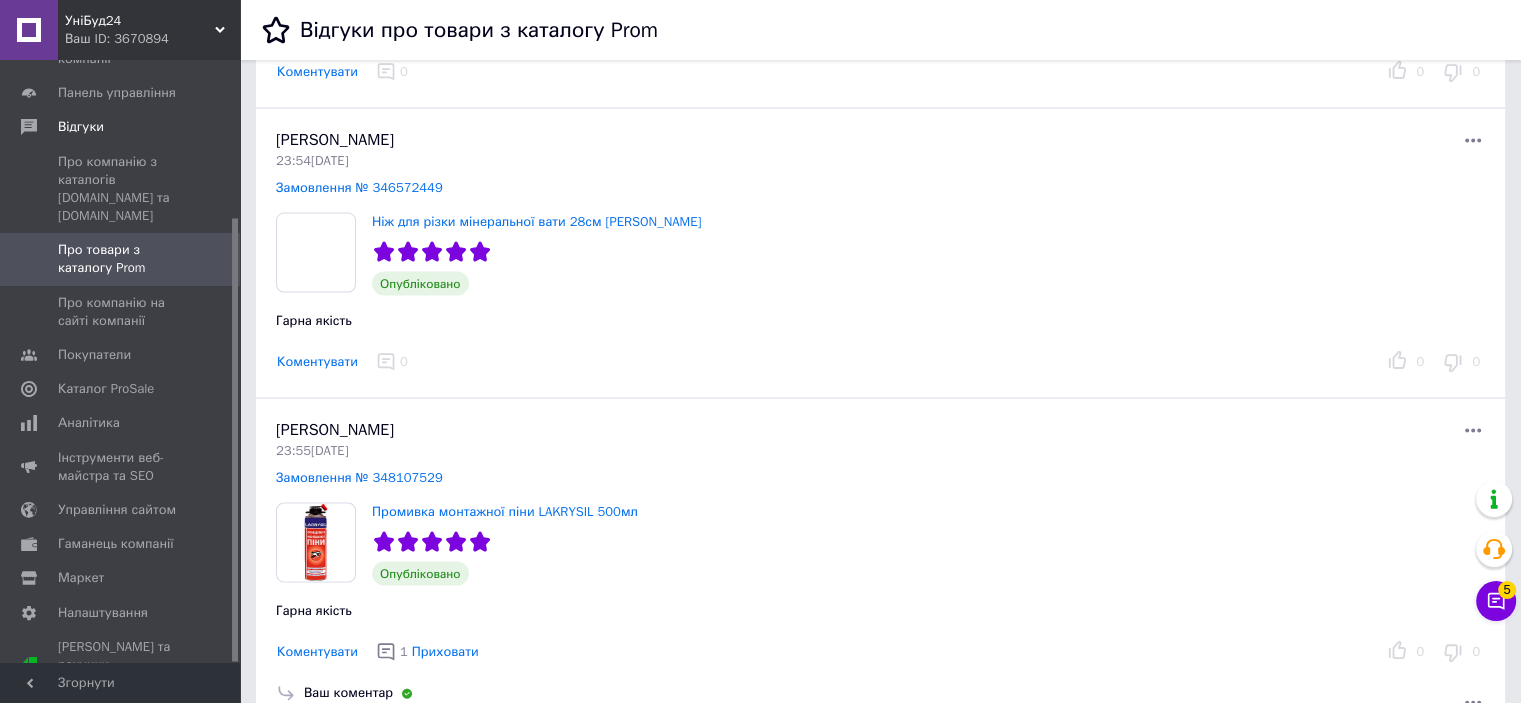 scroll, scrollTop: 4100, scrollLeft: 0, axis: vertical 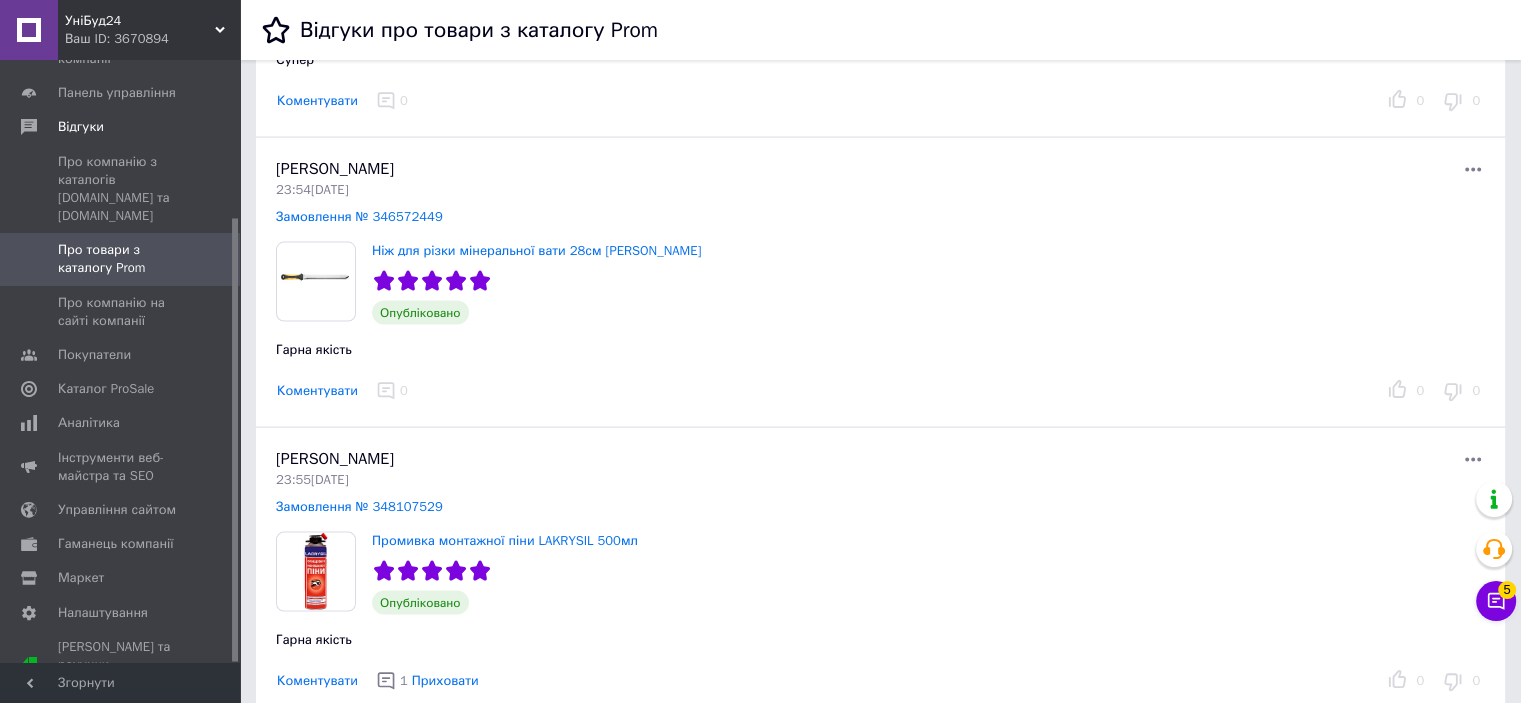 click on "Коментувати" at bounding box center (317, 391) 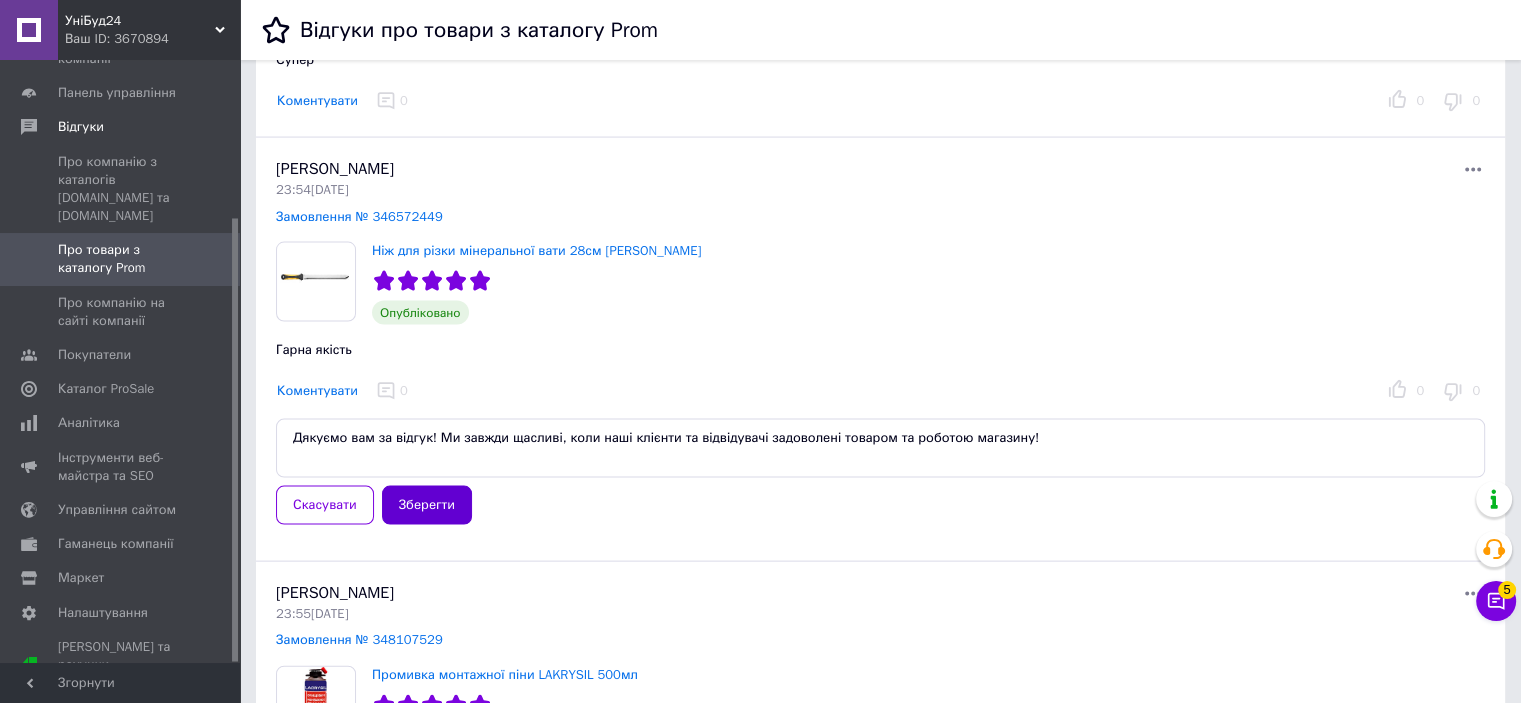 type on "Дякуємо вам за відгук! Ми завжди щасливі, коли наші клієнти та відвідувачі задоволені товаром та роботою магазину!" 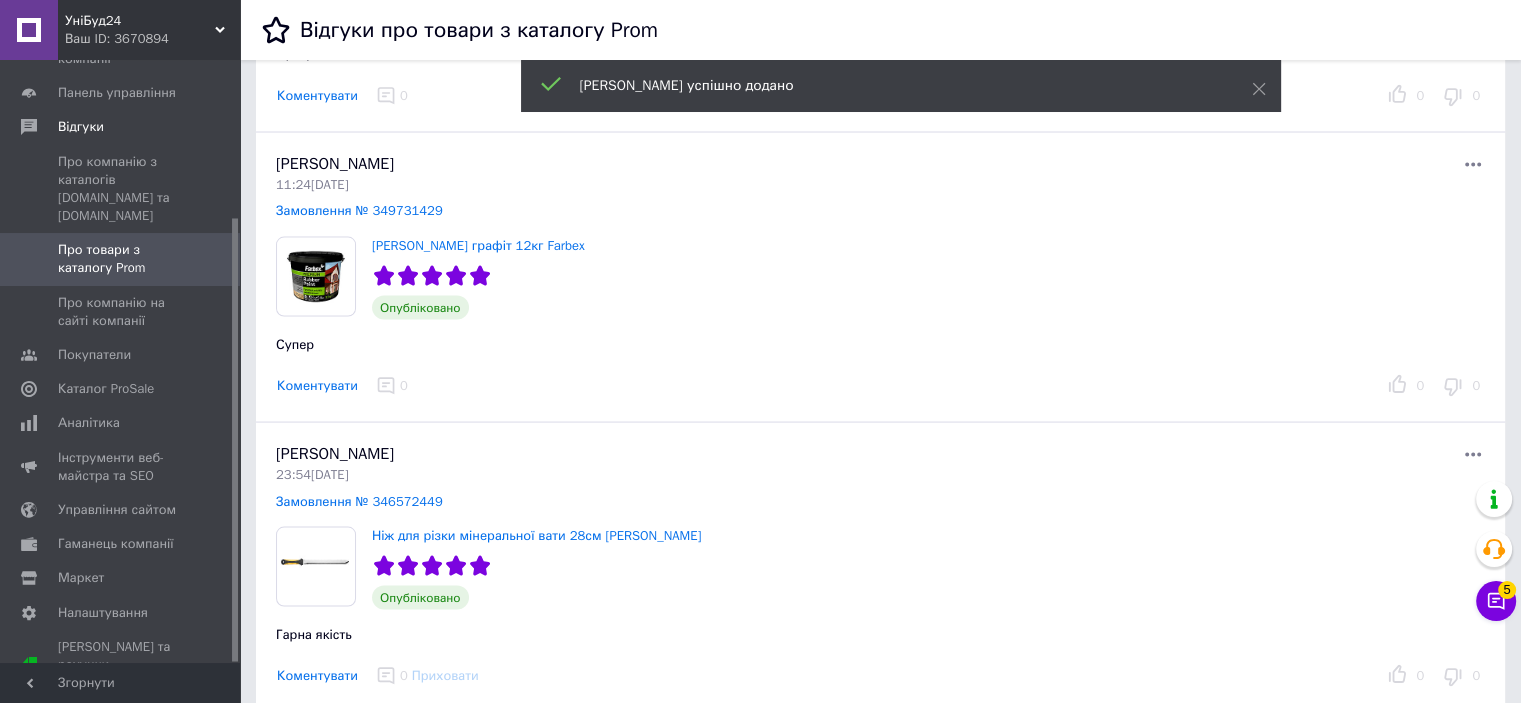 scroll, scrollTop: 3784, scrollLeft: 0, axis: vertical 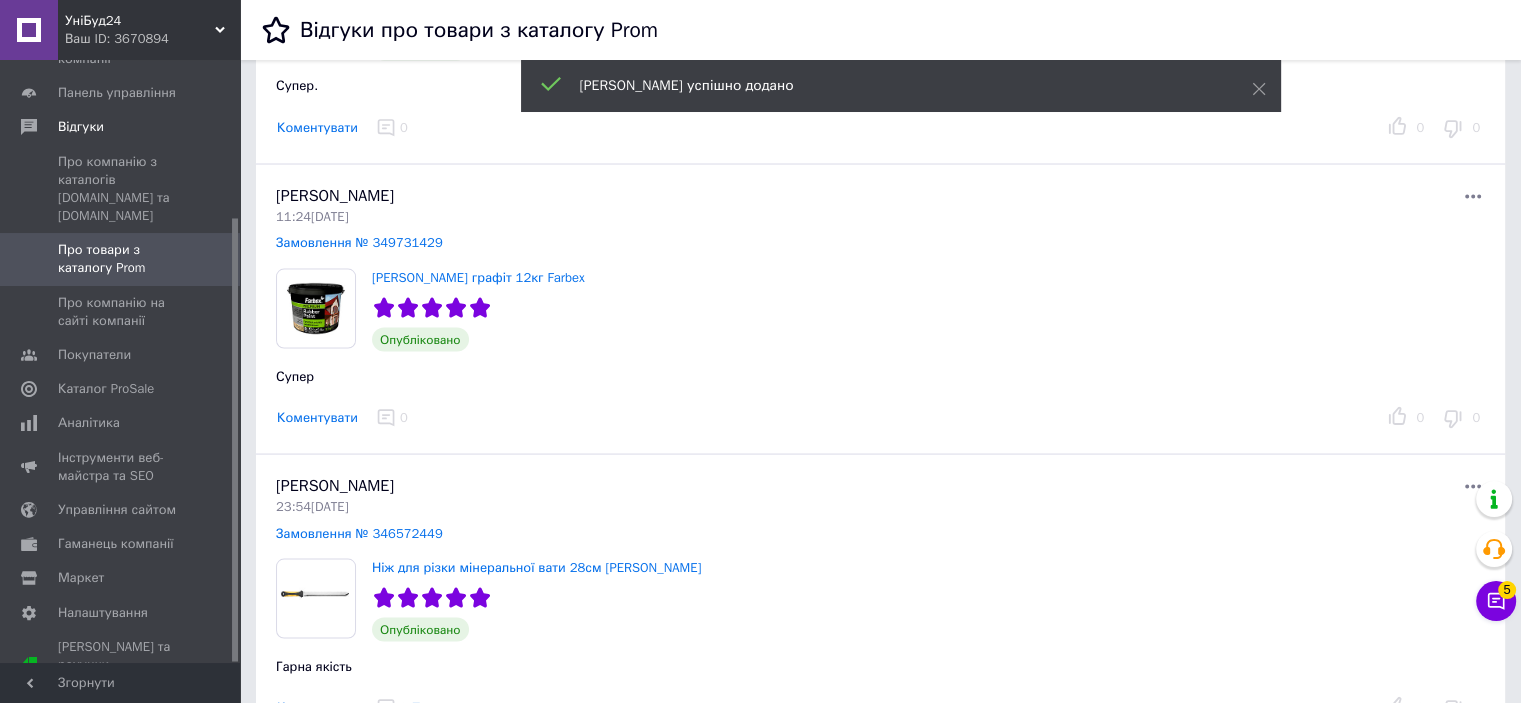 click on "Коментувати" at bounding box center (317, 417) 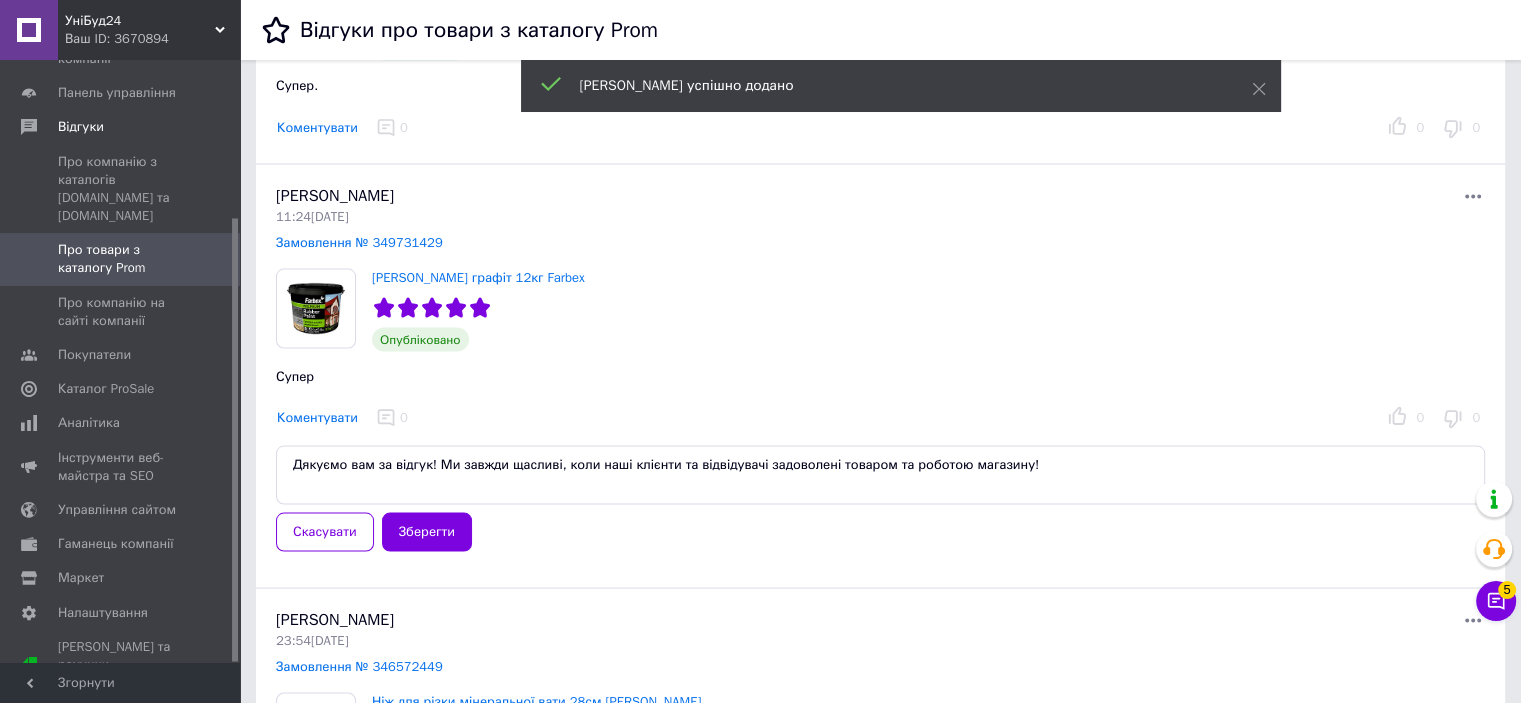 type on "Дякуємо вам за відгук! Ми завжди щасливі, коли наші клієнти та відвідувачі задоволені товаром та роботою магазину!" 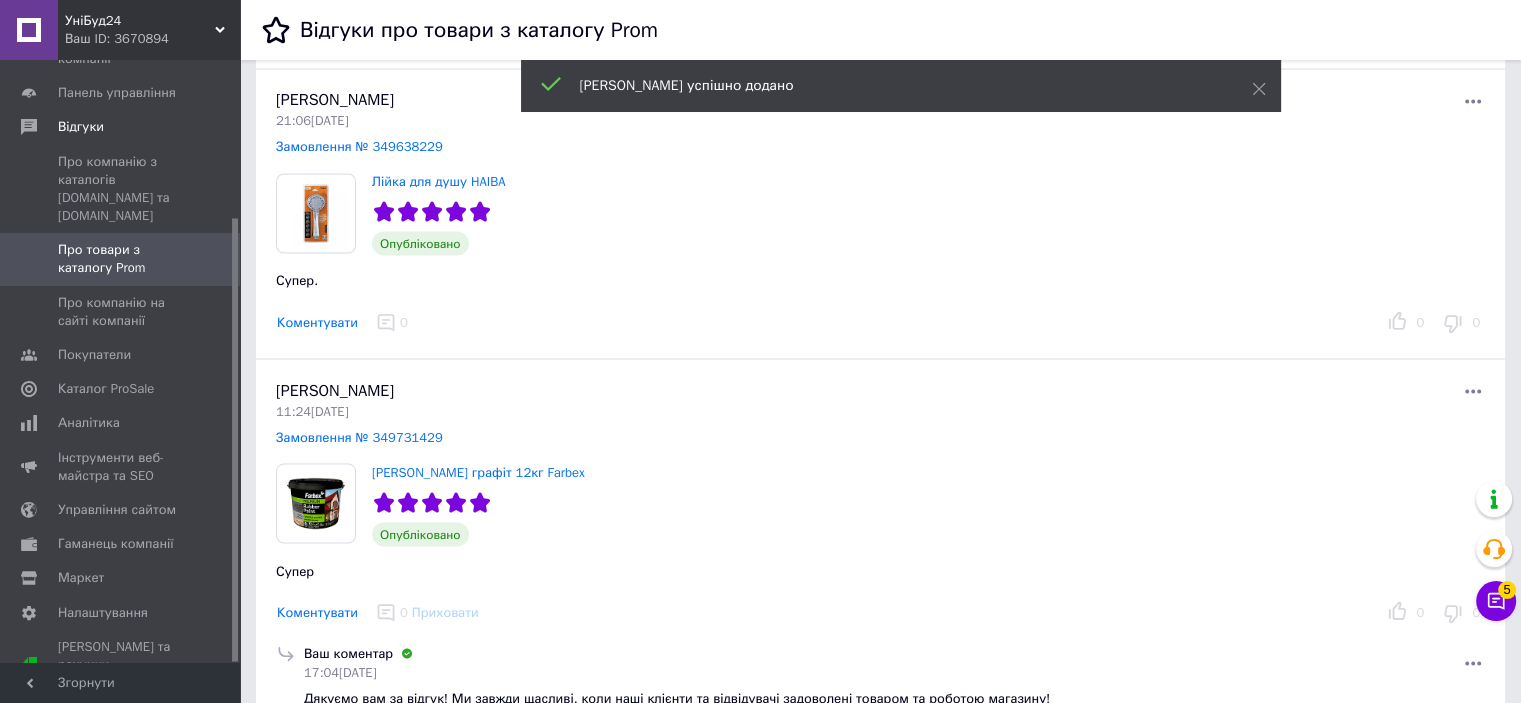 scroll, scrollTop: 3584, scrollLeft: 0, axis: vertical 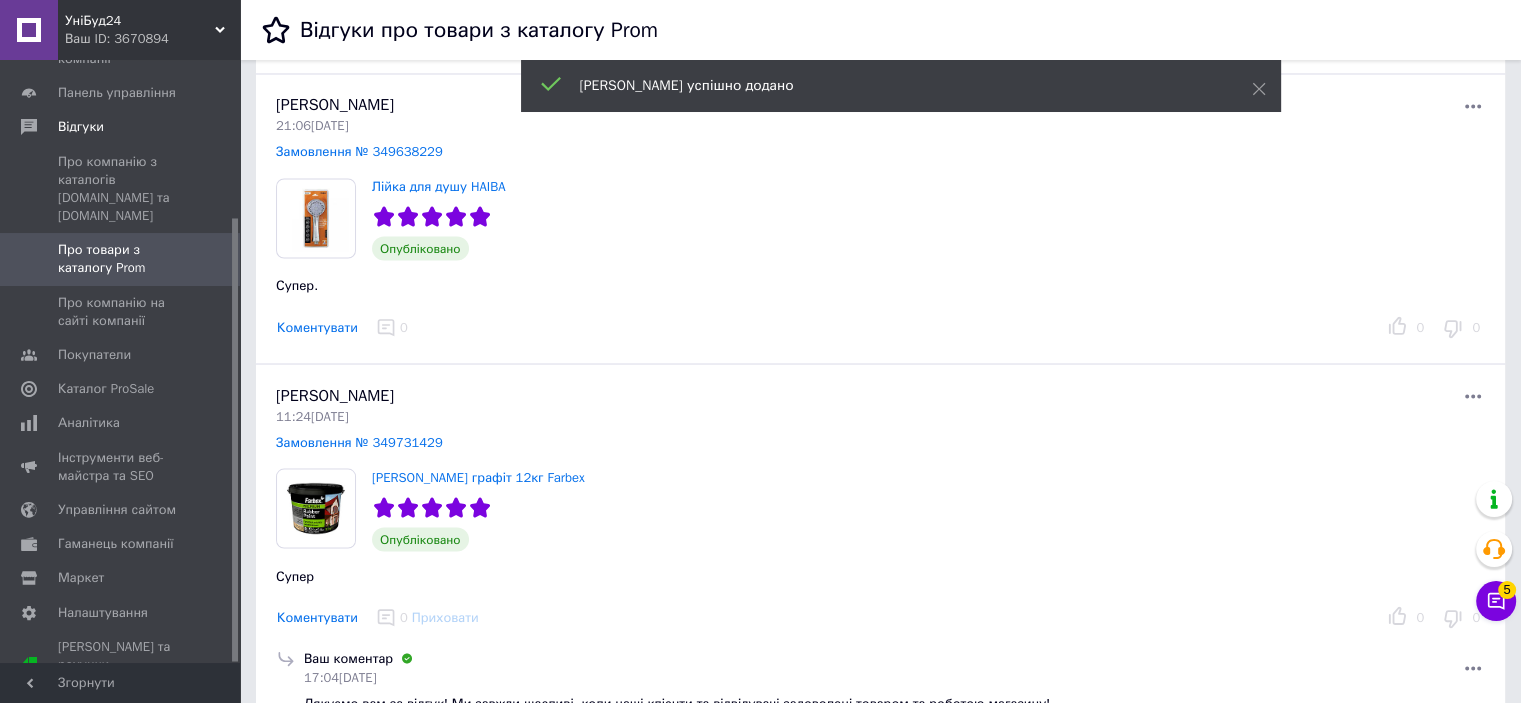 click on "Коментувати" at bounding box center (317, 327) 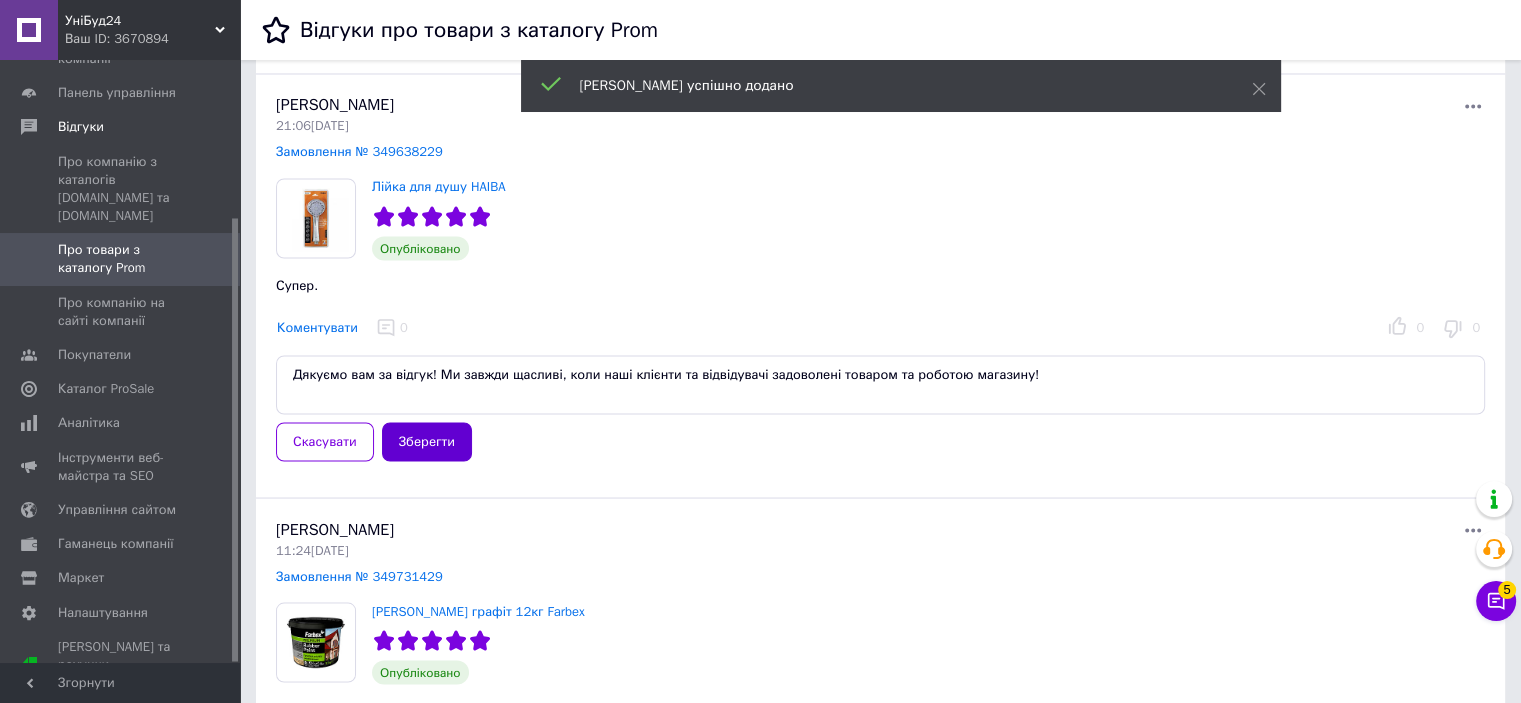 type on "Дякуємо вам за відгук! Ми завжди щасливі, коли наші клієнти та відвідувачі задоволені товаром та роботою магазину!" 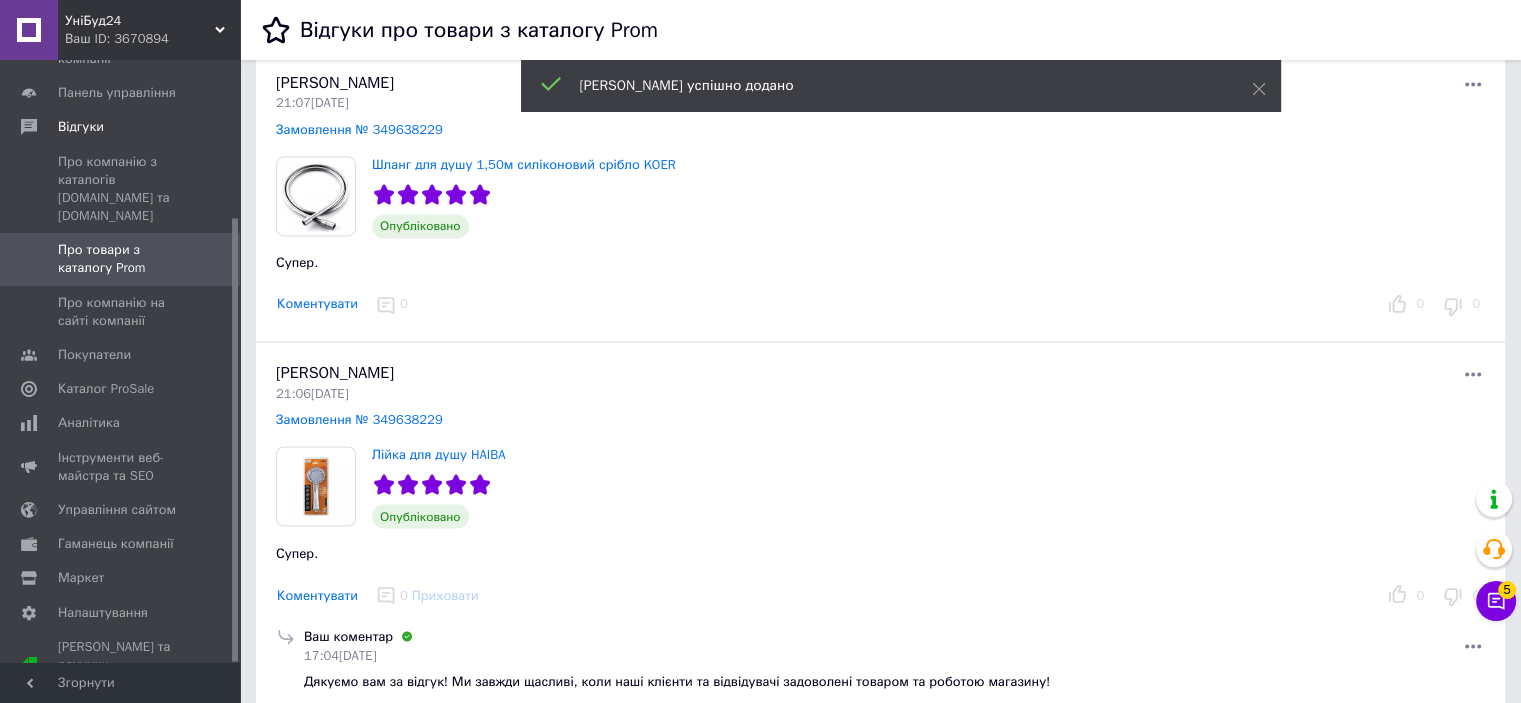 scroll, scrollTop: 3284, scrollLeft: 0, axis: vertical 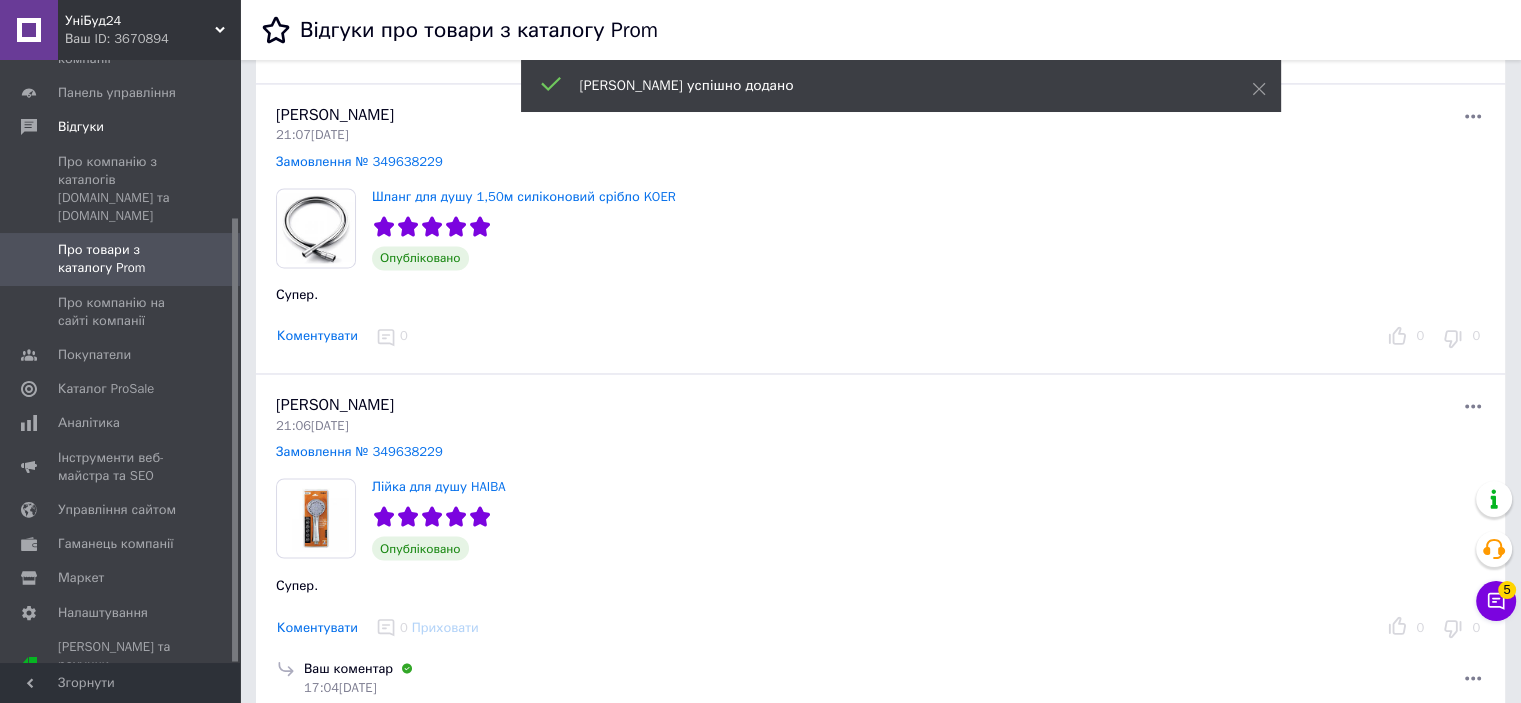 click on "Коментувати" at bounding box center [317, 336] 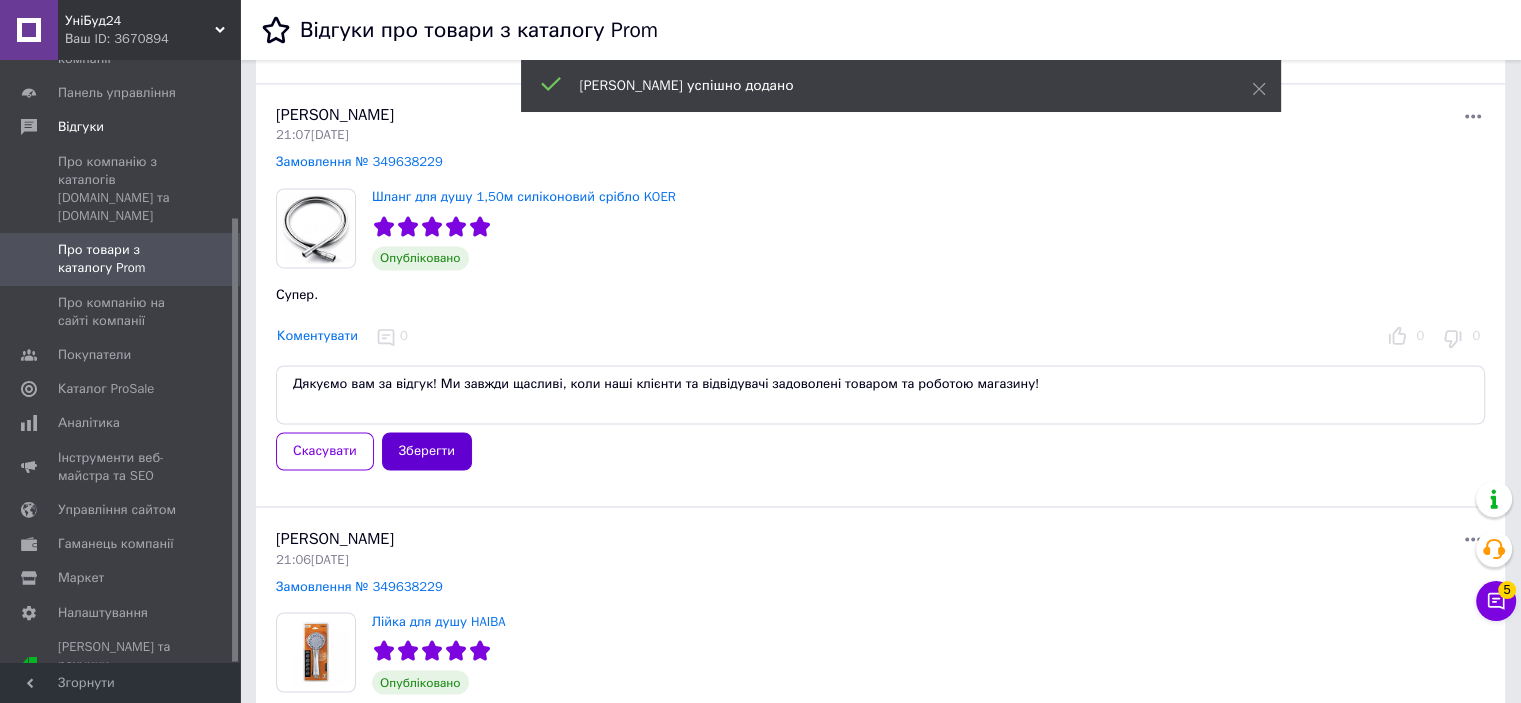 type on "Дякуємо вам за відгук! Ми завжди щасливі, коли наші клієнти та відвідувачі задоволені товаром та роботою магазину!" 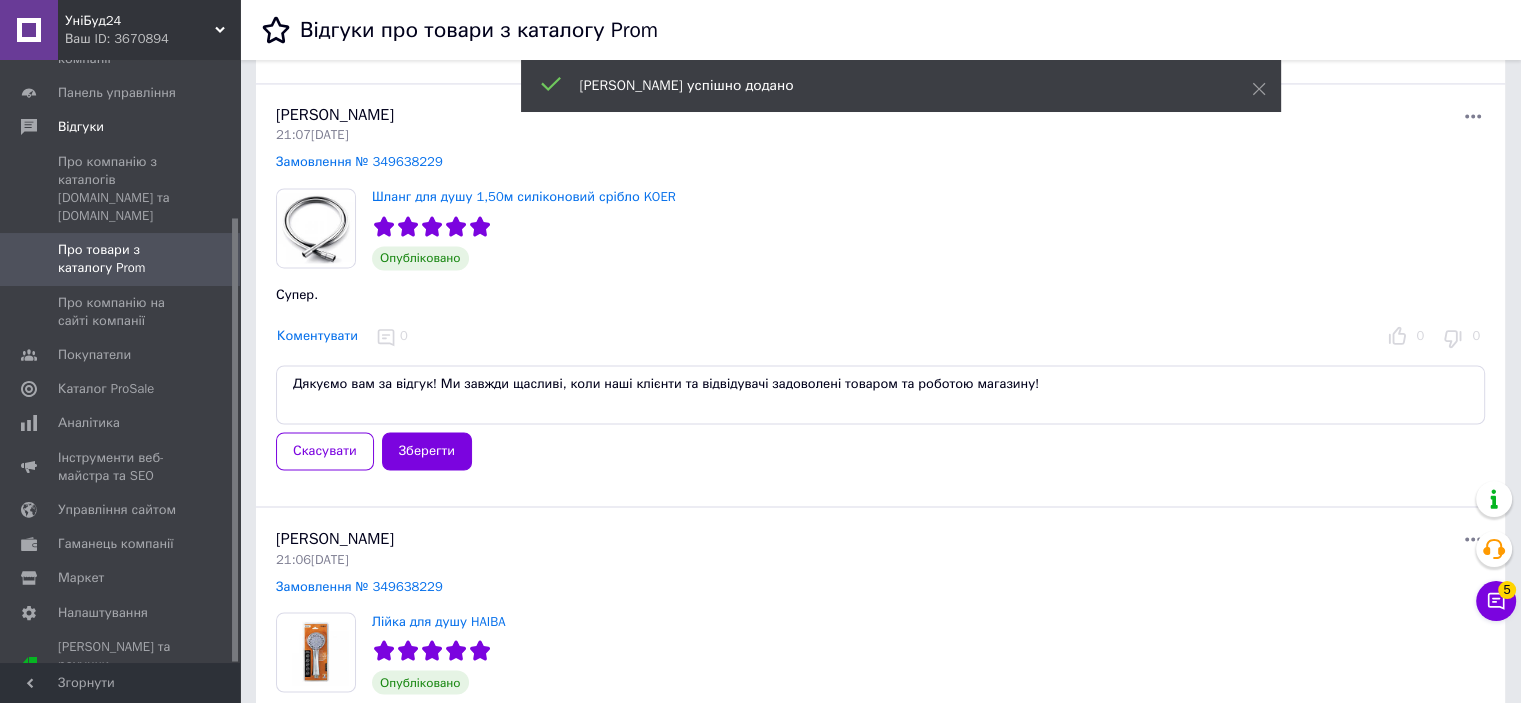 click on "Зберегти" at bounding box center [427, 451] 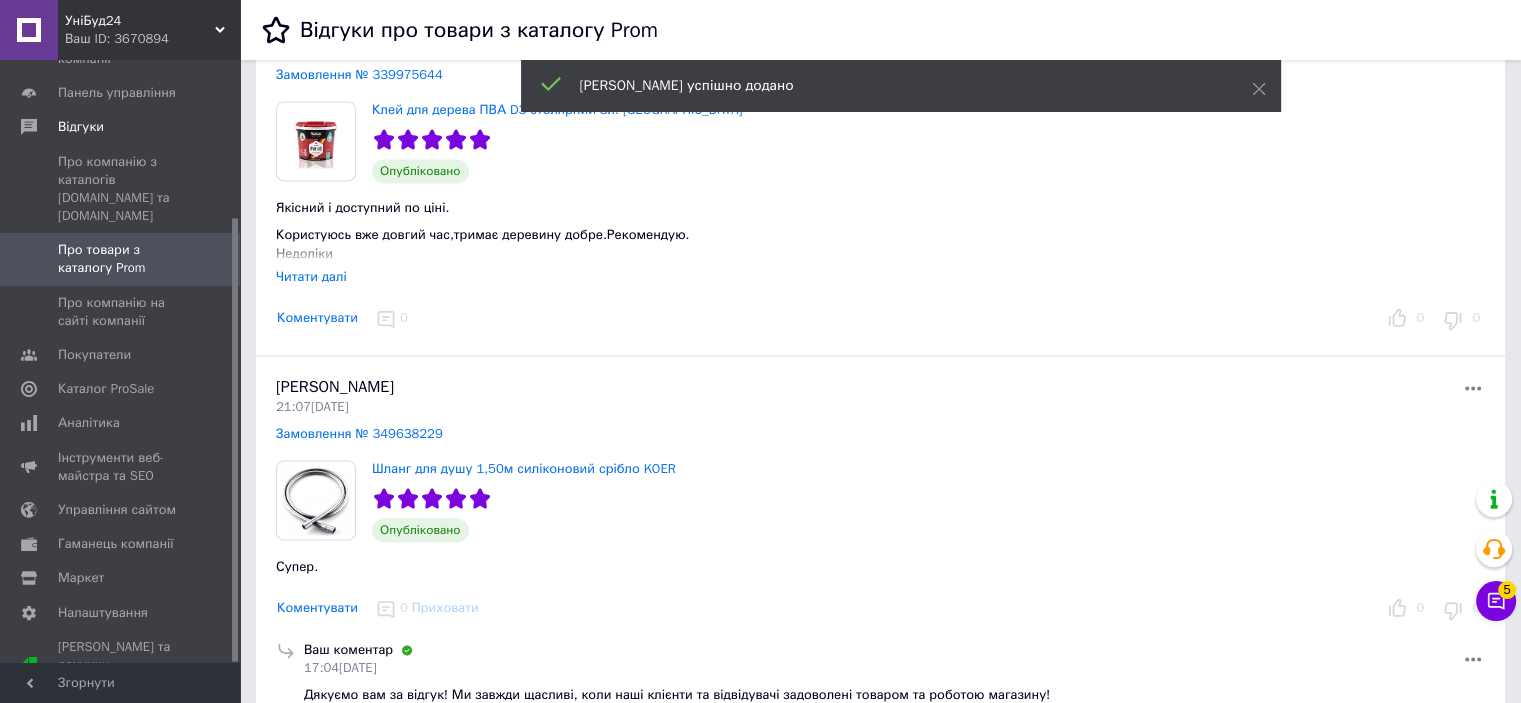 scroll, scrollTop: 2984, scrollLeft: 0, axis: vertical 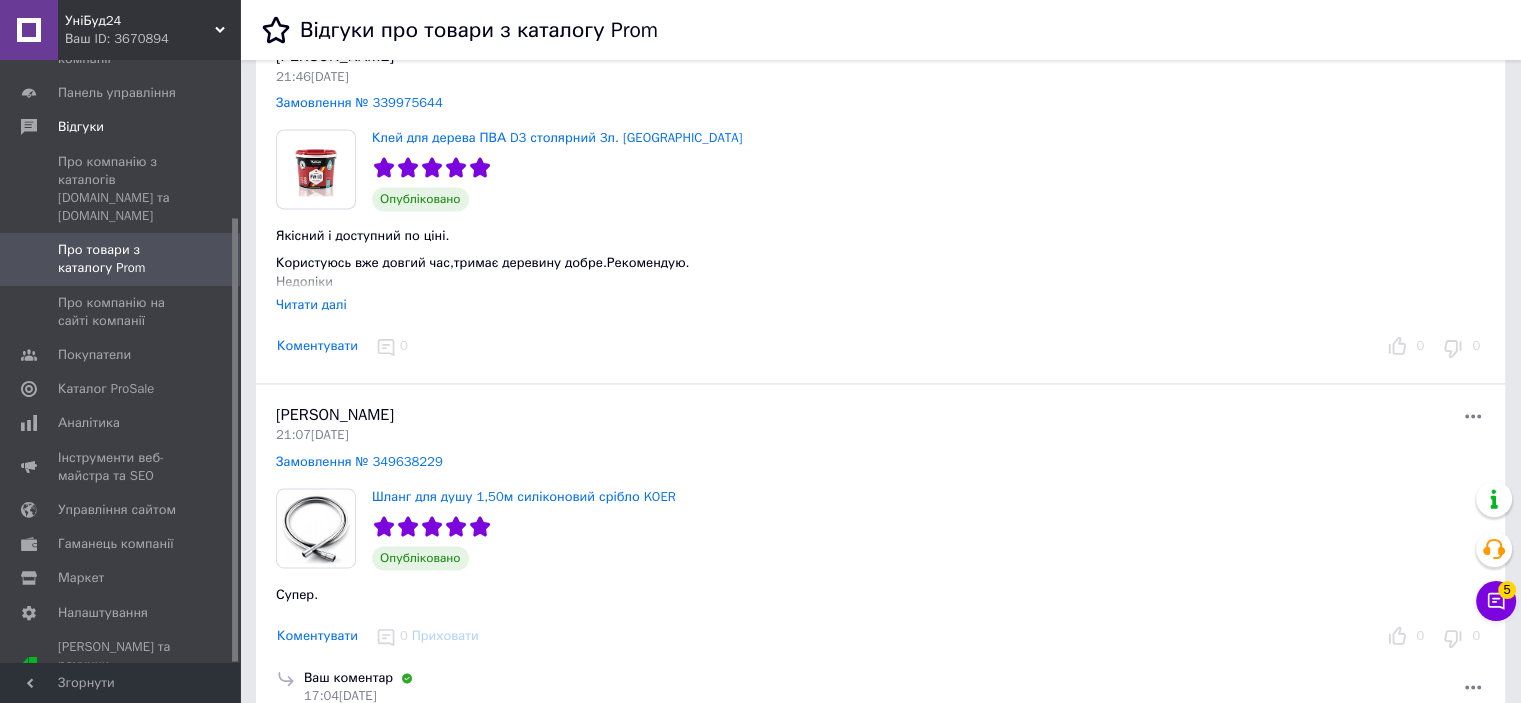 click on "Якісний і доступний по ціні. Користуюсь вже довгий час,тримає деревину добре.Рекомендую. Недоліки Немає Читати далі" at bounding box center [673, 262] 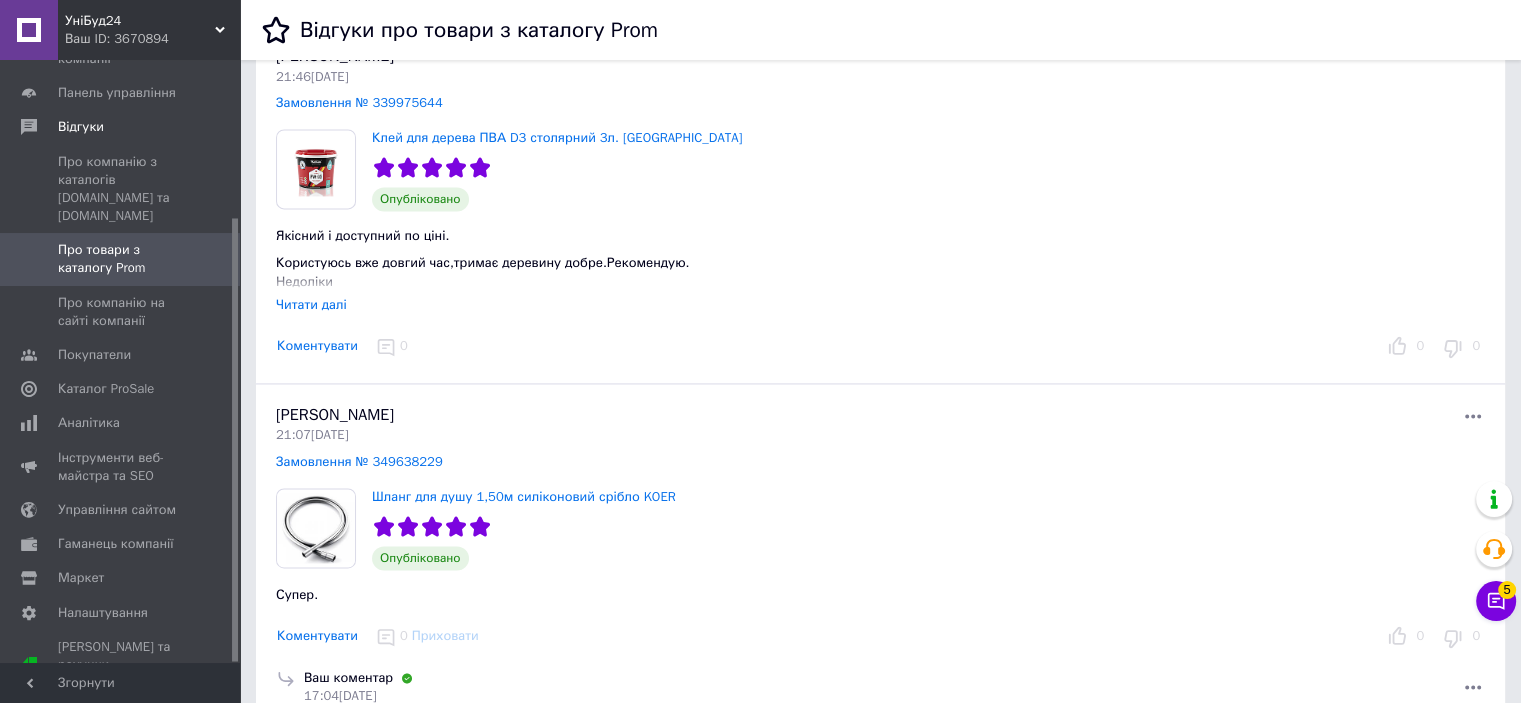 click on "Читати далі" at bounding box center [311, 304] 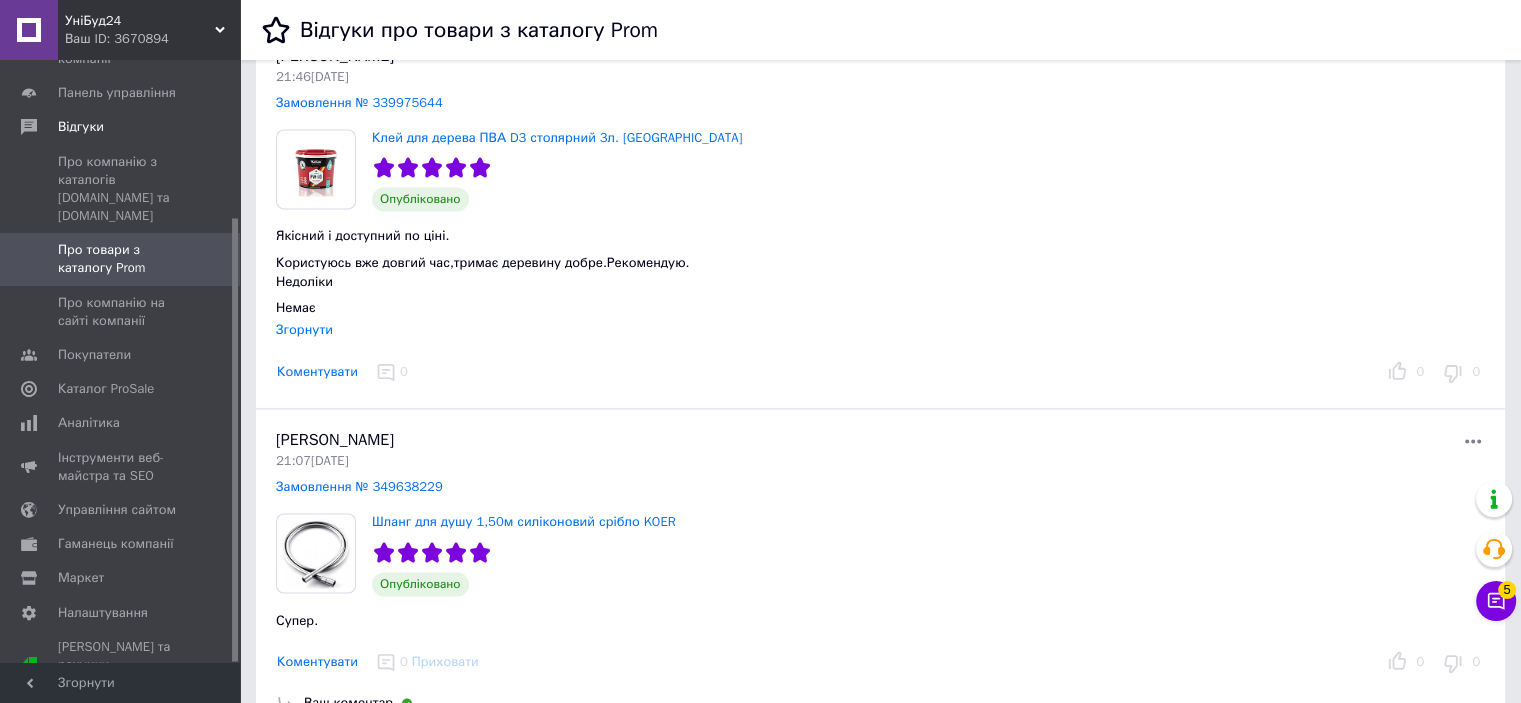 click on "Коментувати" at bounding box center (317, 372) 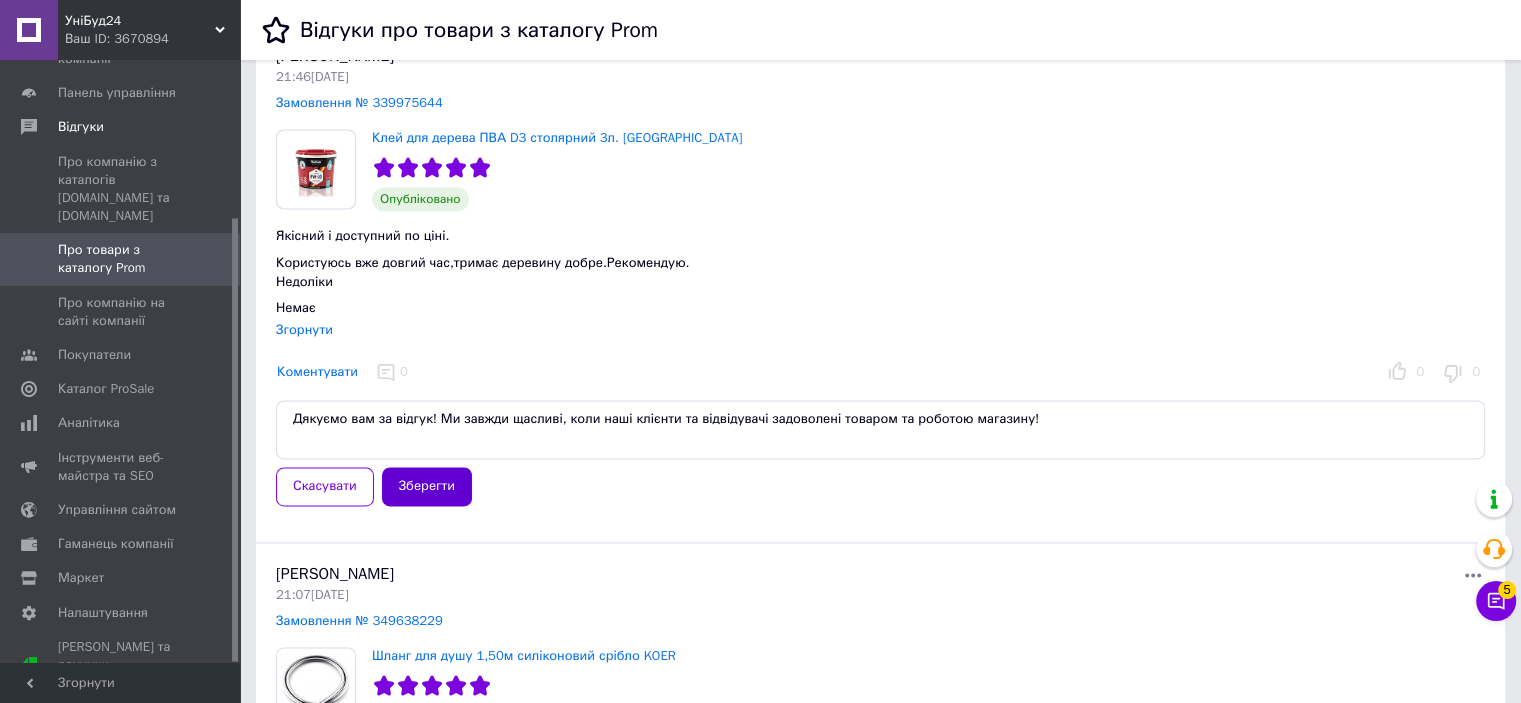 type on "Дякуємо вам за відгук! Ми завжди щасливі, коли наші клієнти та відвідувачі задоволені товаром та роботою магазину!" 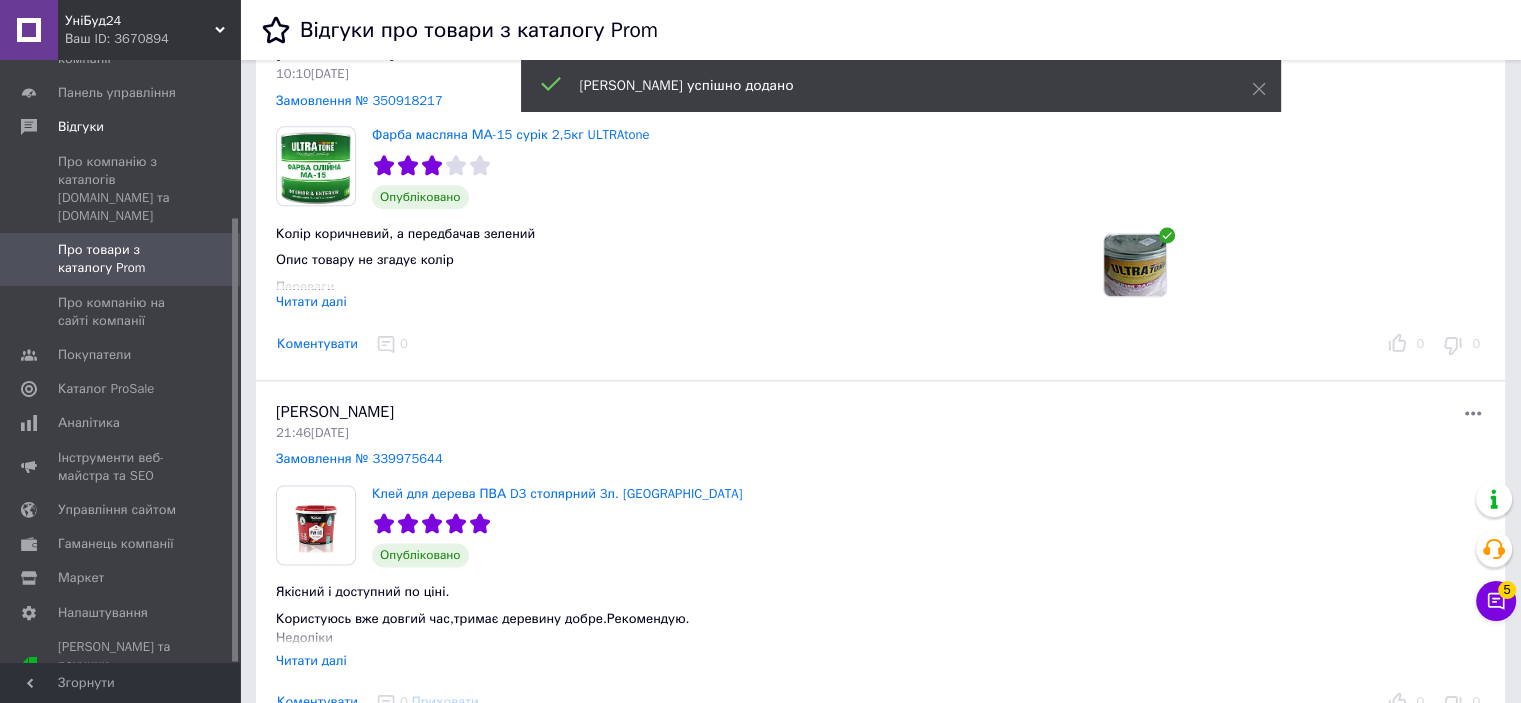 scroll, scrollTop: 2584, scrollLeft: 0, axis: vertical 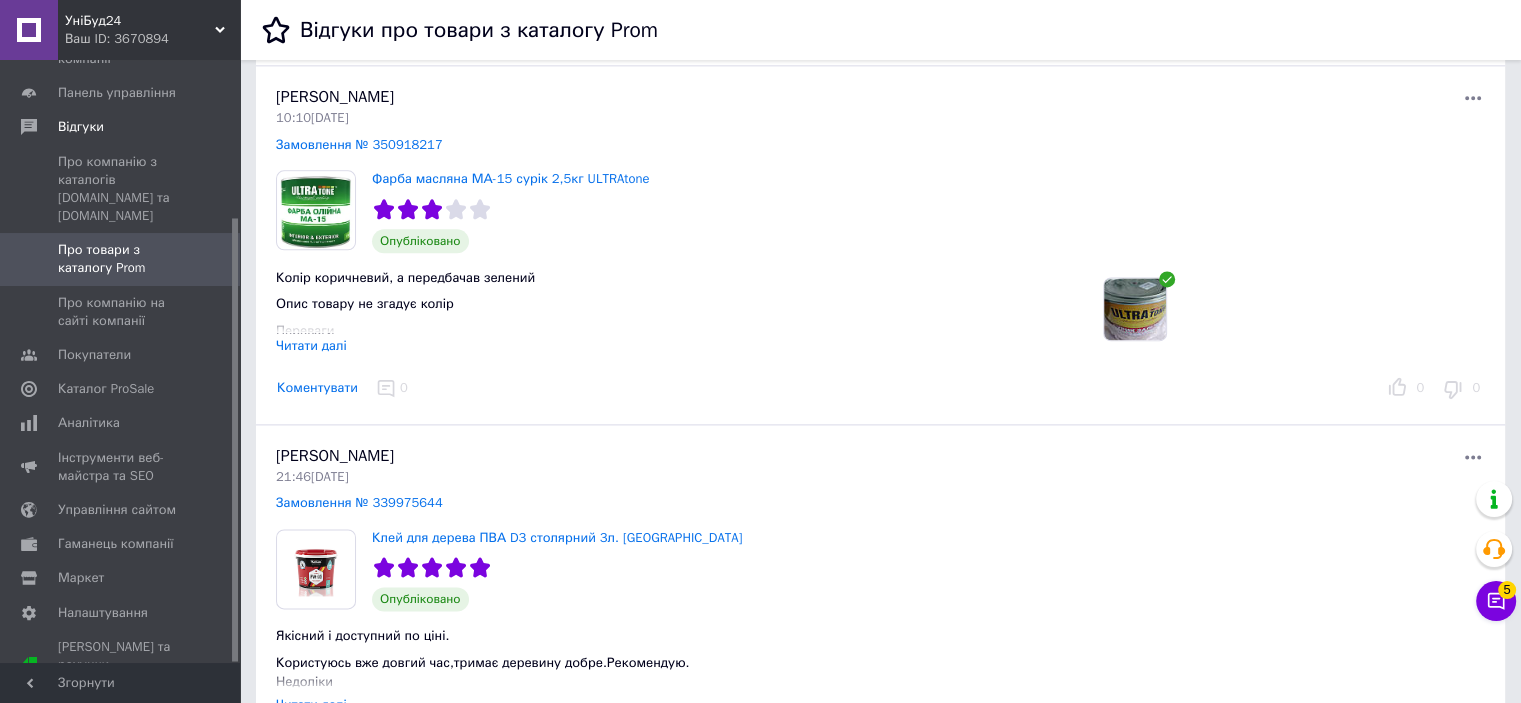 click on "Читати далі" at bounding box center (311, 345) 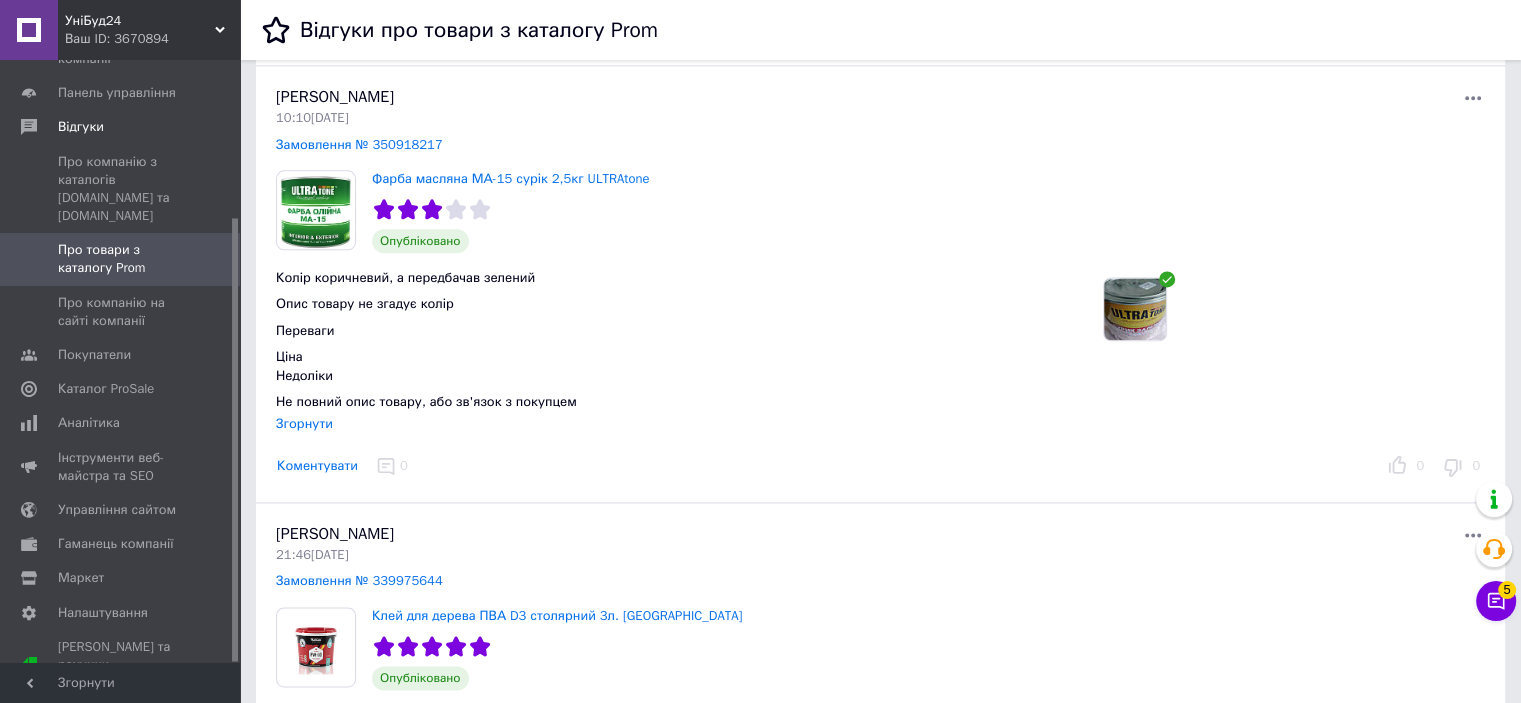 click on "Коментувати" at bounding box center (317, 466) 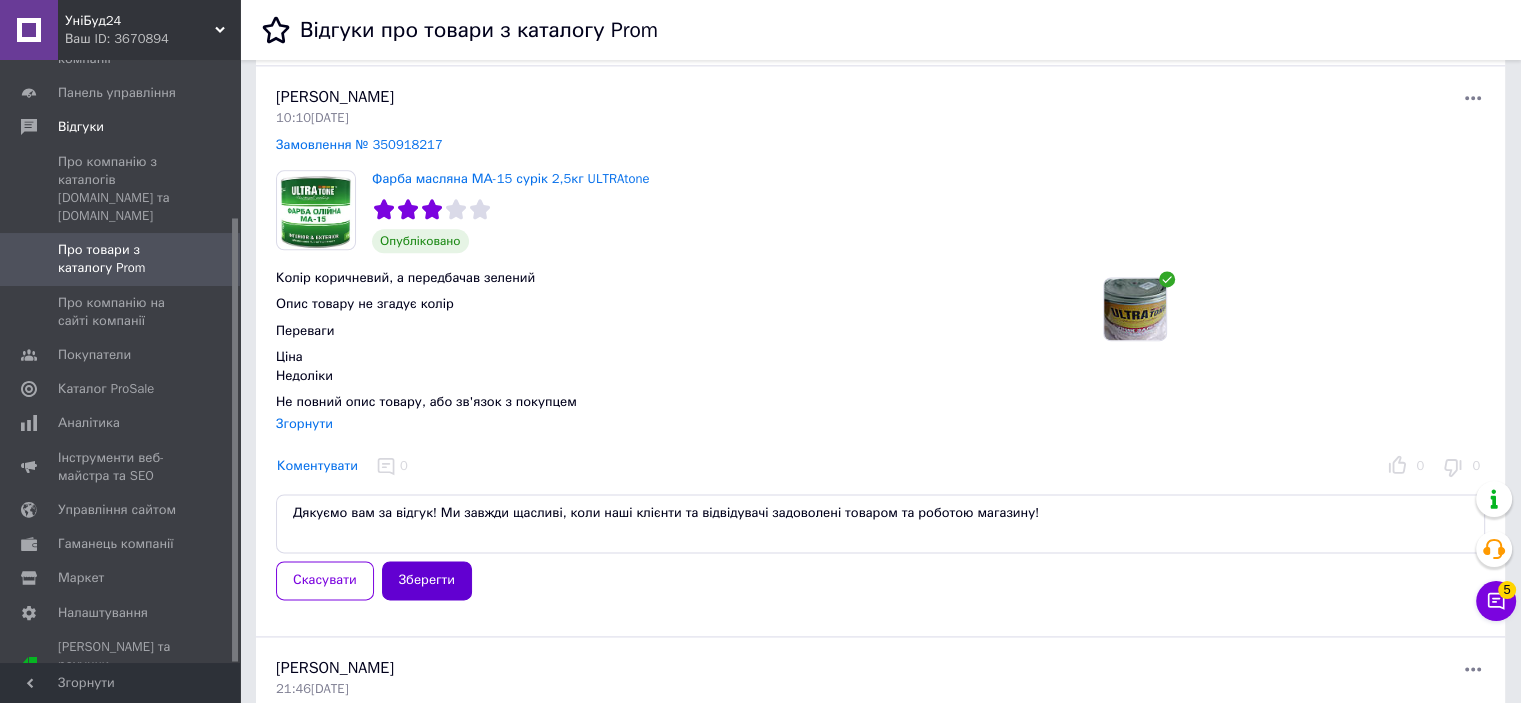 type on "Дякуємо вам за відгук! Ми завжди щасливі, коли наші клієнти та відвідувачі задоволені товаром та роботою магазину!" 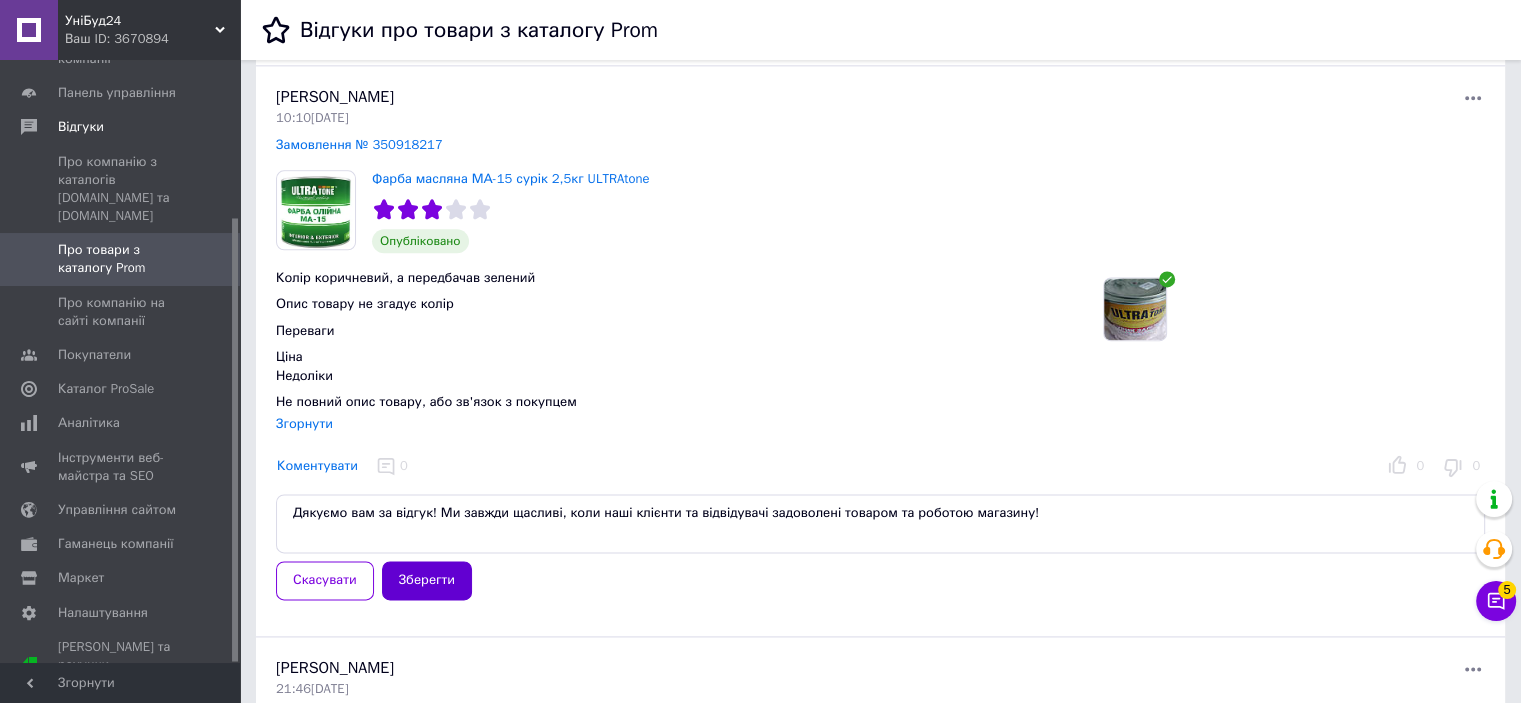 click on "Зберегти" at bounding box center [427, 580] 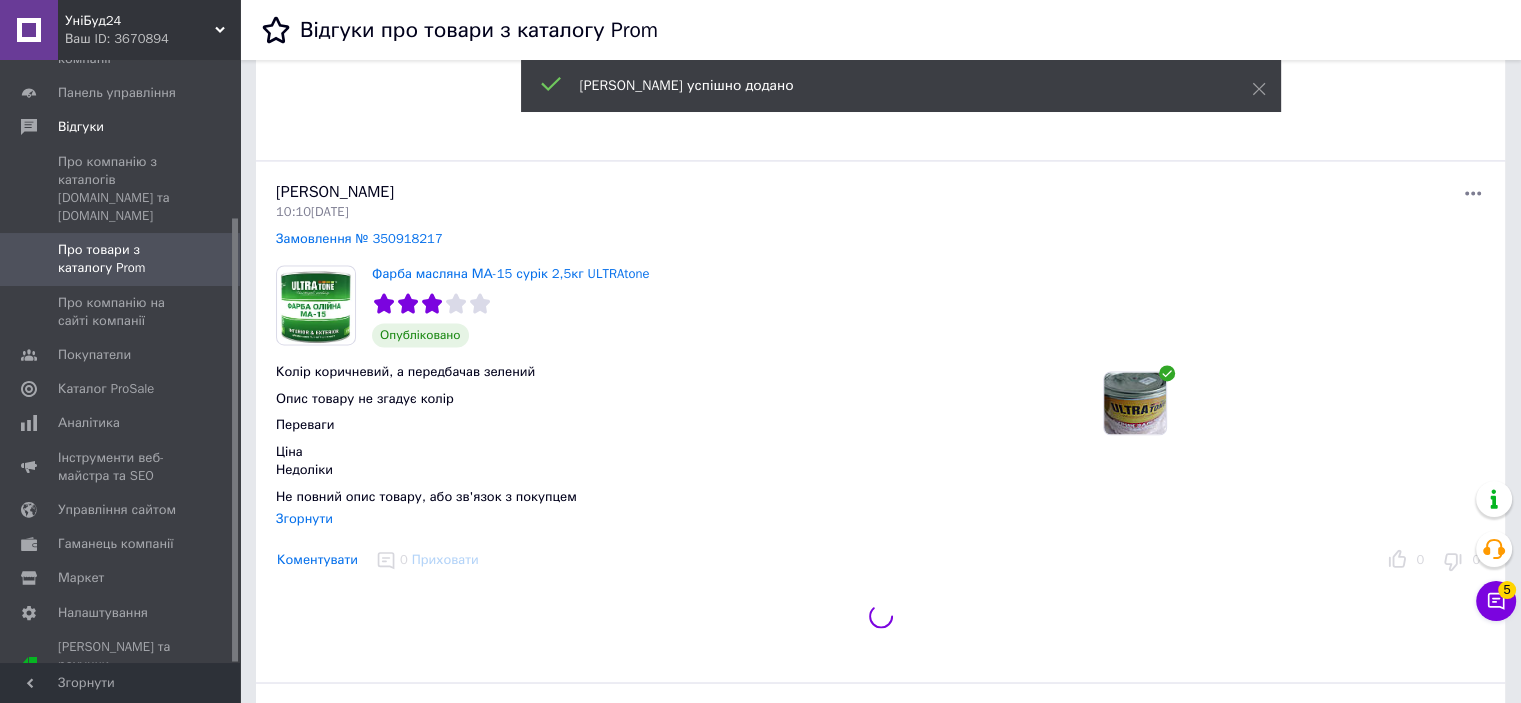 scroll, scrollTop: 2584, scrollLeft: 0, axis: vertical 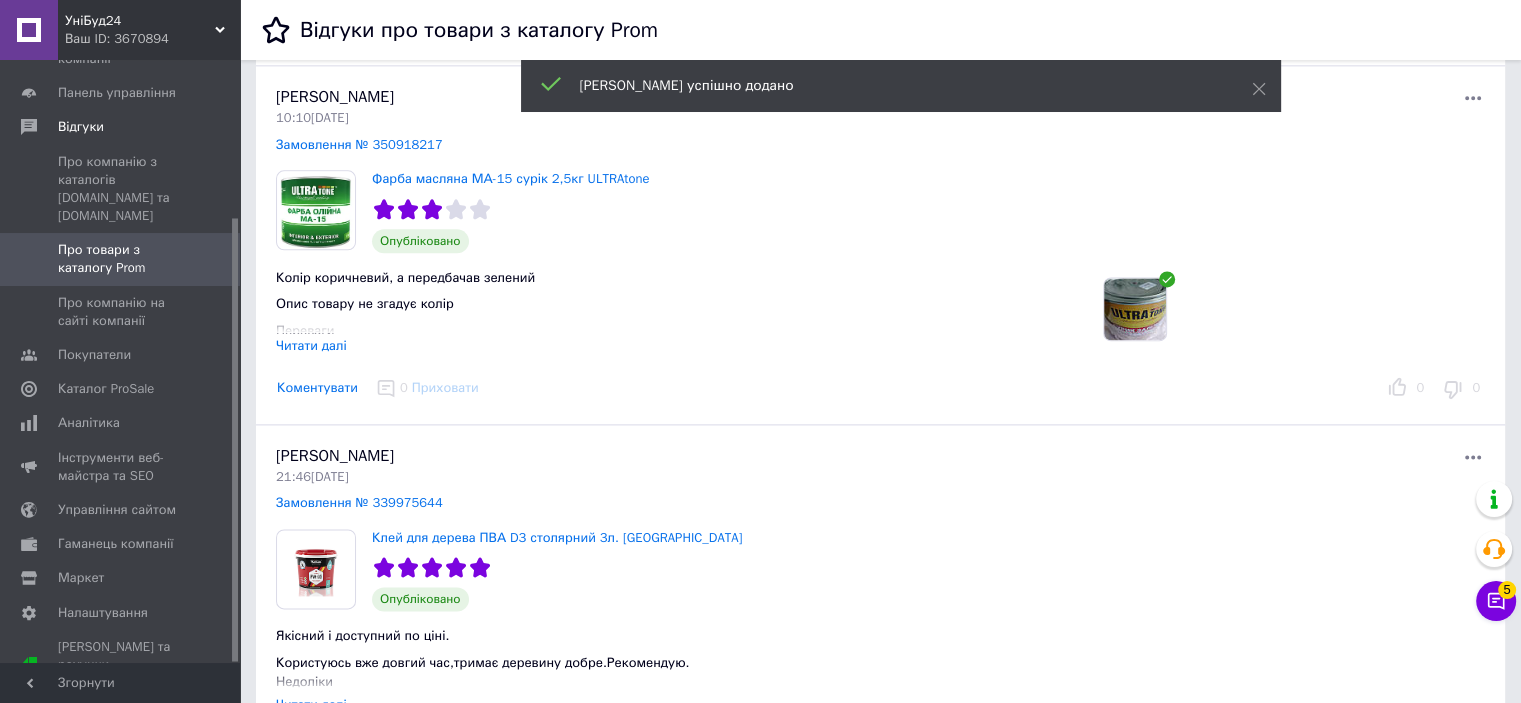 click on "Коментувати" at bounding box center (317, 388) 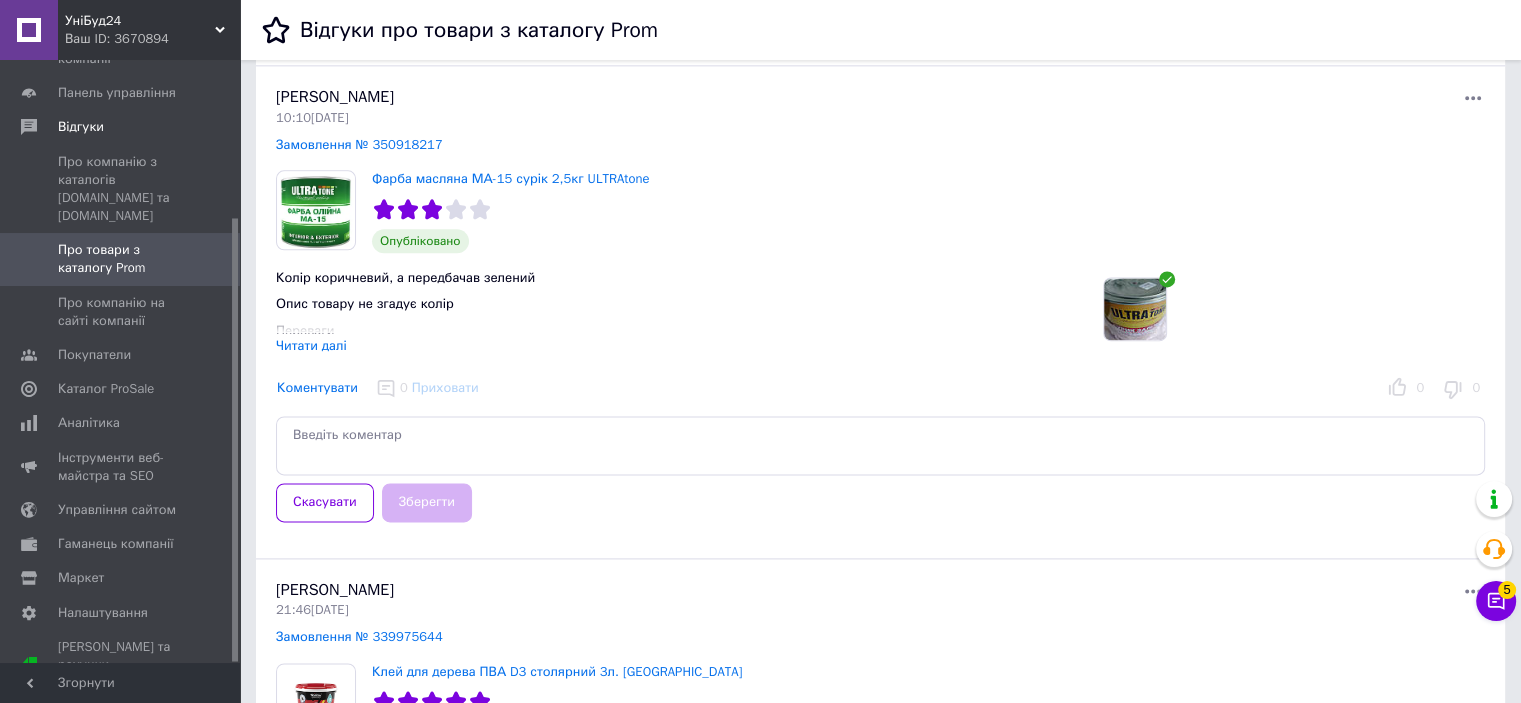 click on "Коментувати" at bounding box center (317, 388) 